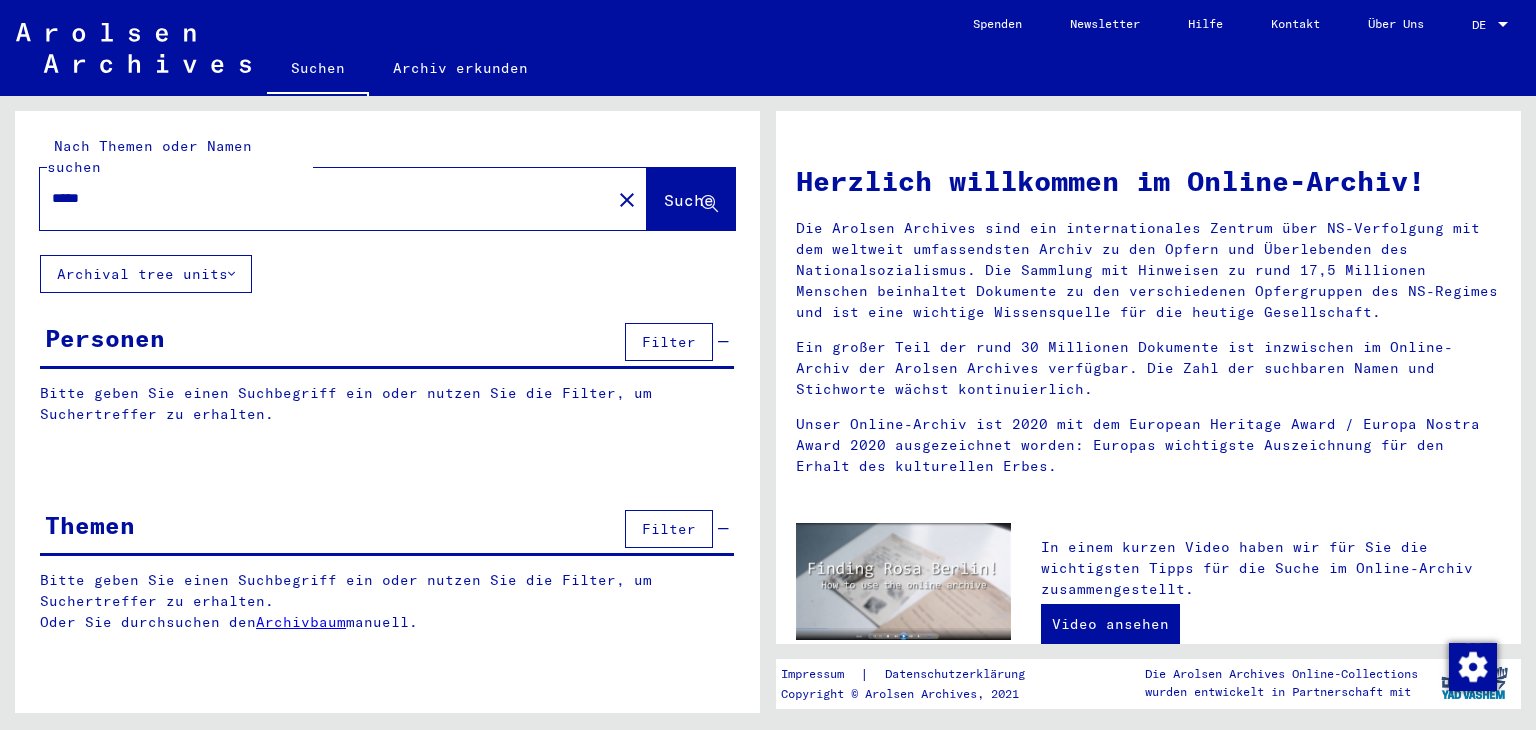 scroll, scrollTop: 0, scrollLeft: 0, axis: both 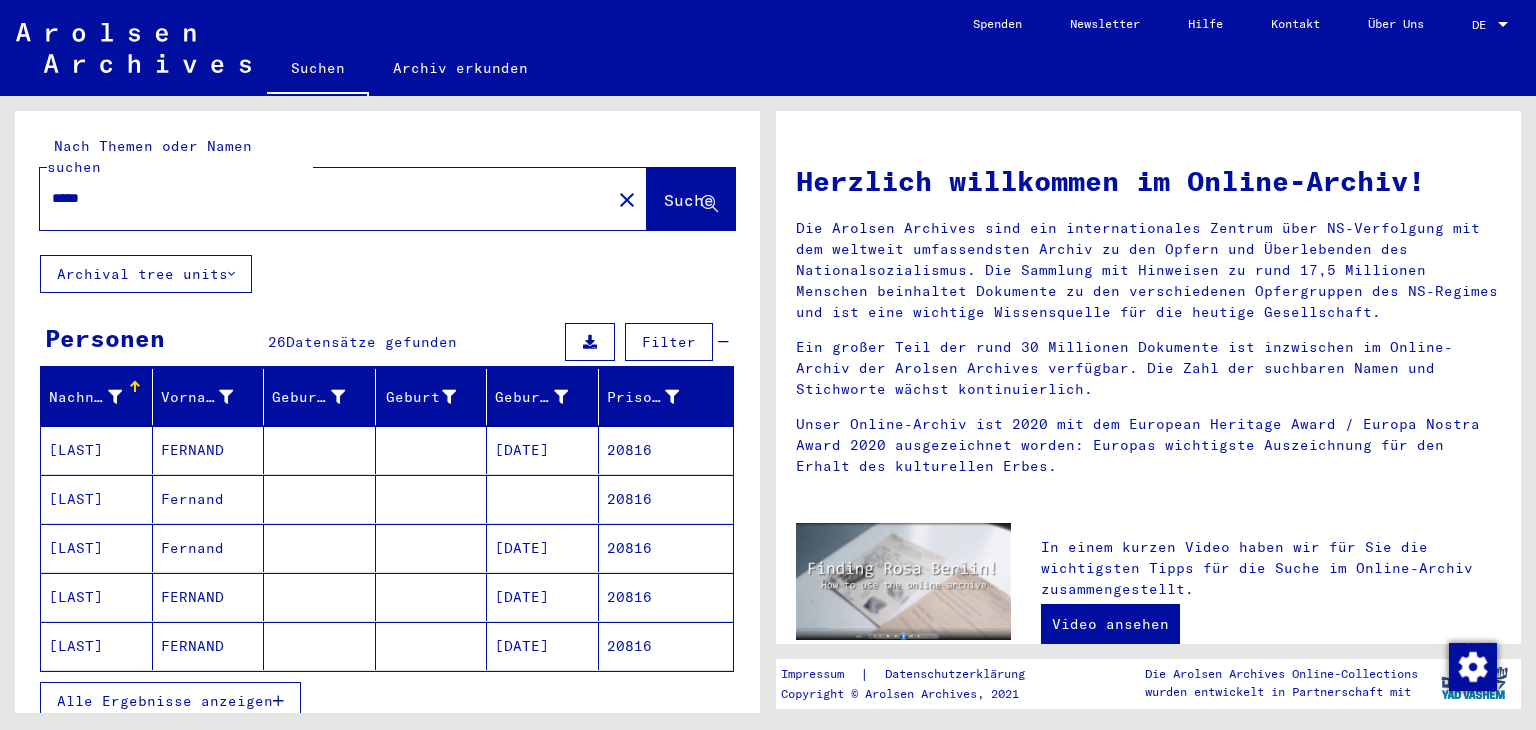 click on "Alle Ergebnisse anzeigen" at bounding box center (170, 701) 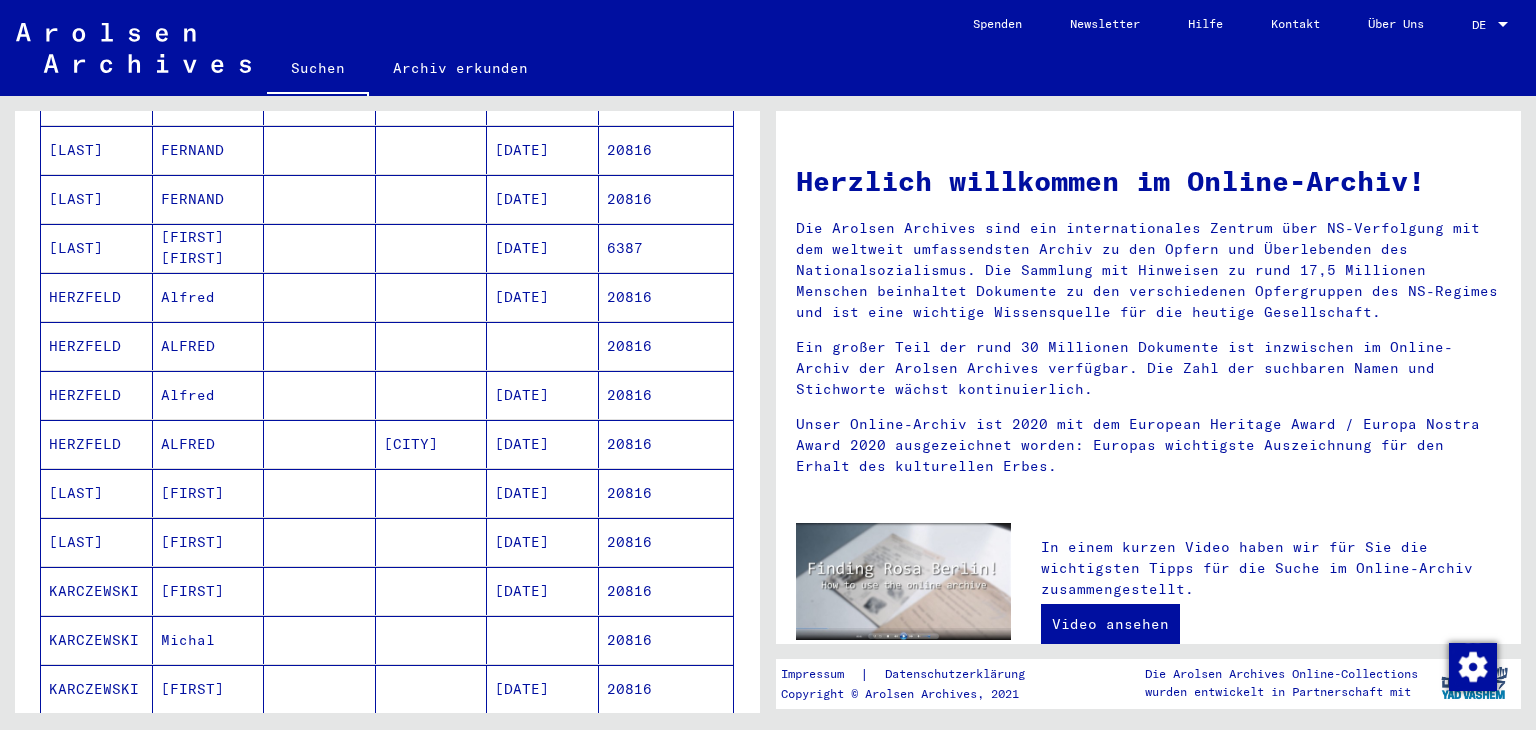 scroll, scrollTop: 472, scrollLeft: 0, axis: vertical 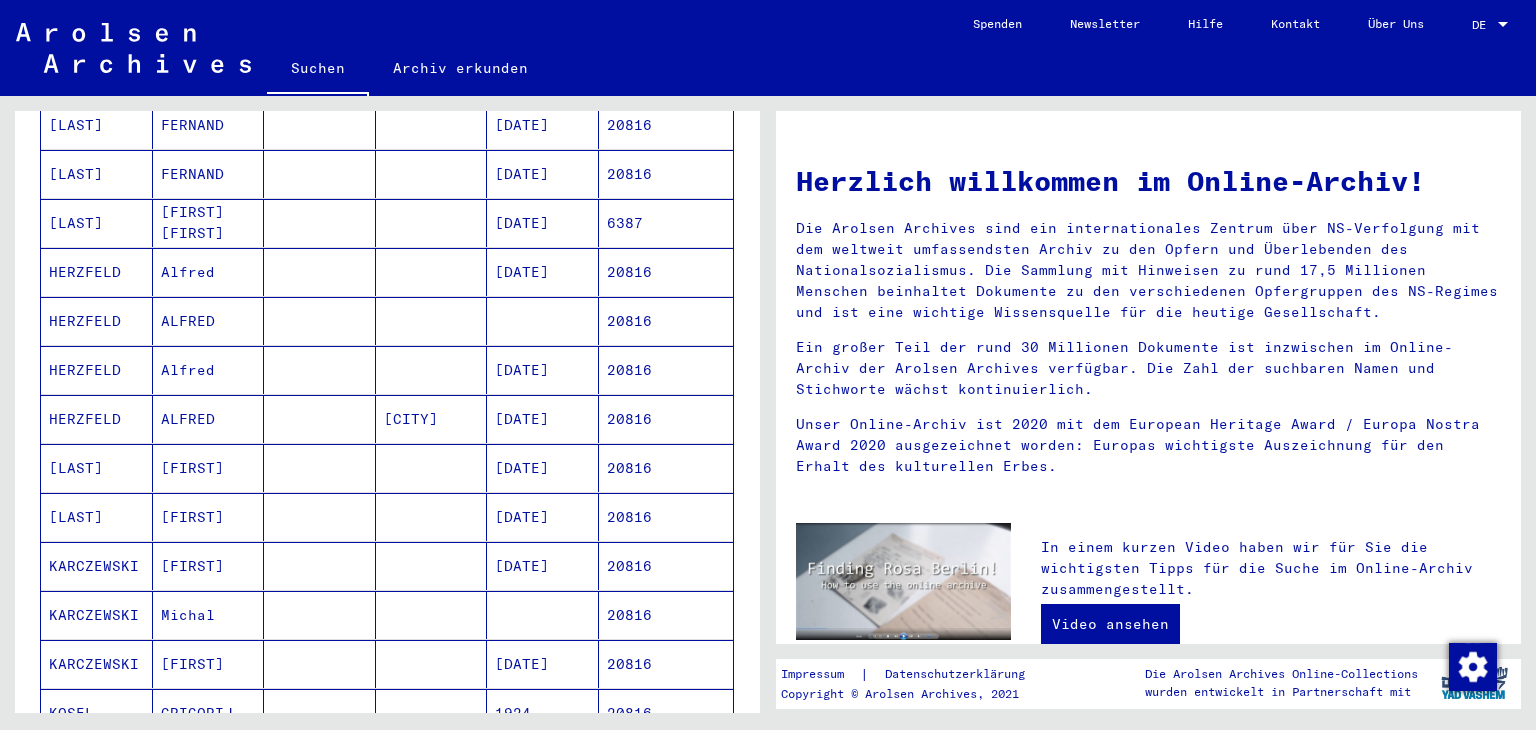 click on "[FIRST]" at bounding box center [209, -22] 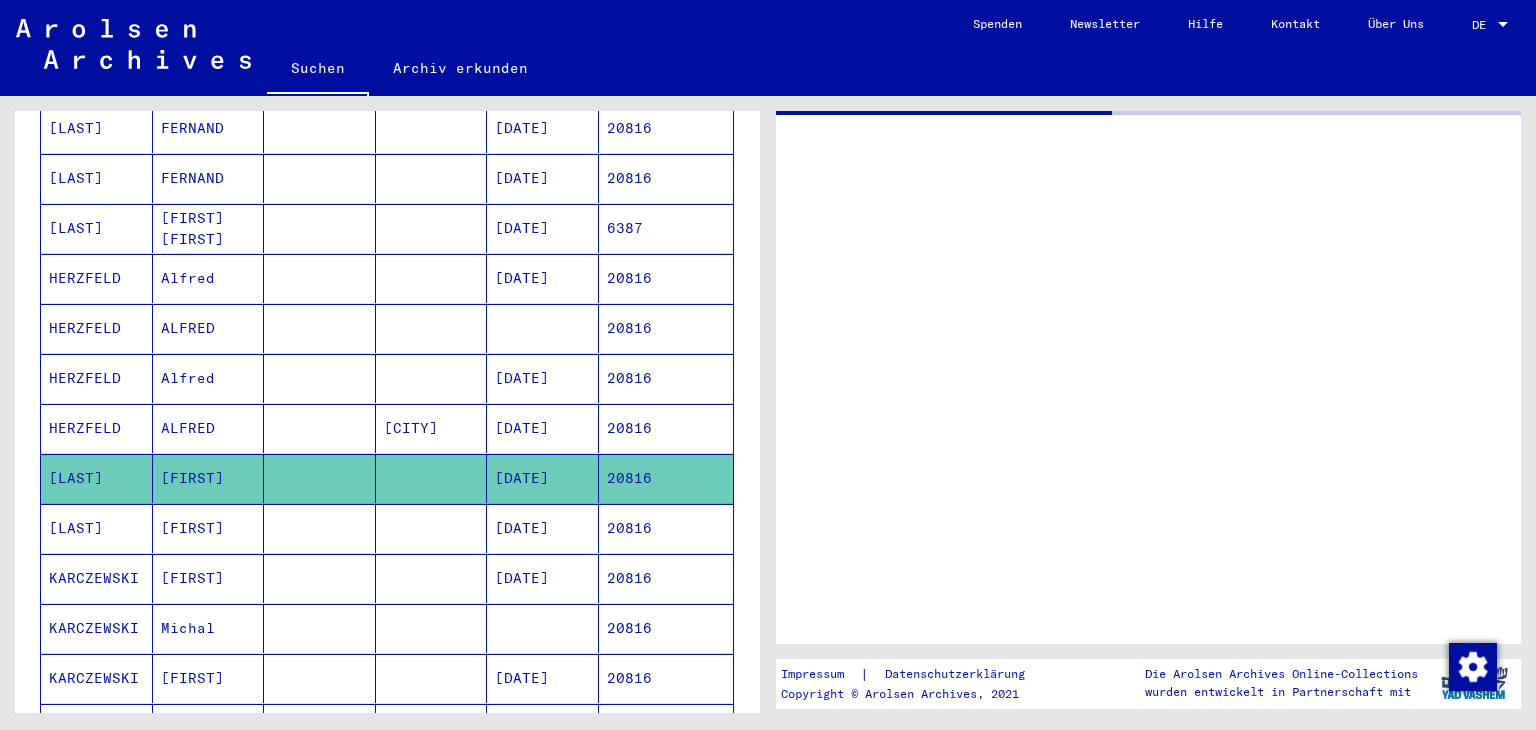 scroll, scrollTop: 474, scrollLeft: 0, axis: vertical 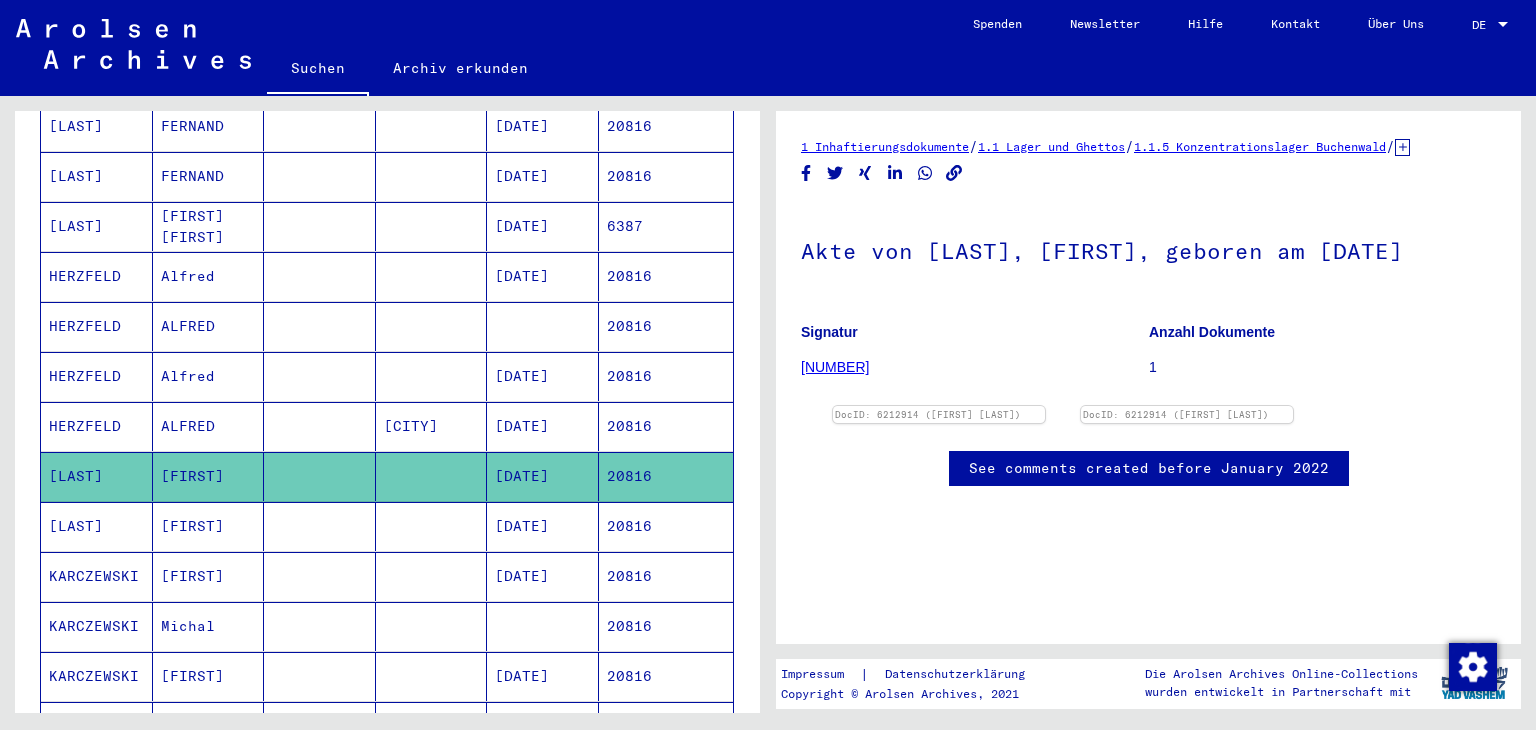 click on "[FIRST]" at bounding box center (209, -24) 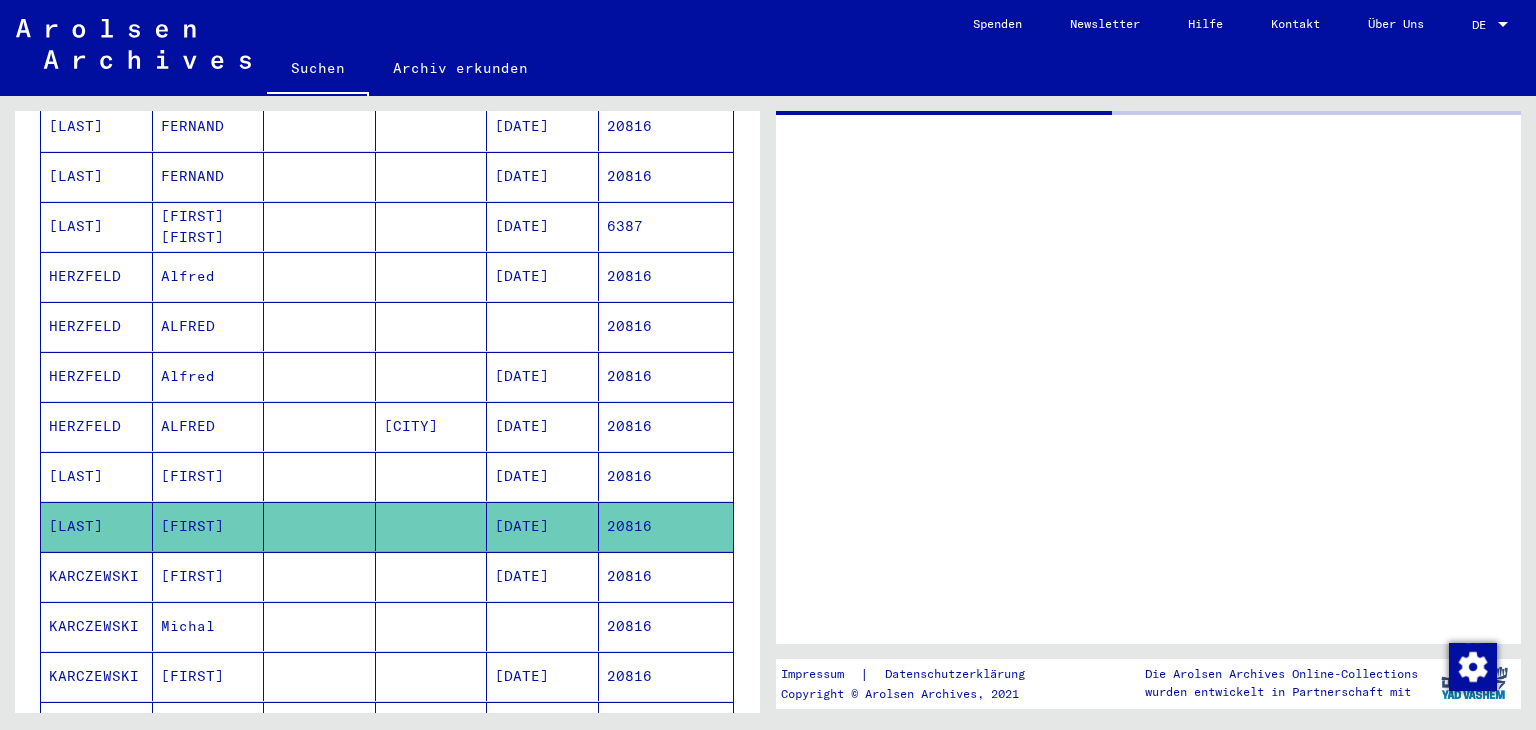scroll, scrollTop: 0, scrollLeft: 0, axis: both 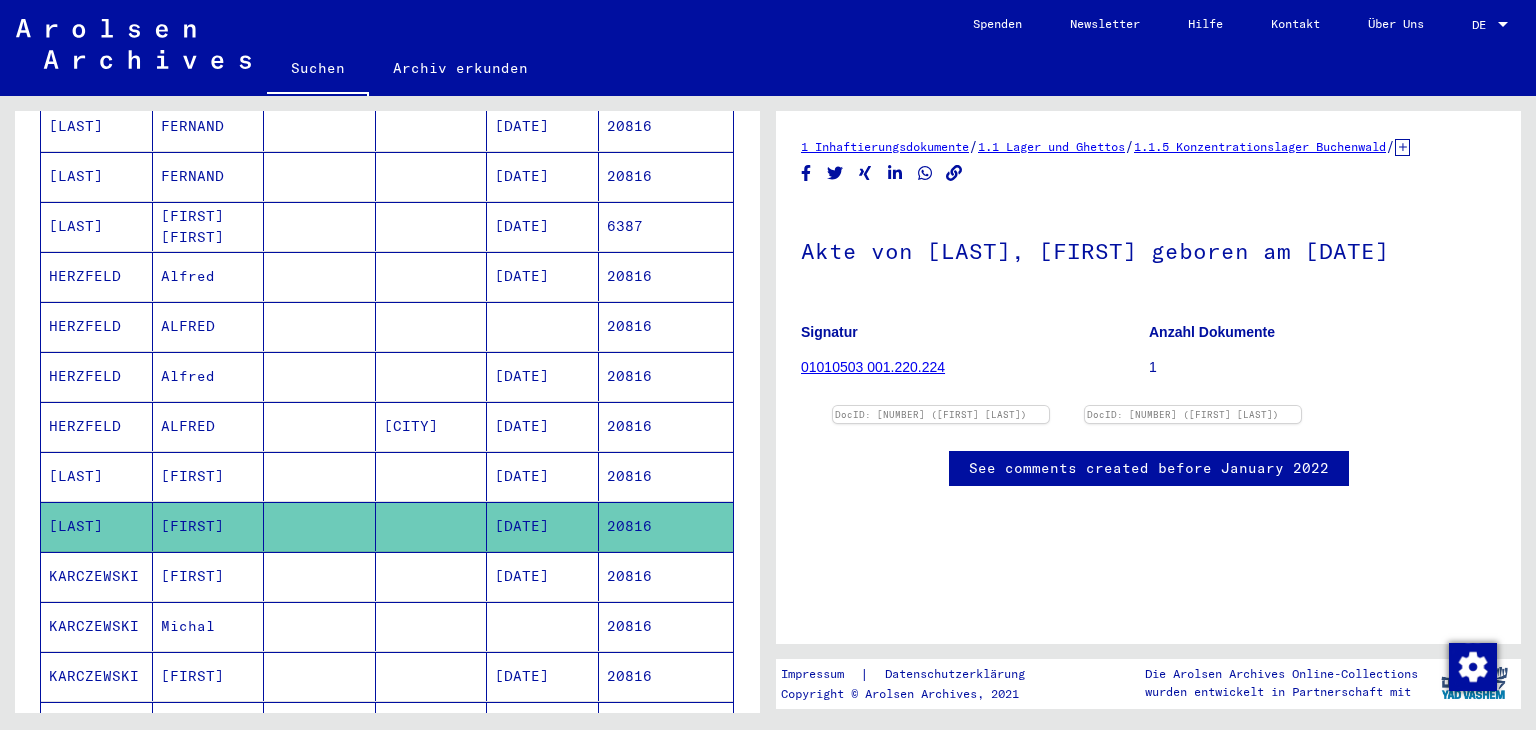 click on "[FIRST]" at bounding box center (209, -24) 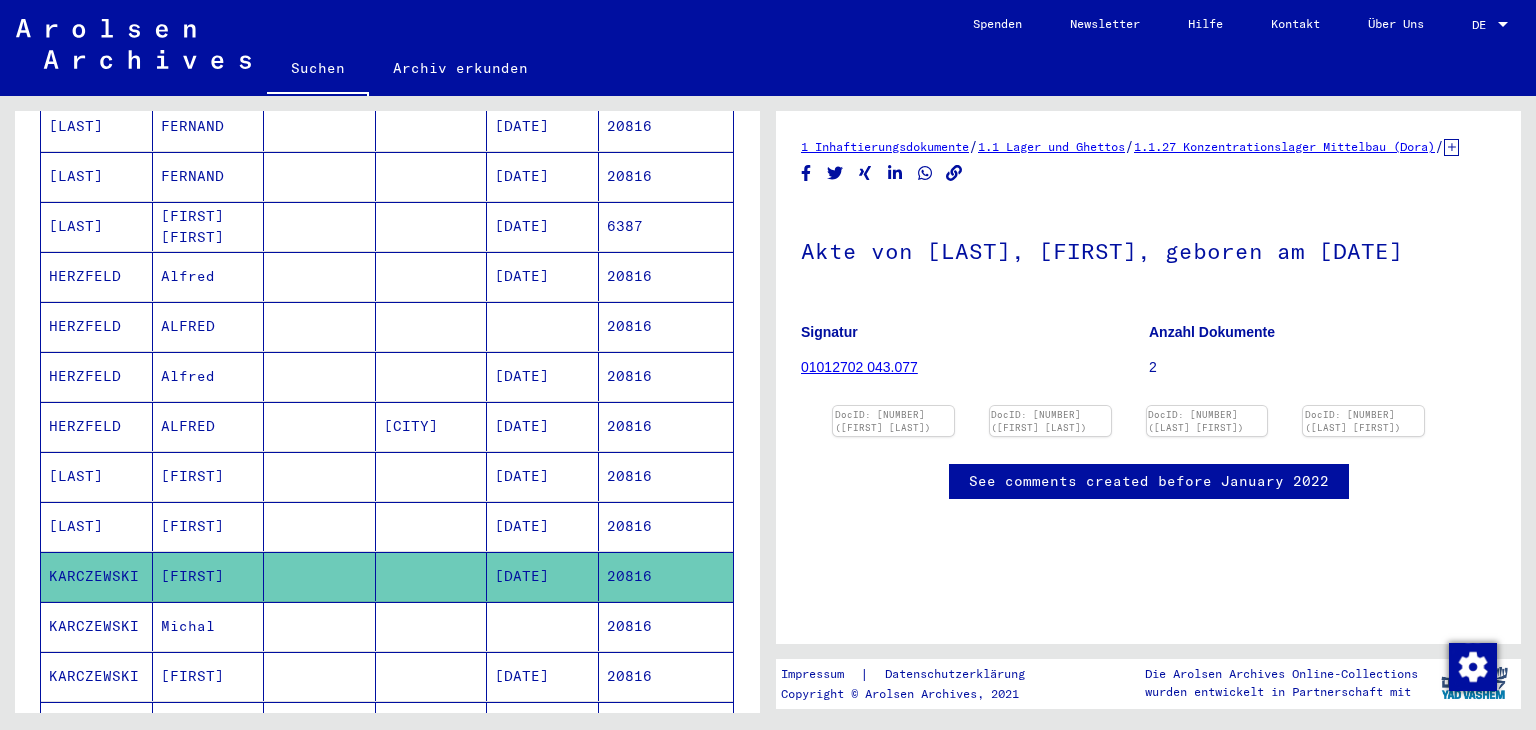 scroll, scrollTop: 147, scrollLeft: 0, axis: vertical 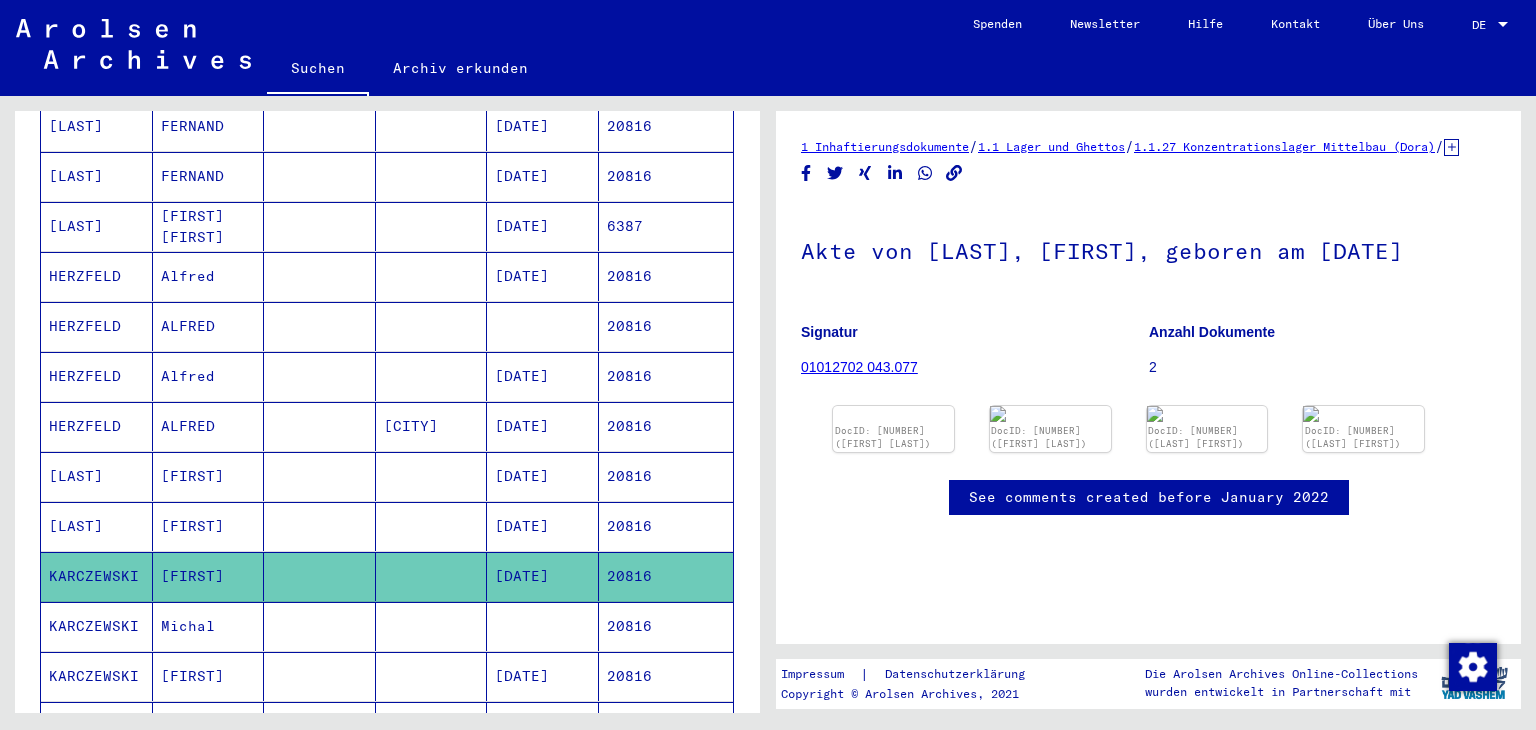 click on "Michal" at bounding box center [209, -24] 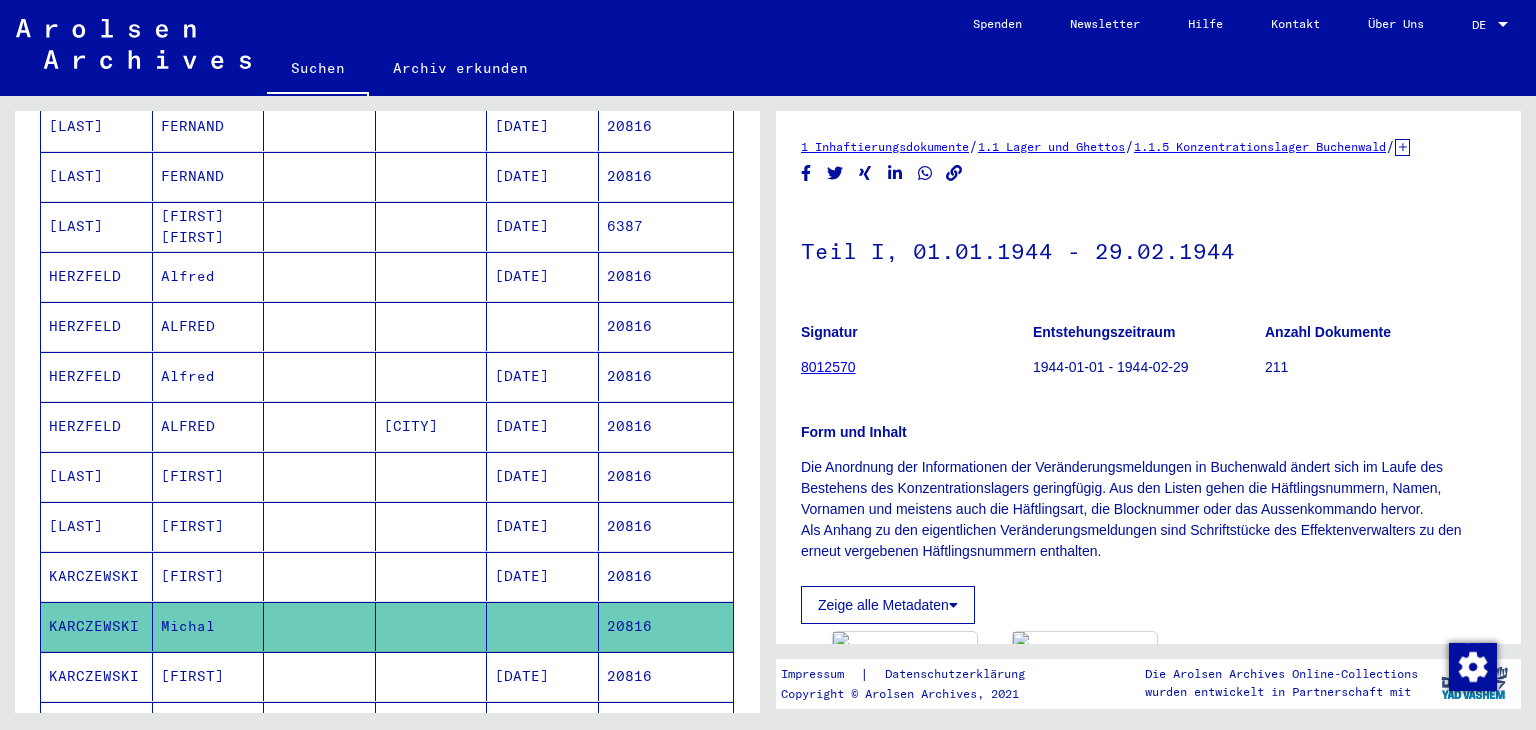 scroll, scrollTop: 384, scrollLeft: 0, axis: vertical 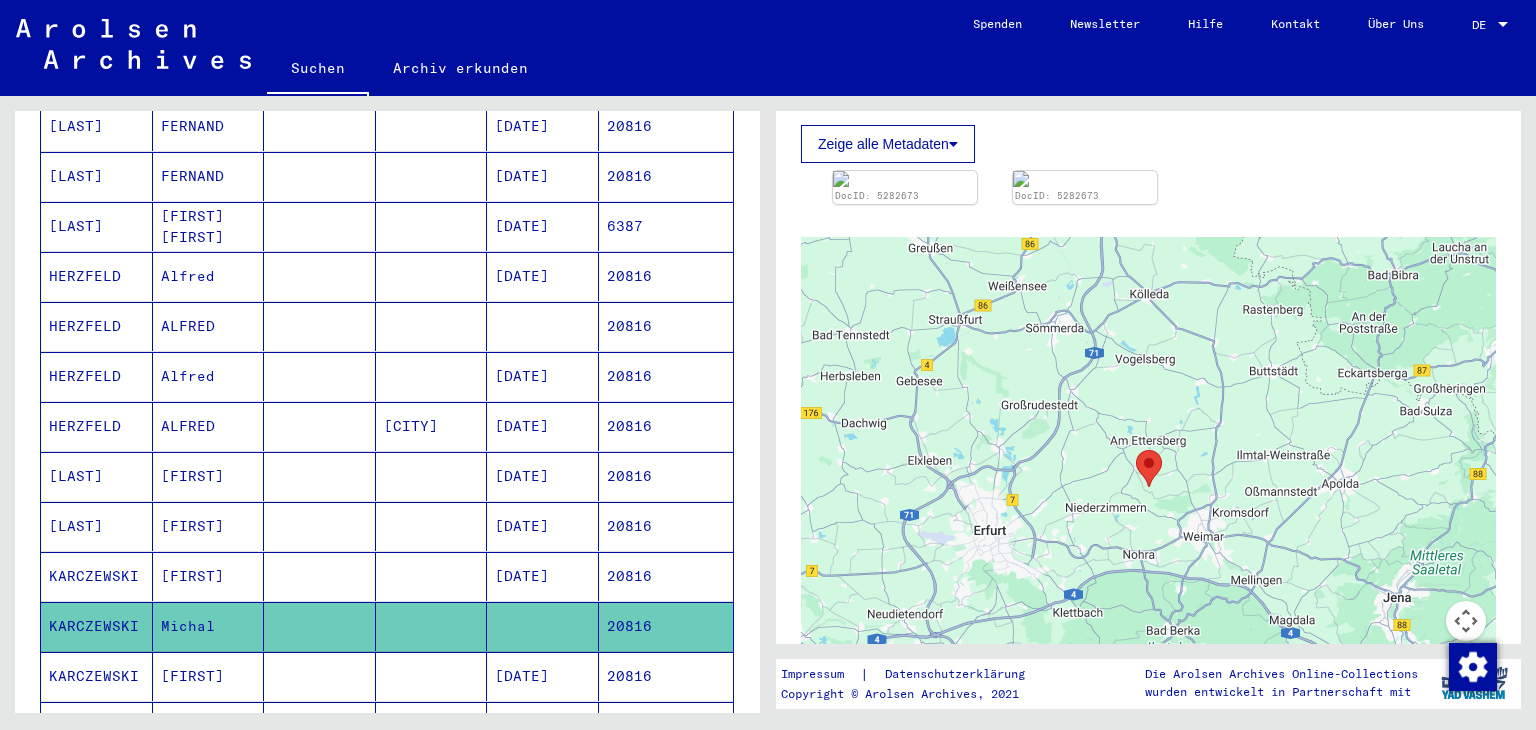 click on "[FIRST]" at bounding box center [209, -24] 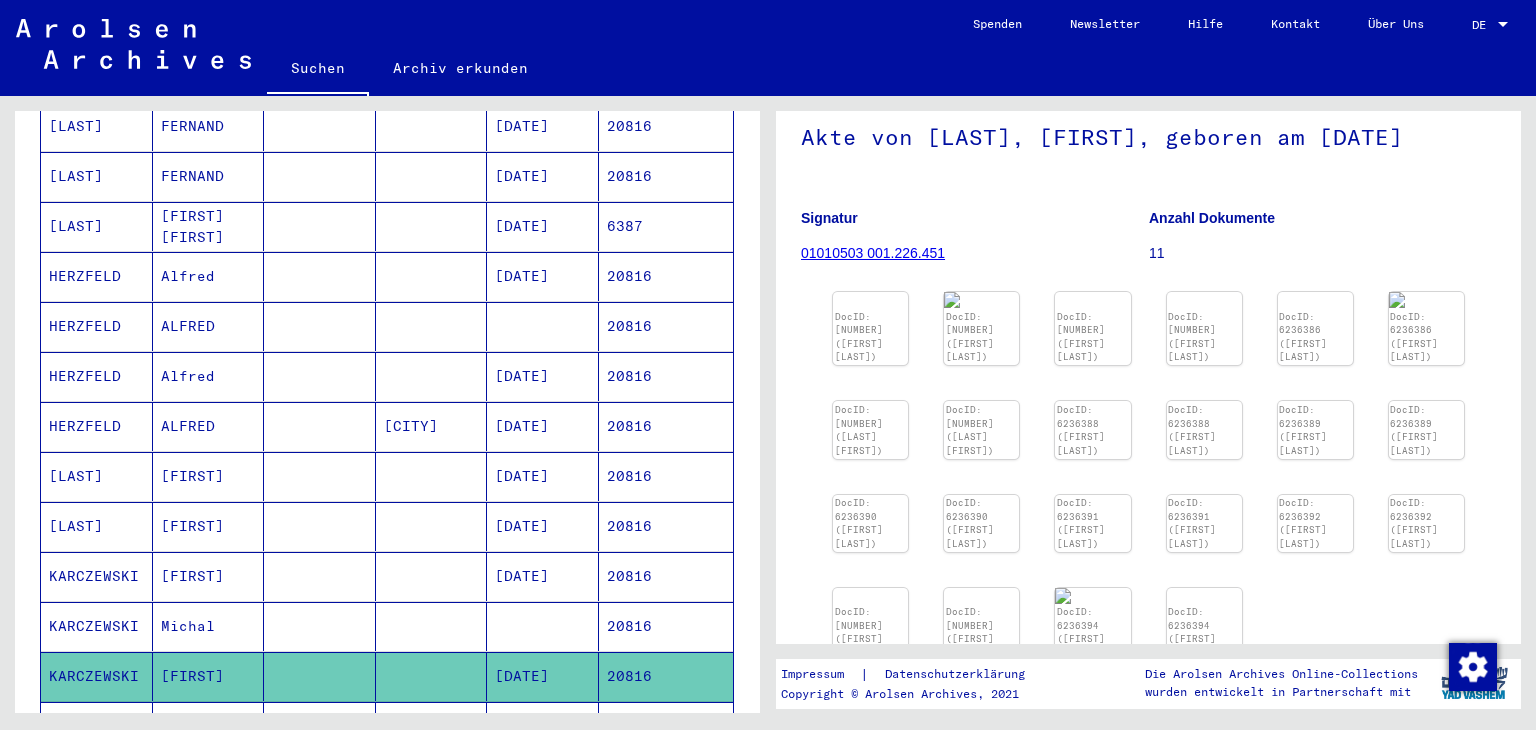 scroll, scrollTop: 141, scrollLeft: 0, axis: vertical 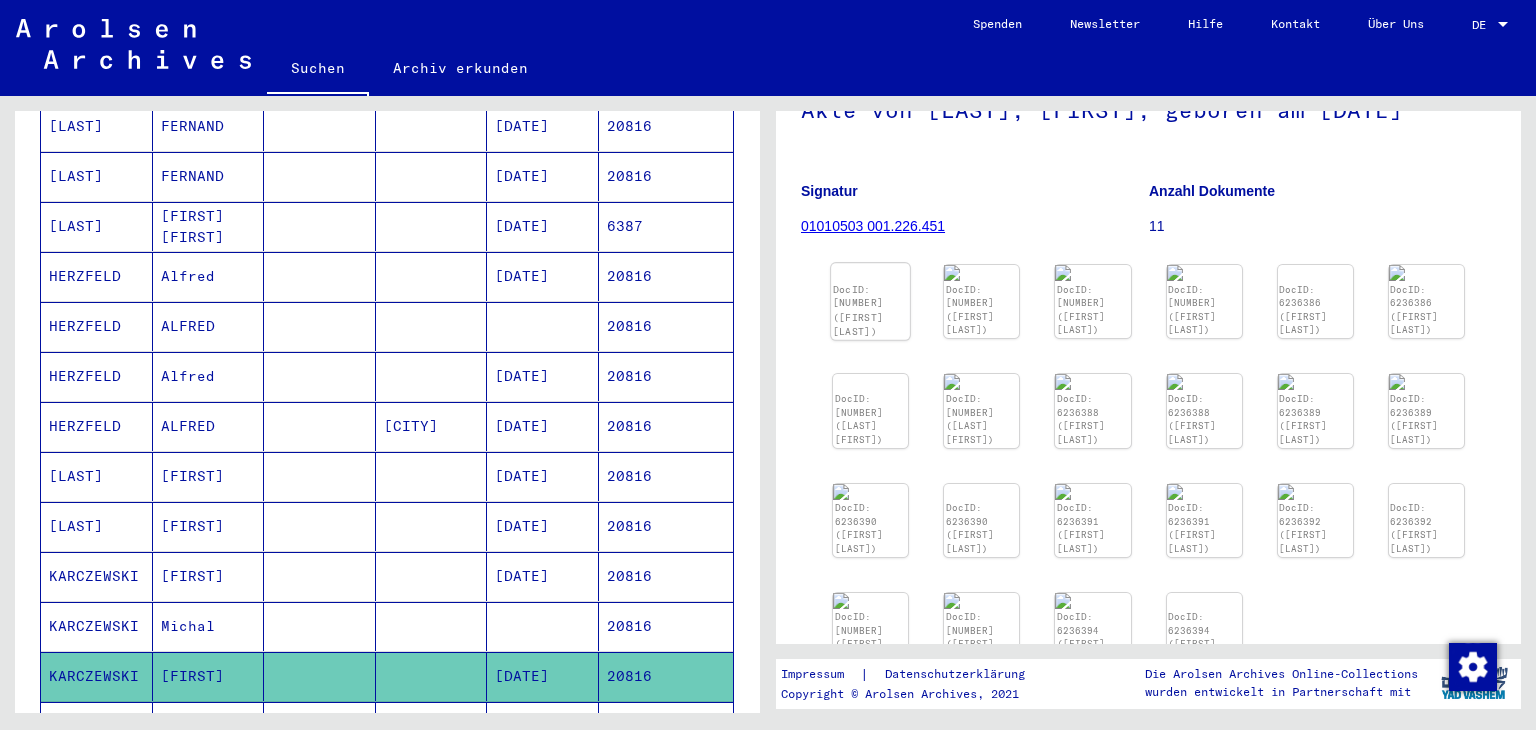 click at bounding box center [870, 263] 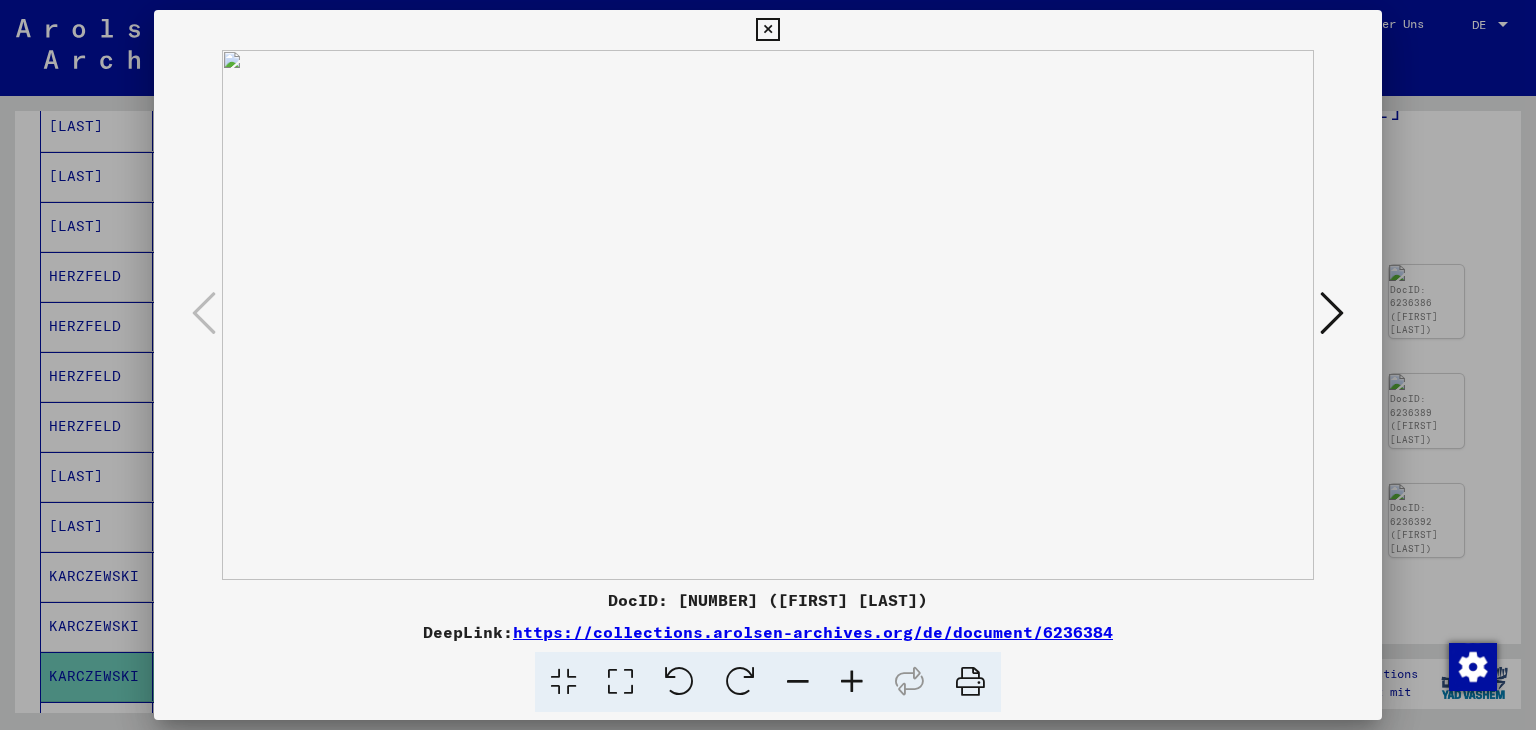 click at bounding box center [1332, 313] 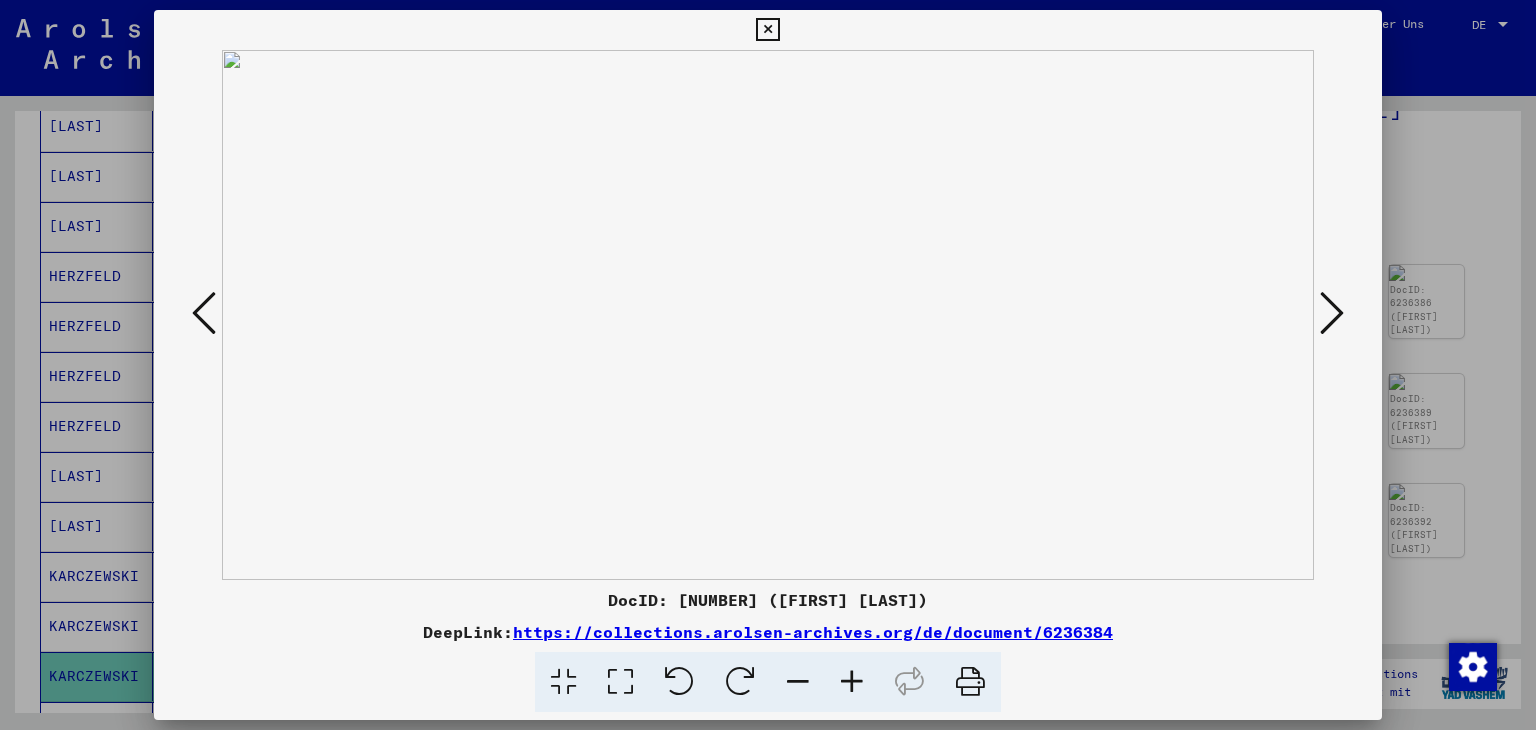 click at bounding box center (1332, 313) 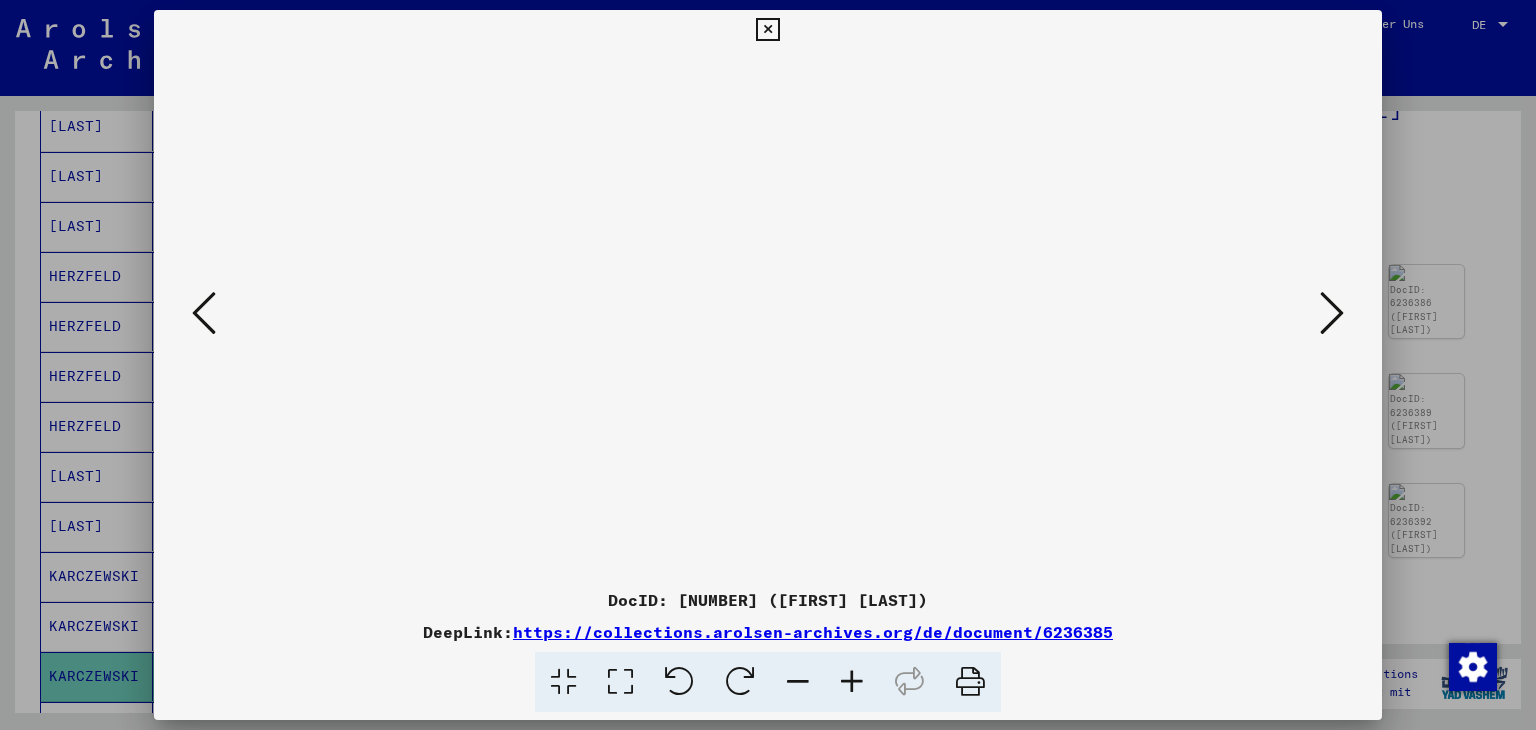 click at bounding box center (1332, 313) 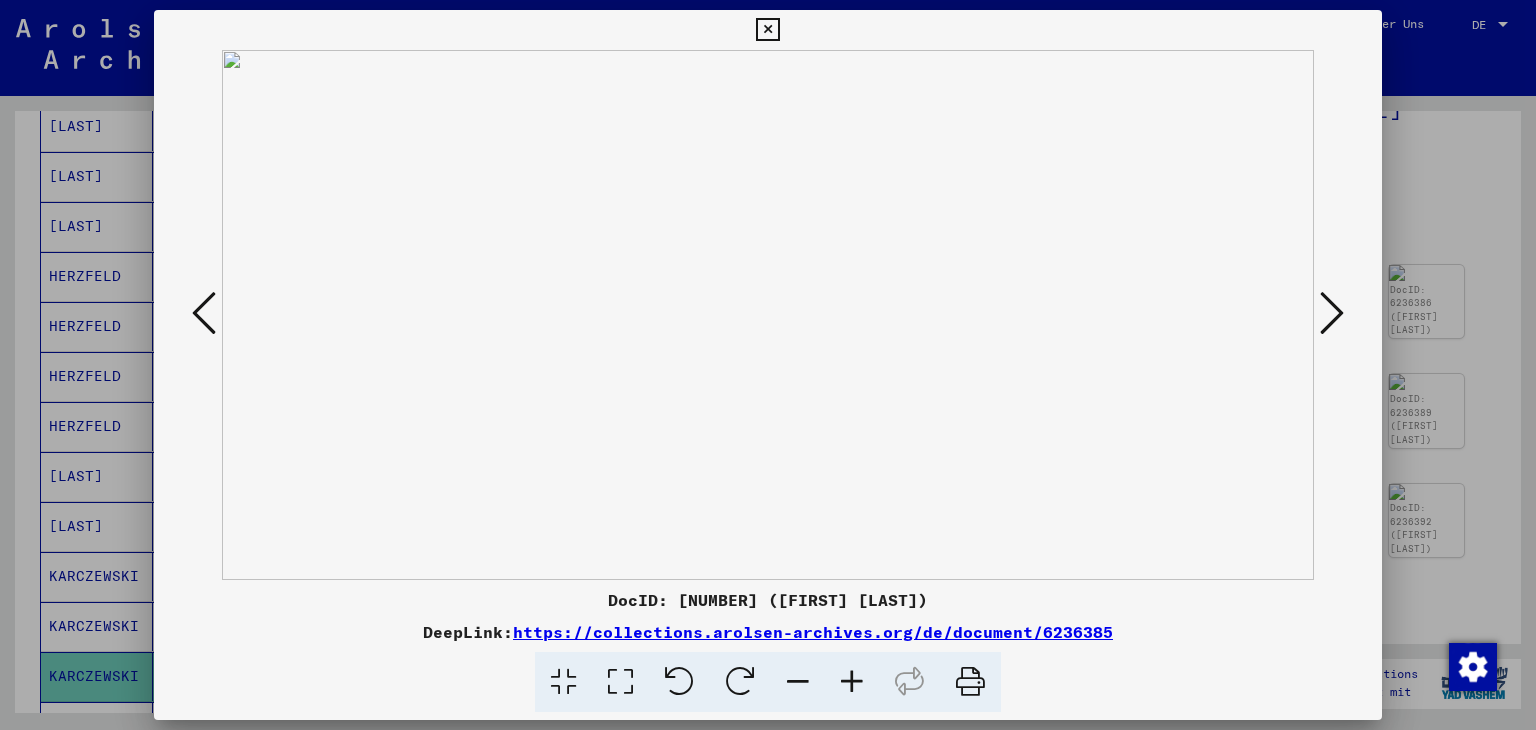 click at bounding box center (1332, 313) 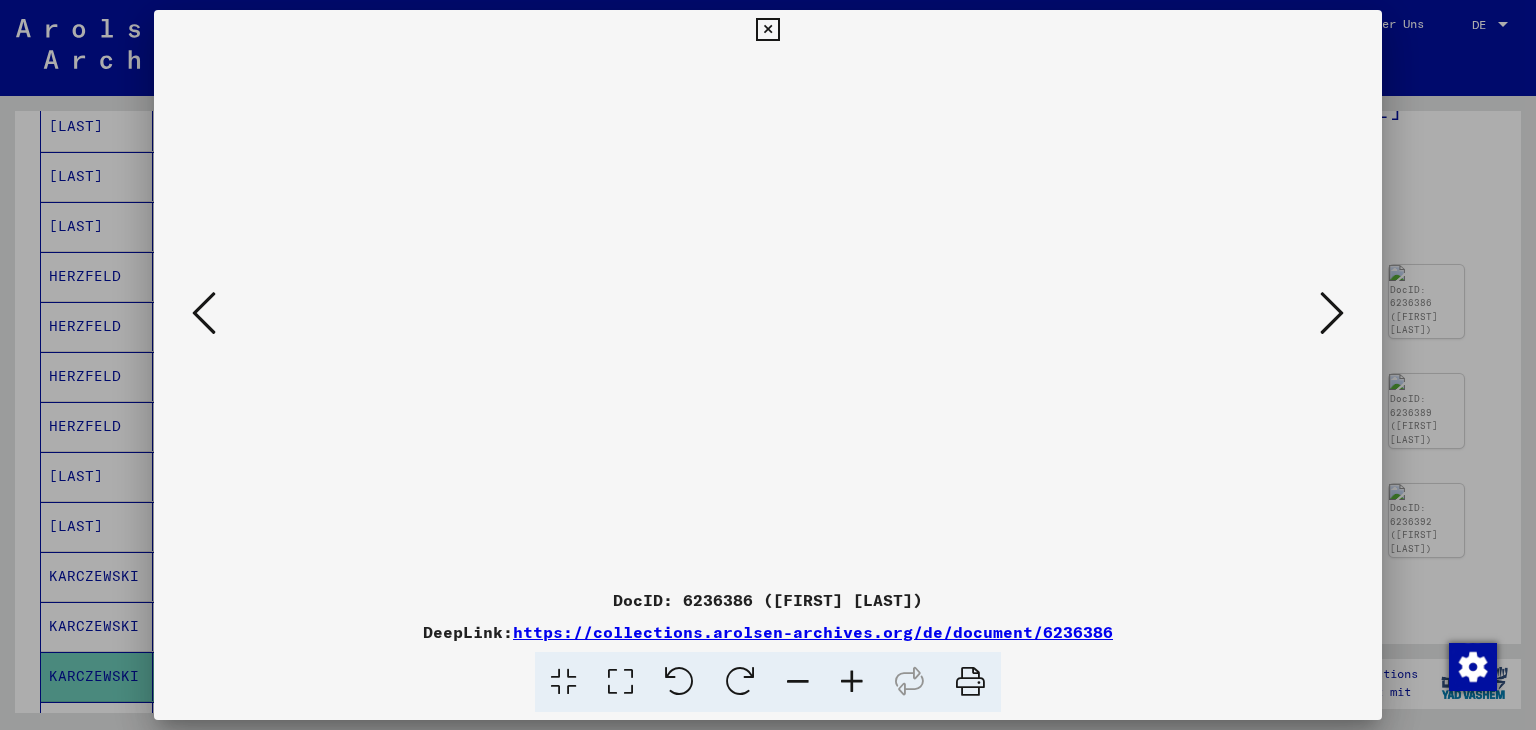 click at bounding box center [1332, 313] 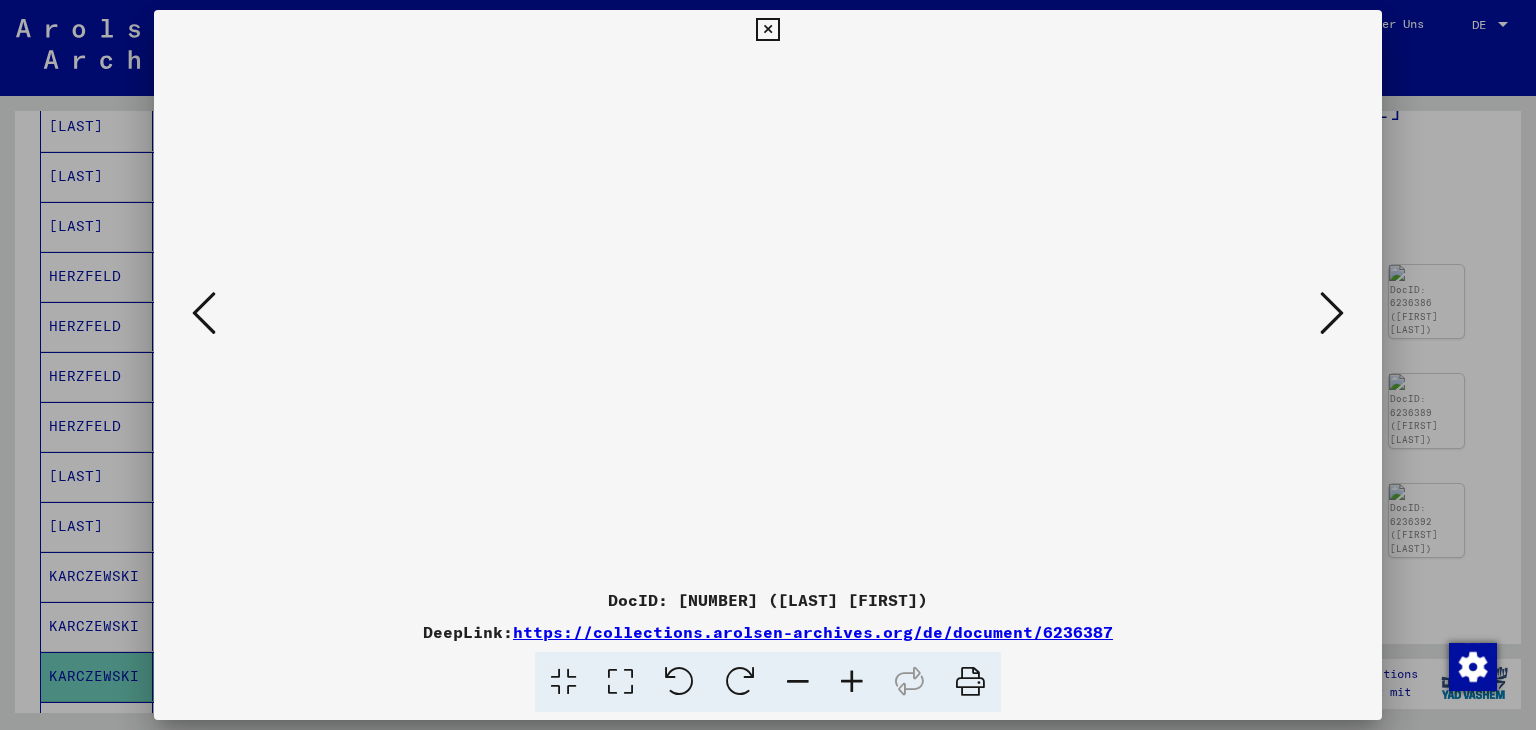 click at bounding box center [1332, 313] 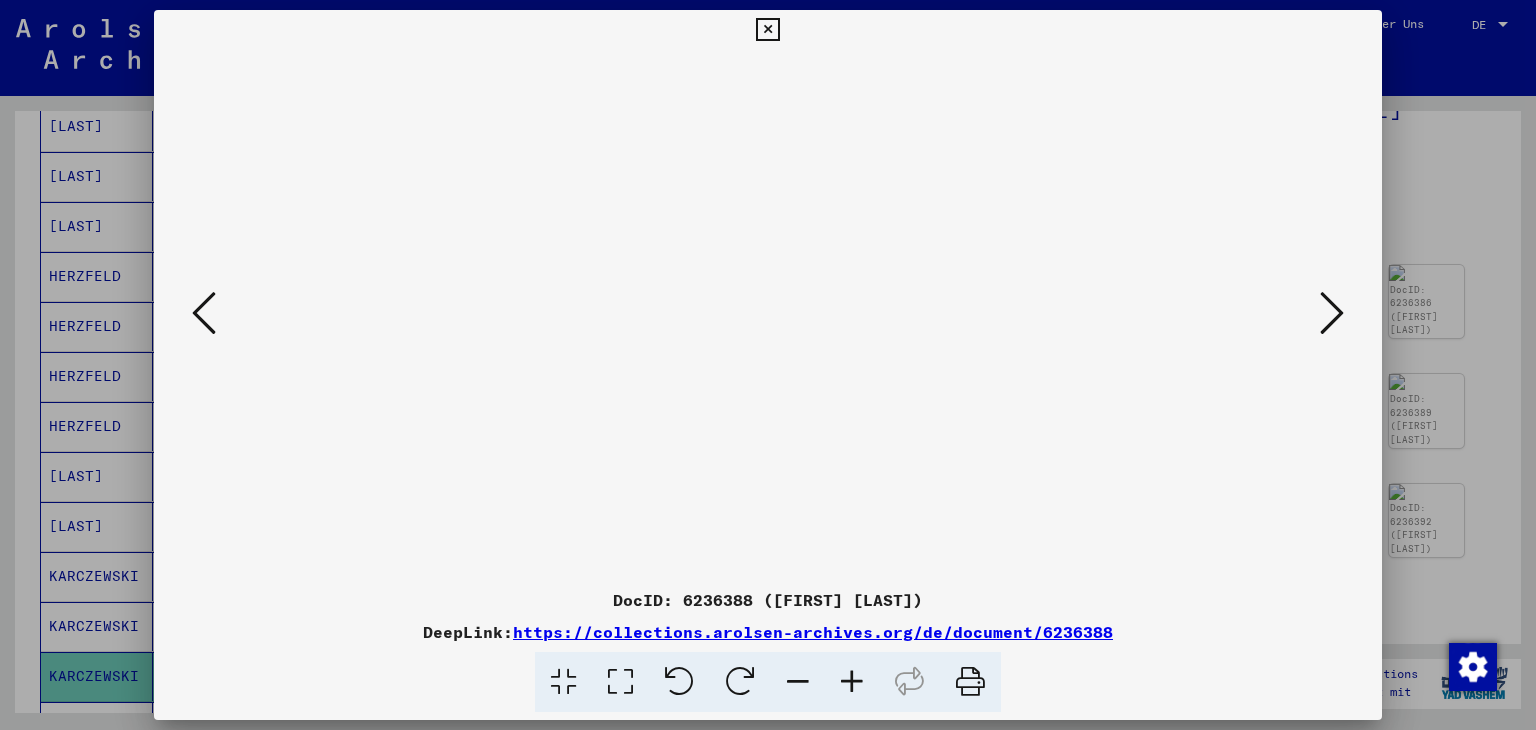 click at bounding box center (1332, 313) 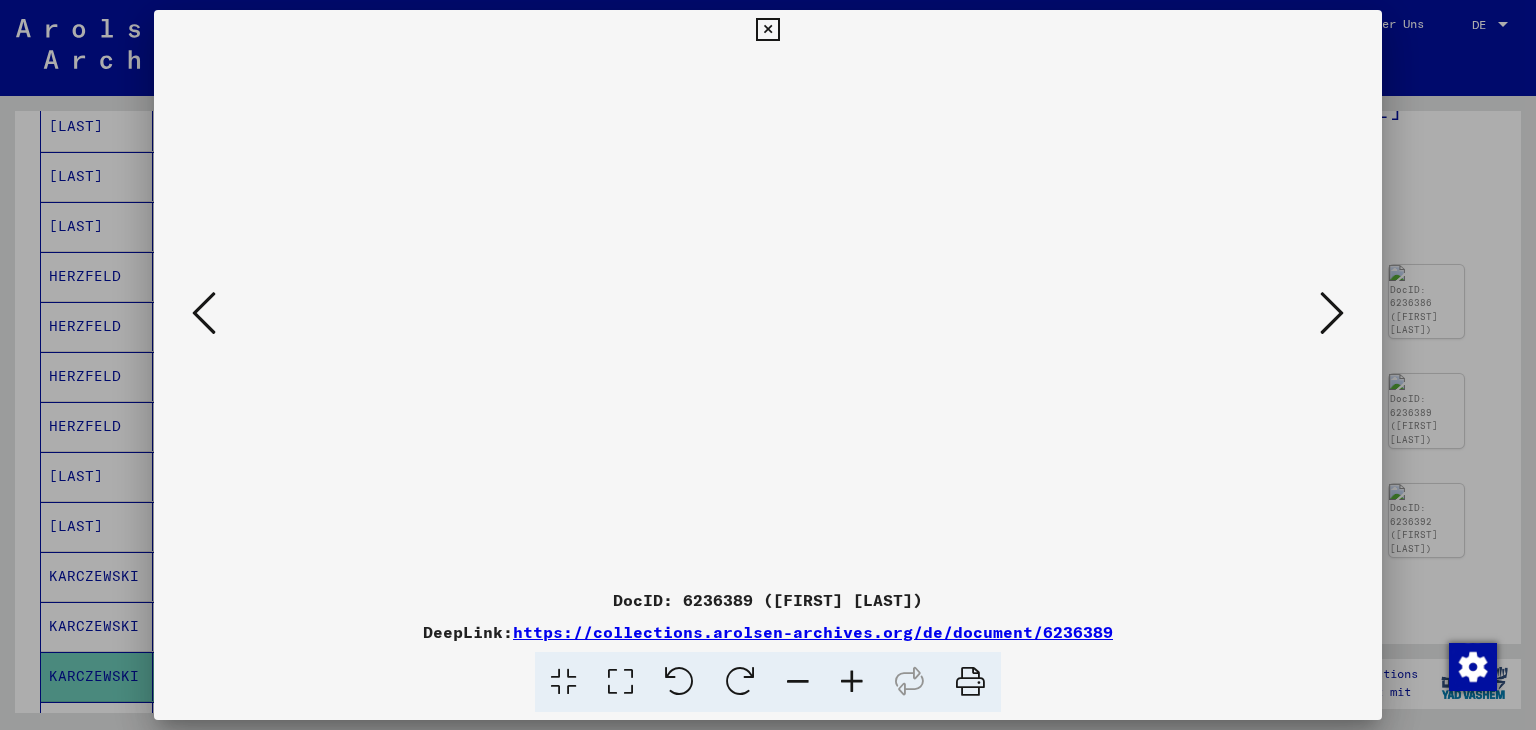 click at bounding box center (1332, 313) 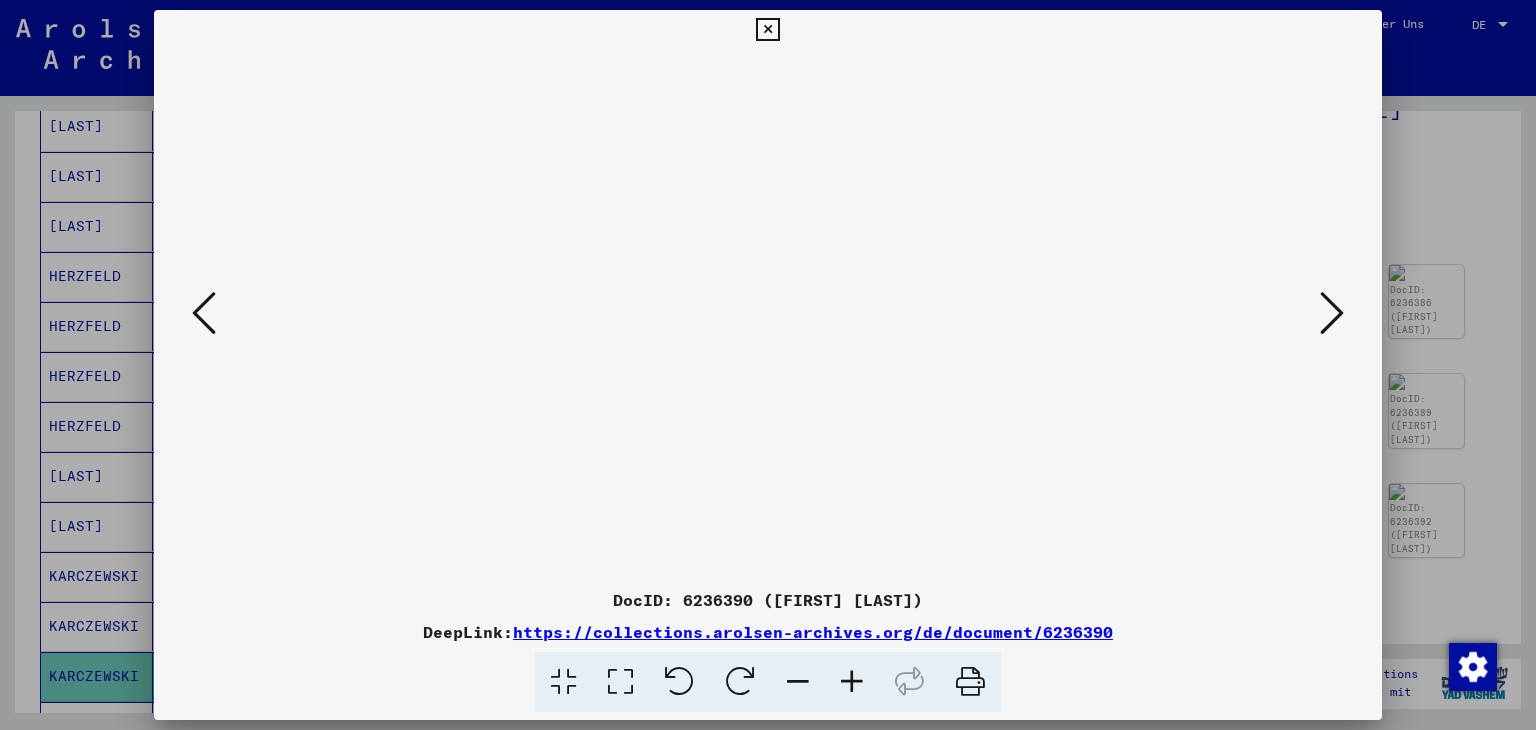 click at bounding box center (1332, 313) 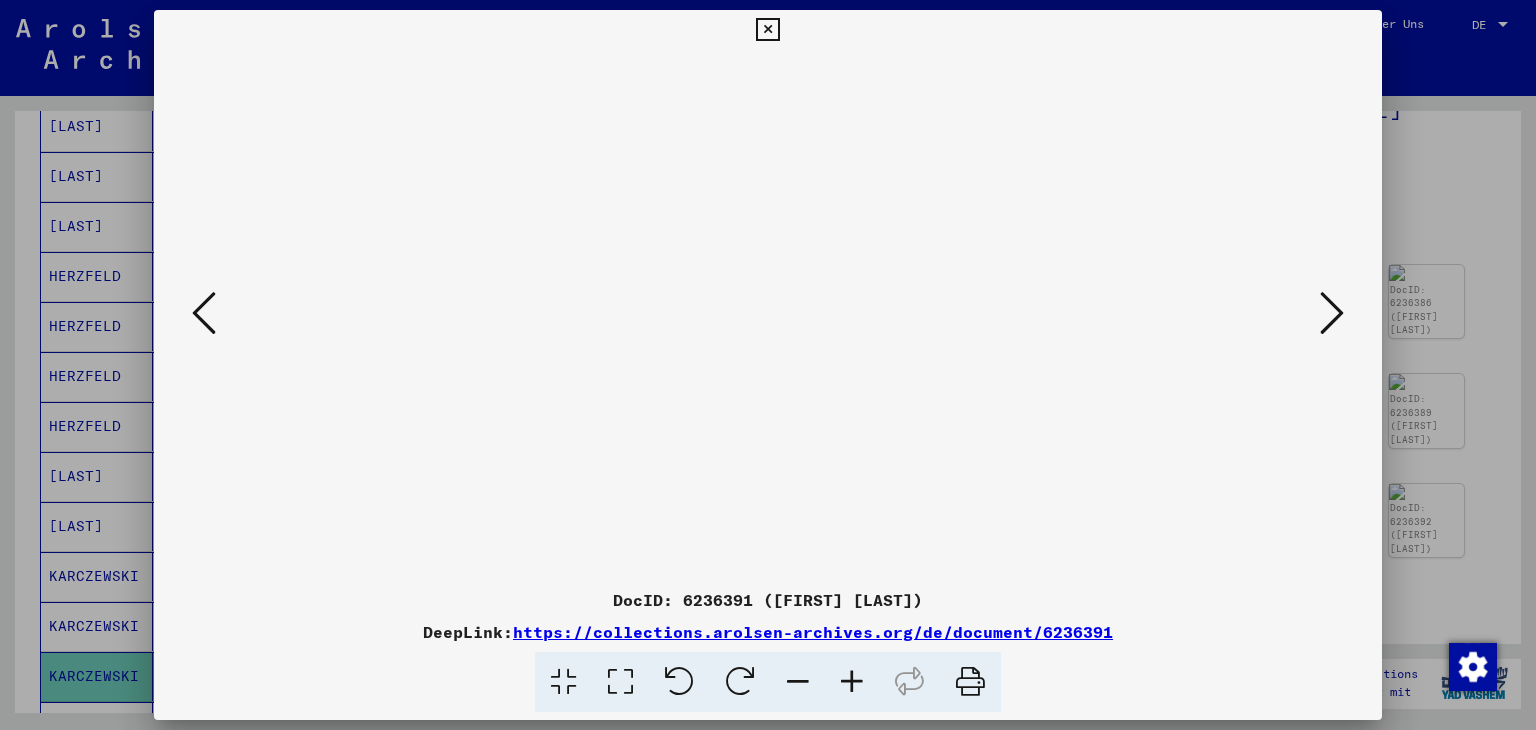 click at bounding box center (204, 313) 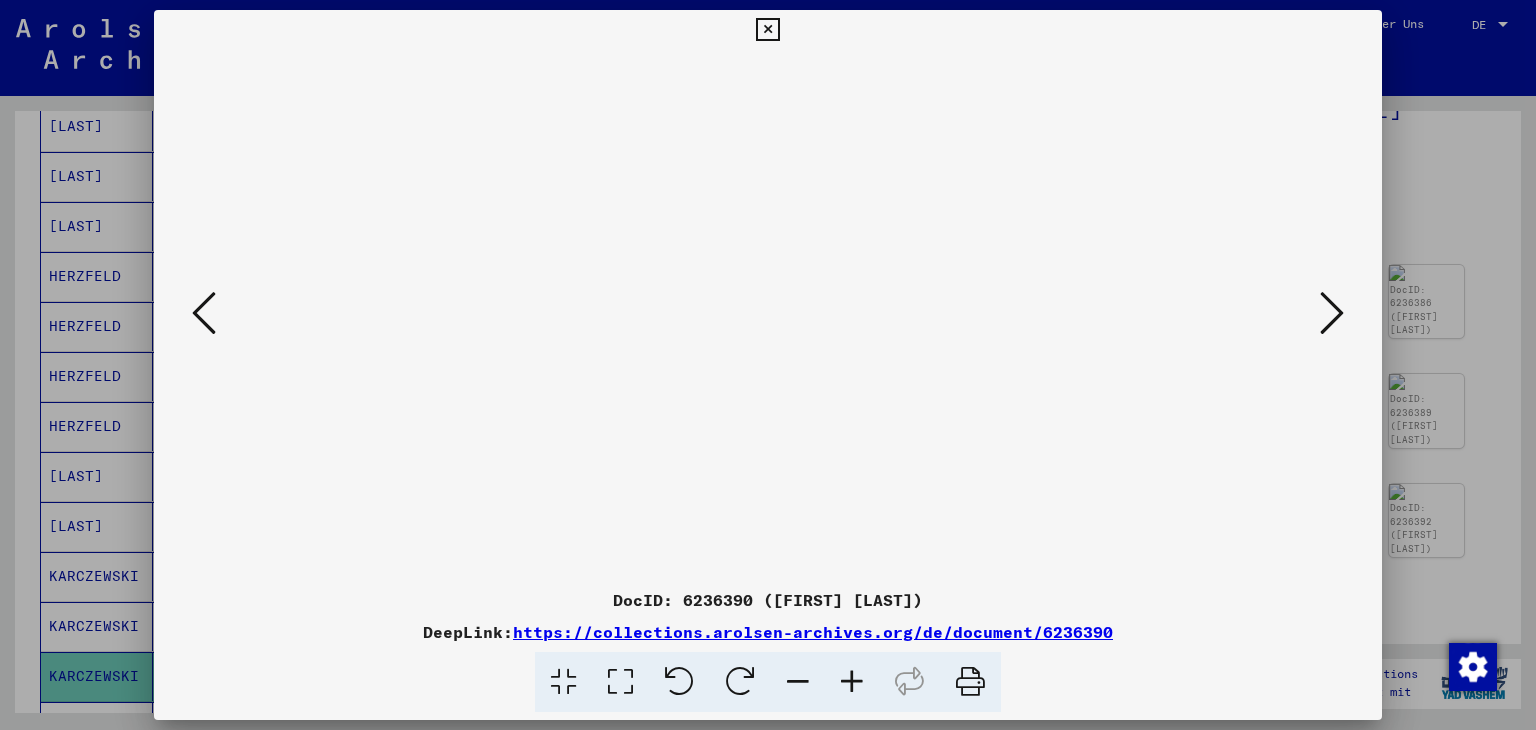 click at bounding box center [204, 313] 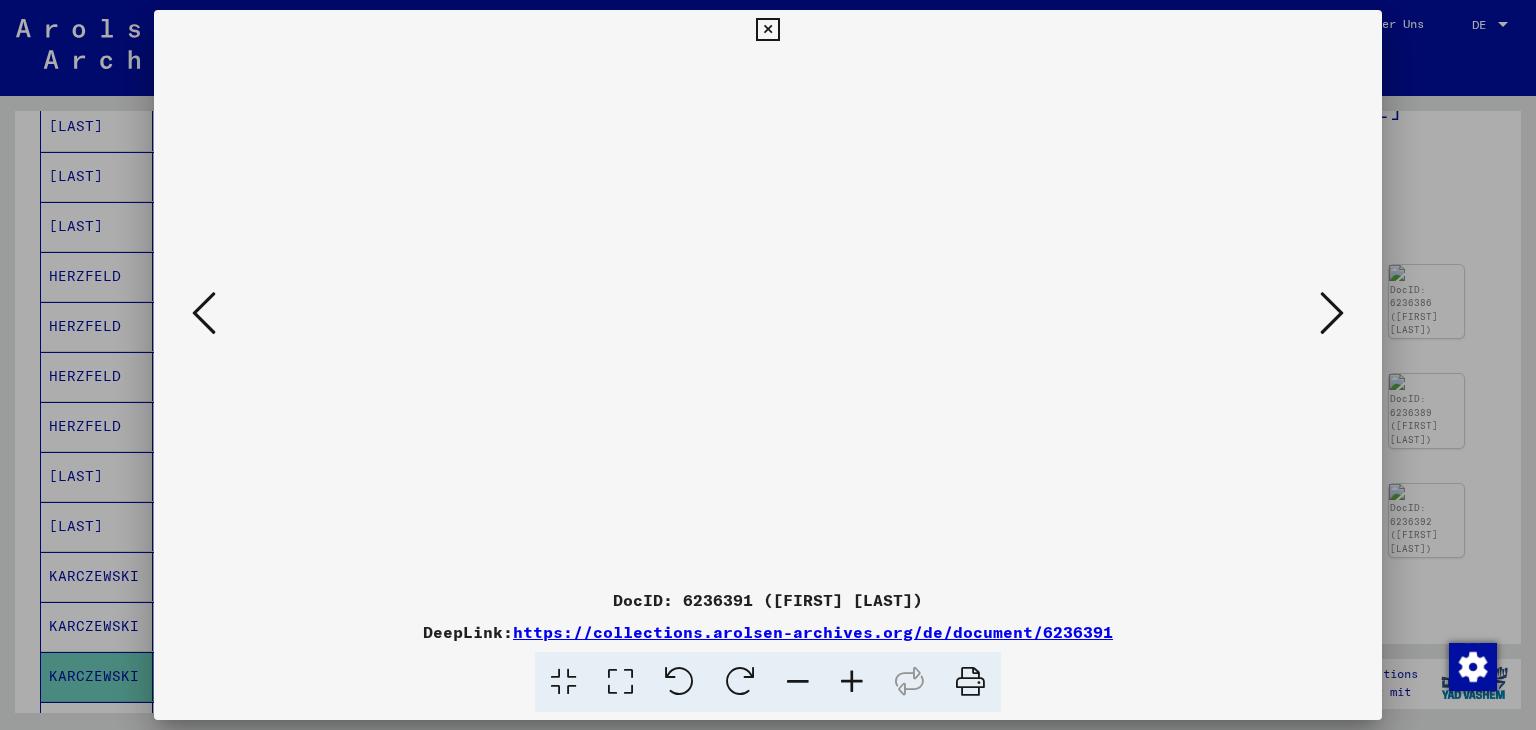 click at bounding box center [1332, 313] 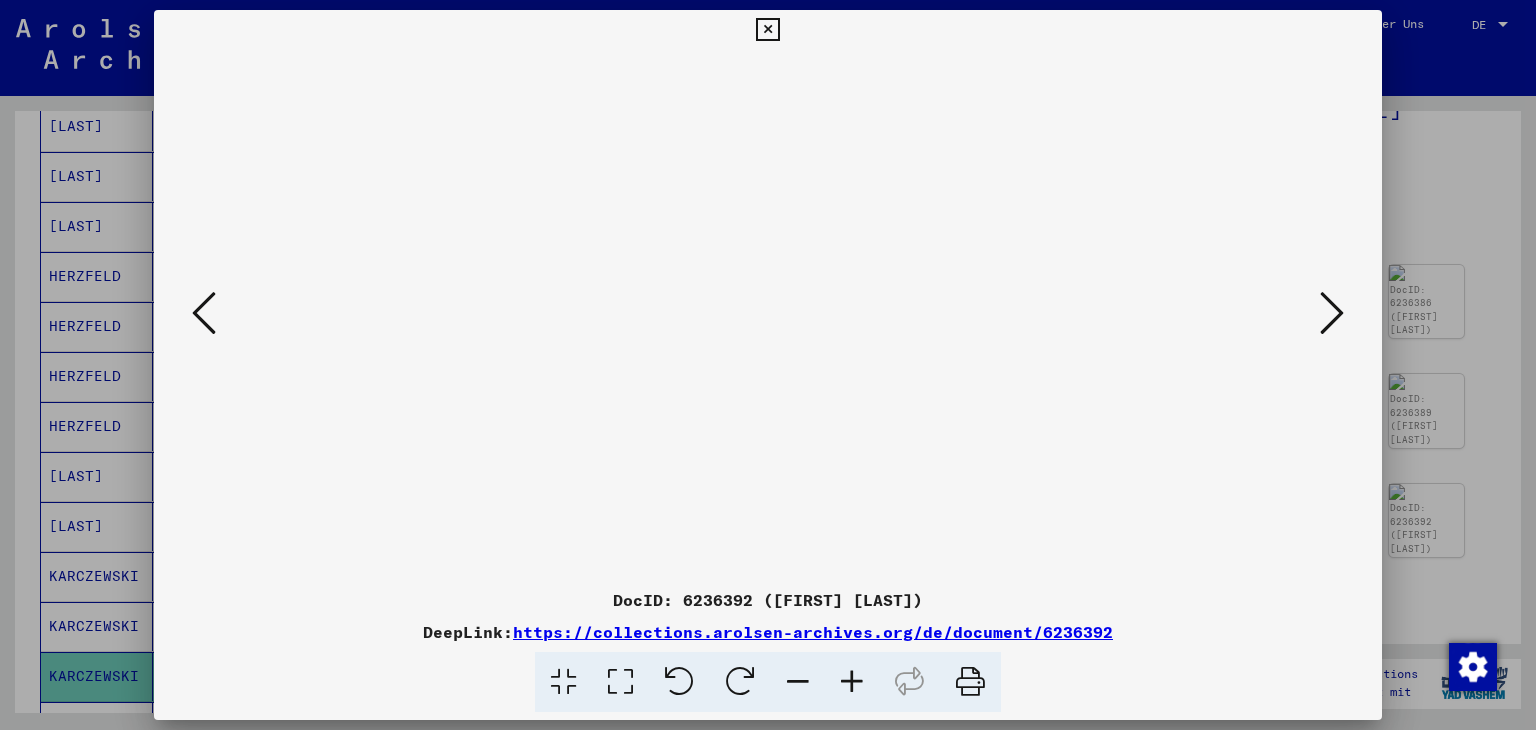 click at bounding box center [1332, 313] 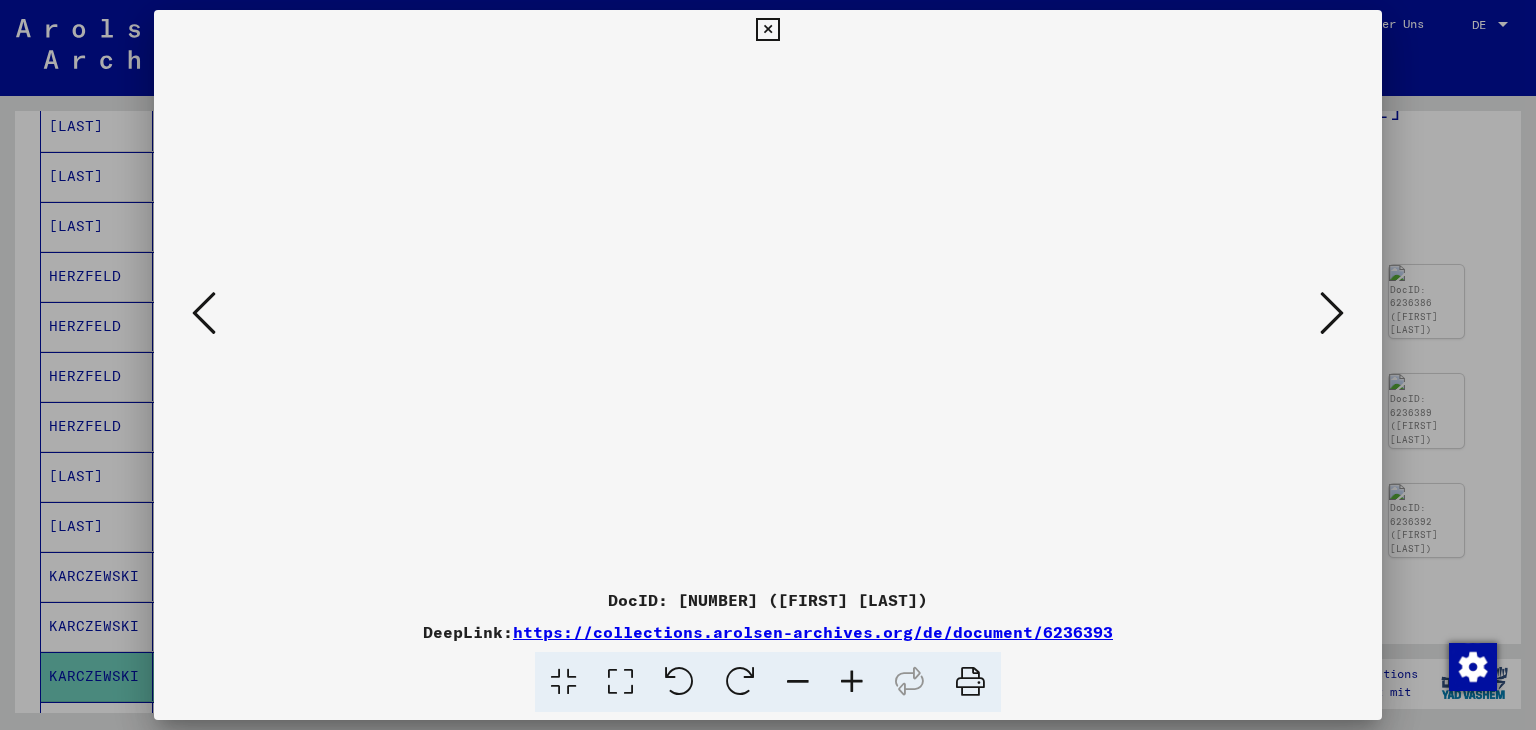 click at bounding box center (1332, 313) 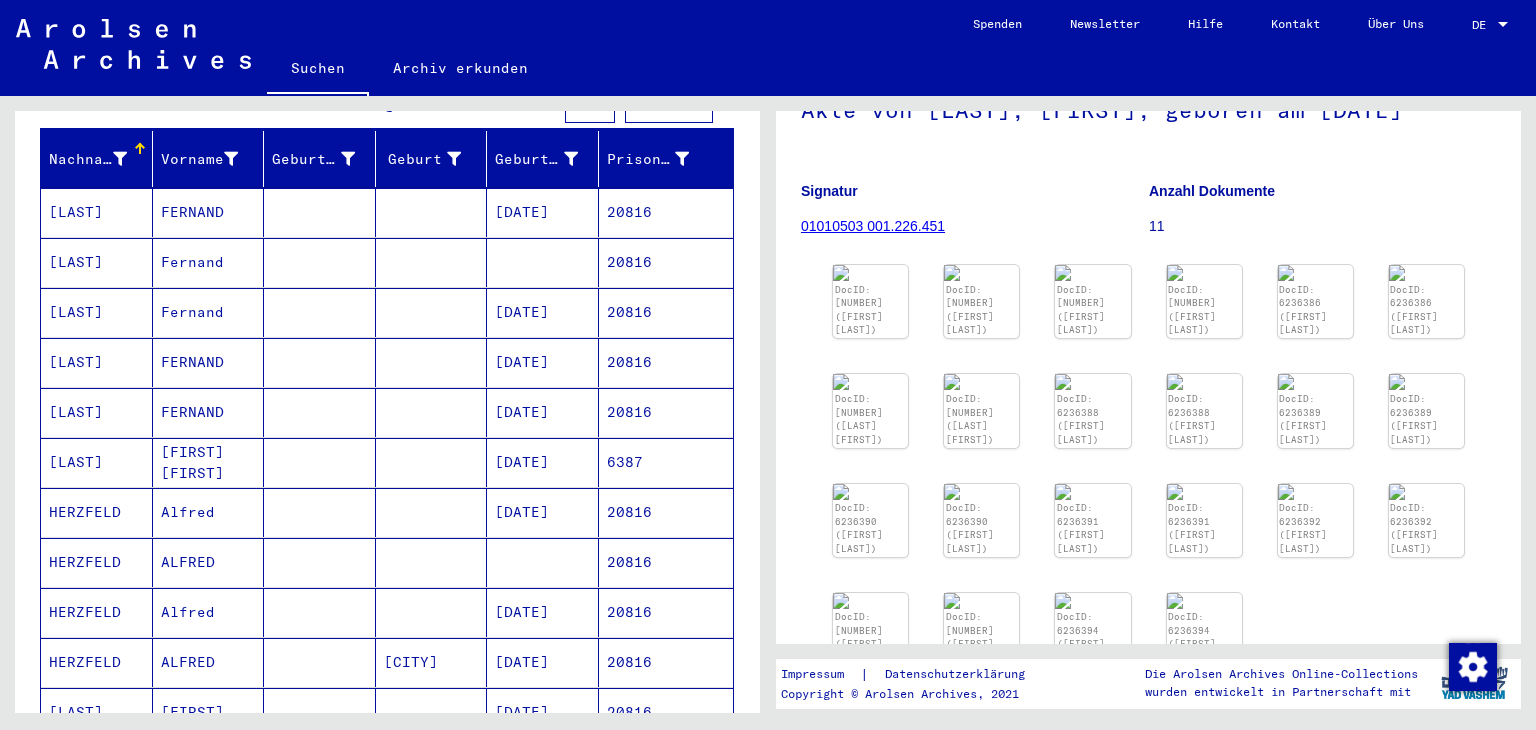 scroll, scrollTop: 0, scrollLeft: 0, axis: both 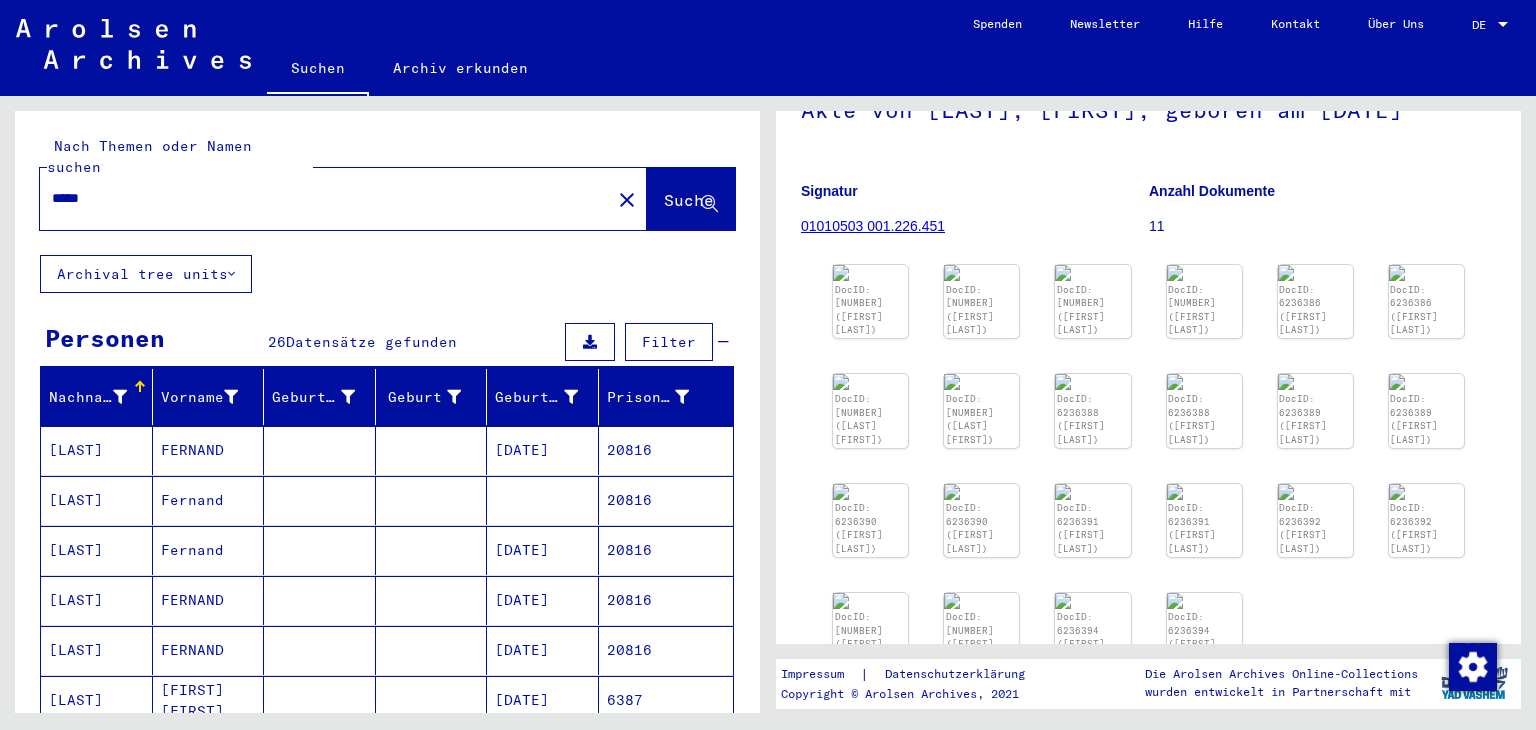 drag, startPoint x: 121, startPoint y: 187, endPoint x: 0, endPoint y: 195, distance: 121.264175 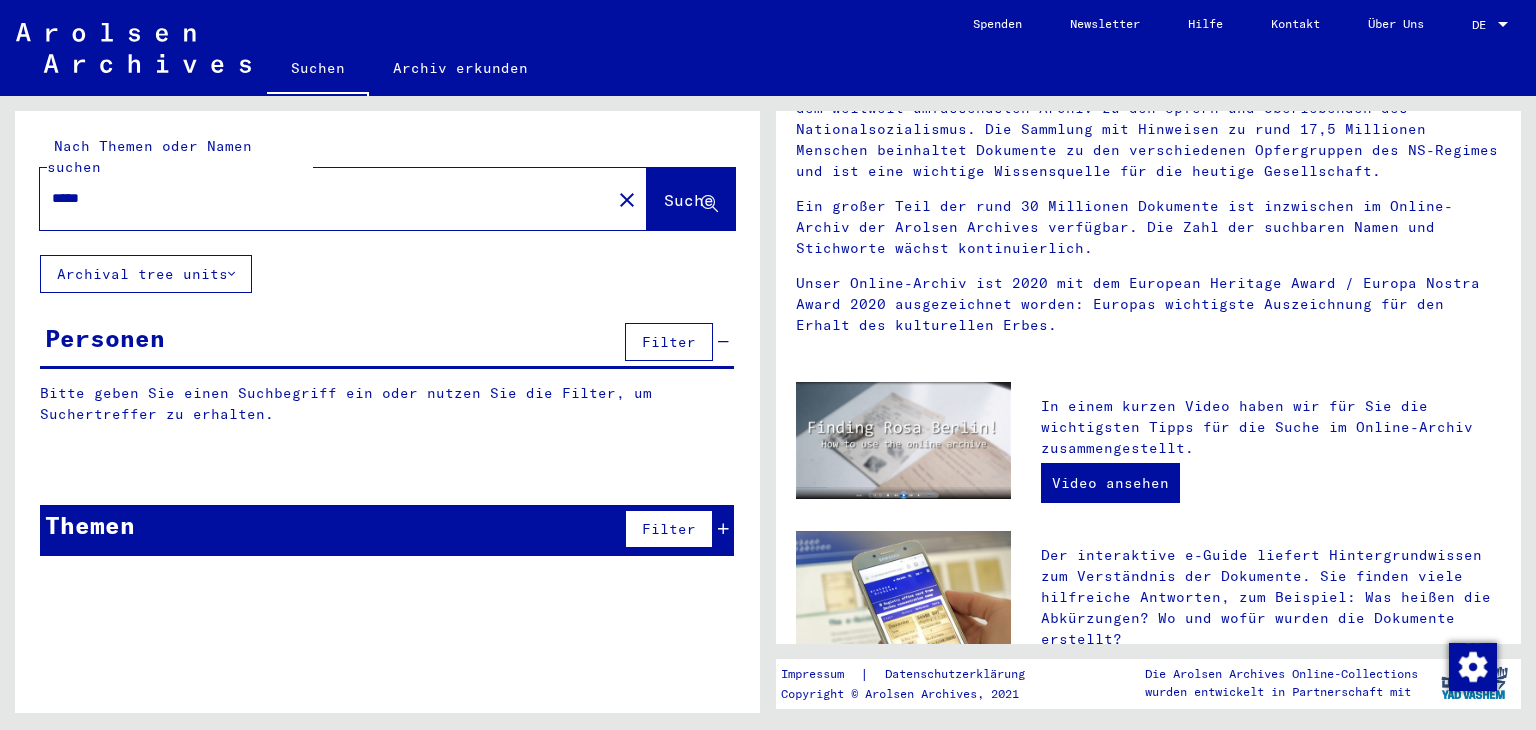 scroll, scrollTop: 0, scrollLeft: 0, axis: both 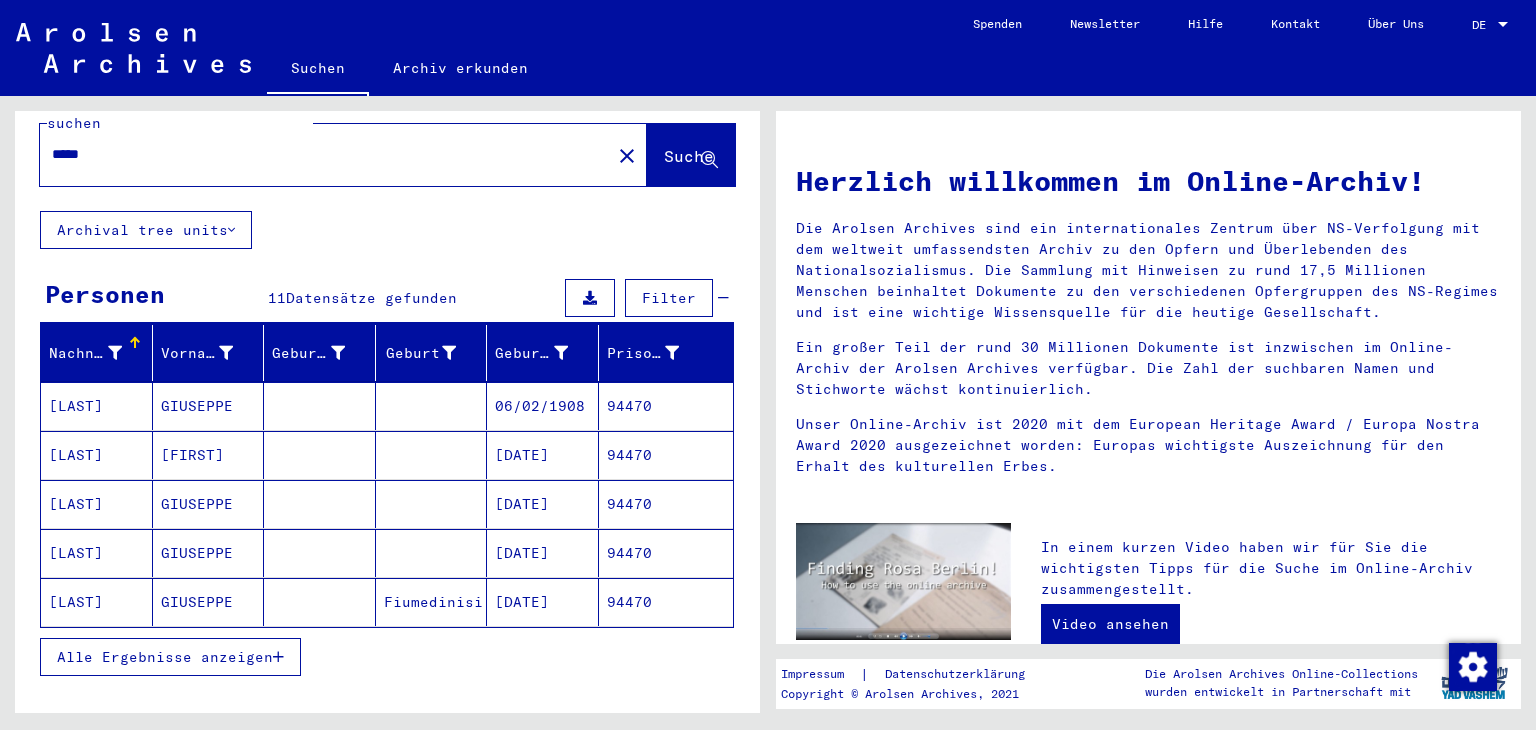 click on "Alle Ergebnisse anzeigen" at bounding box center [170, 657] 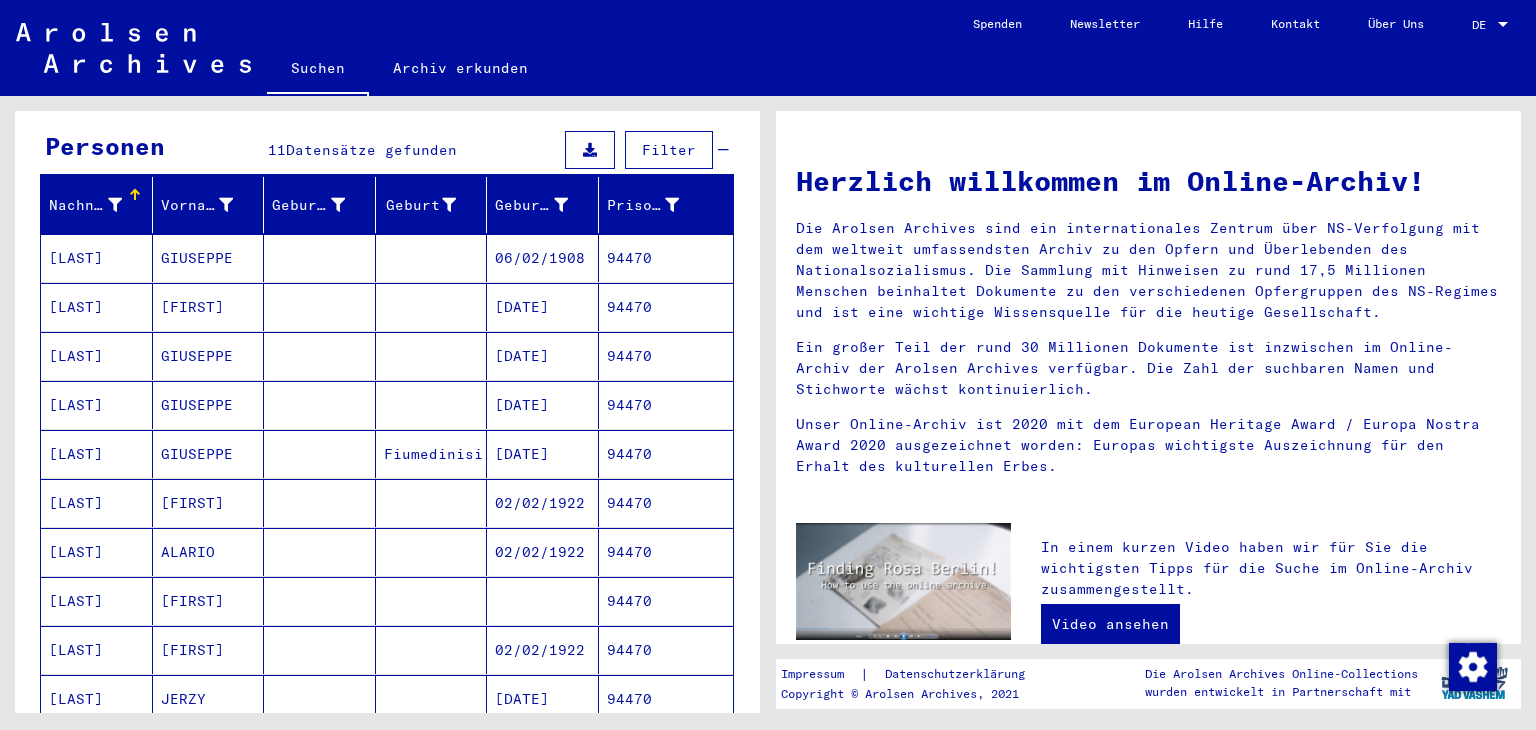 scroll, scrollTop: 204, scrollLeft: 0, axis: vertical 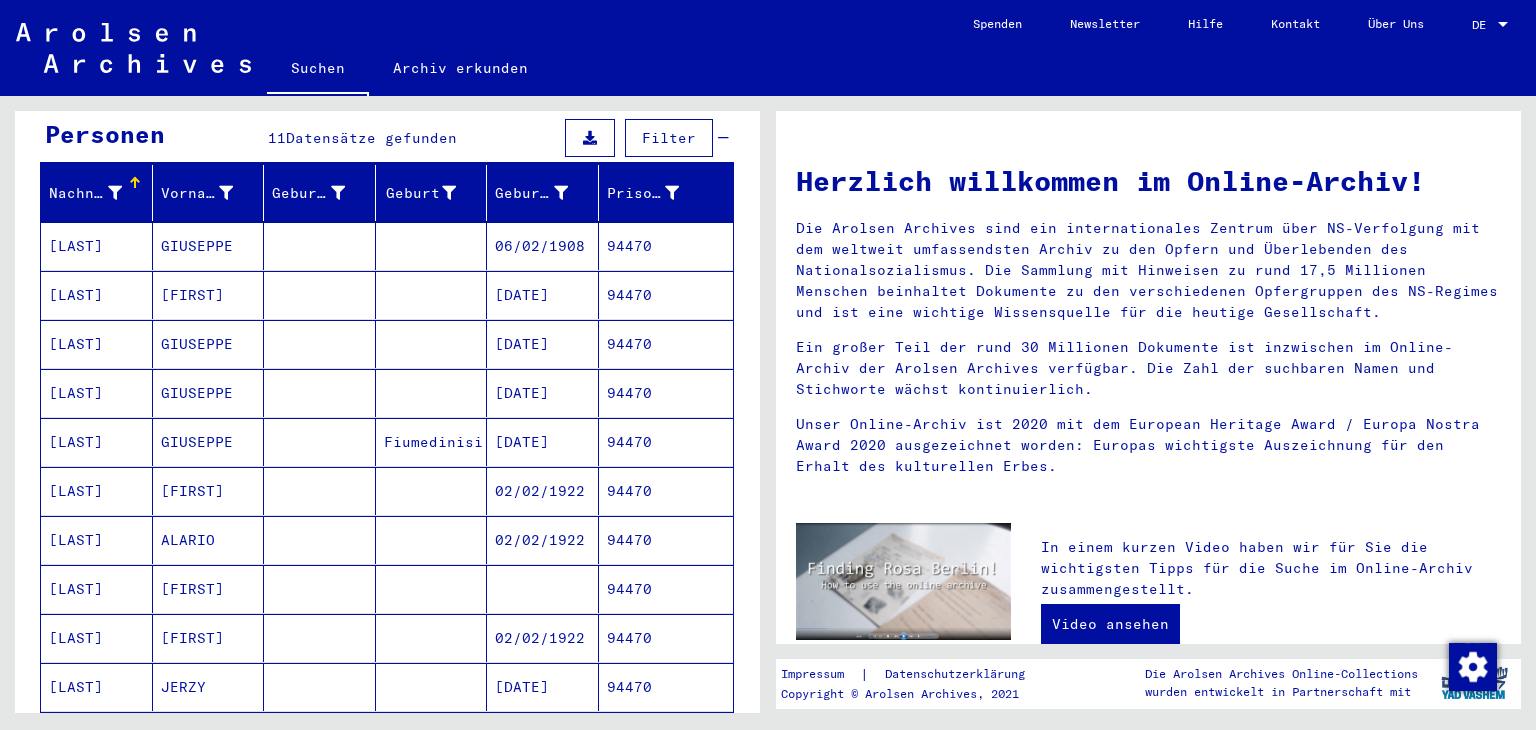 click on "[FIRST]" at bounding box center (209, 246) 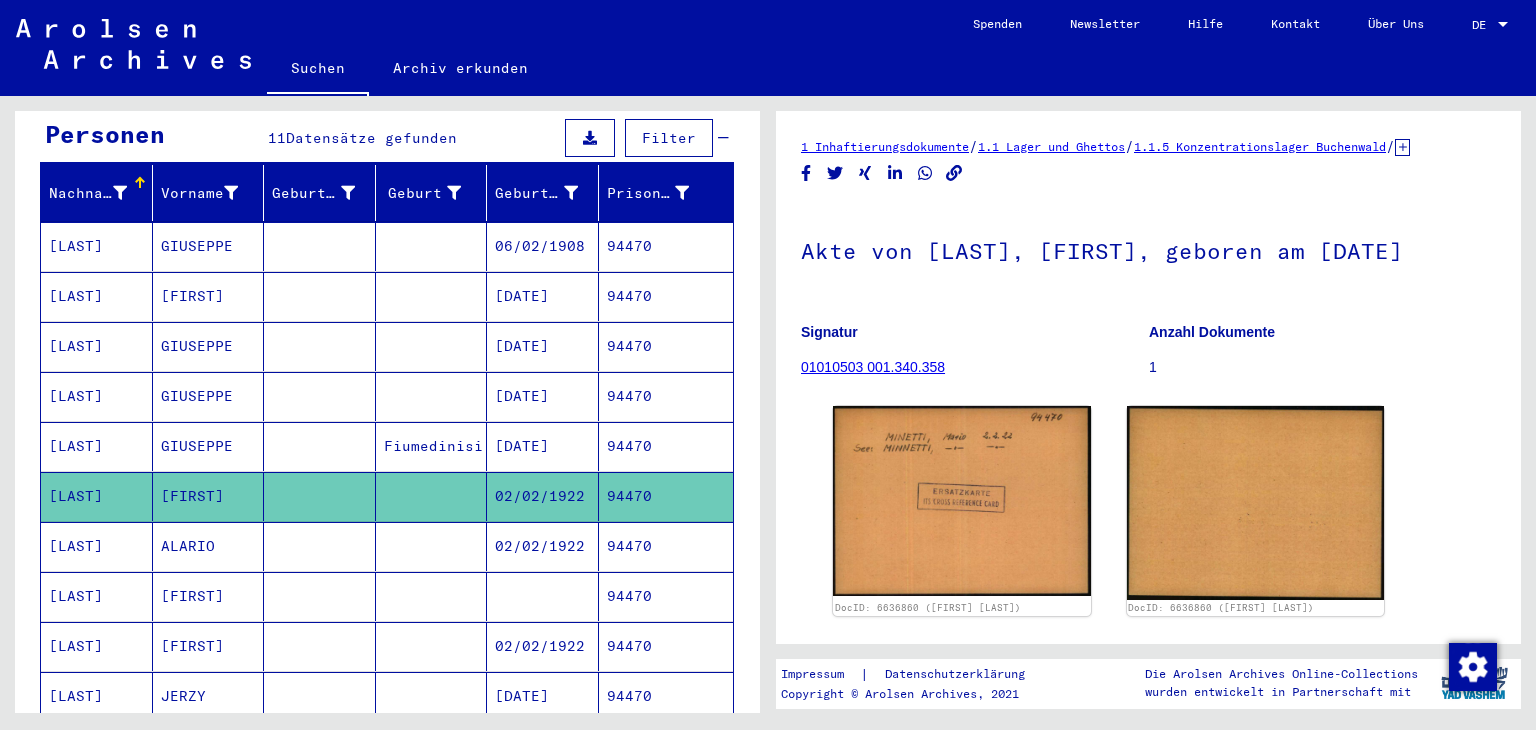 scroll, scrollTop: 0, scrollLeft: 0, axis: both 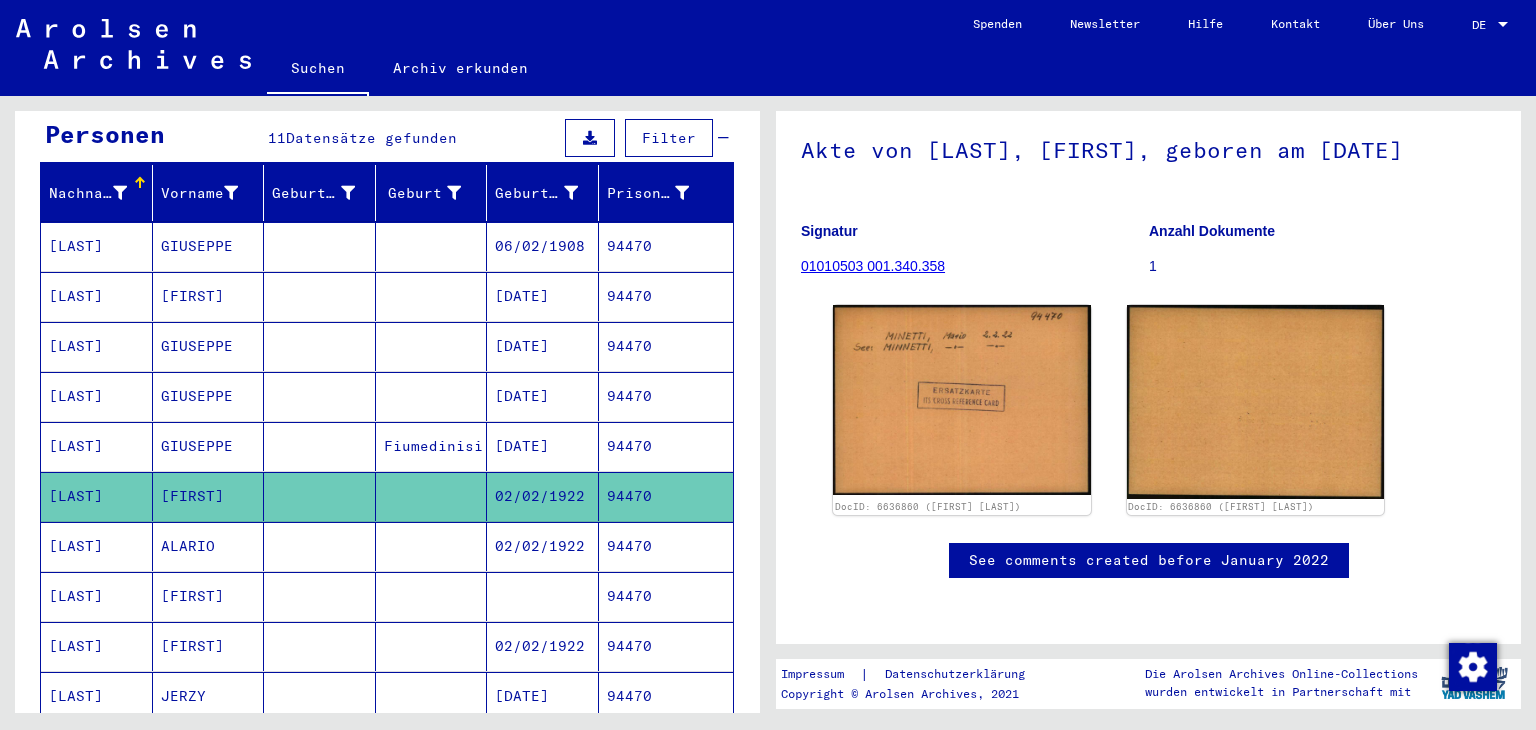 click at bounding box center [320, 246] 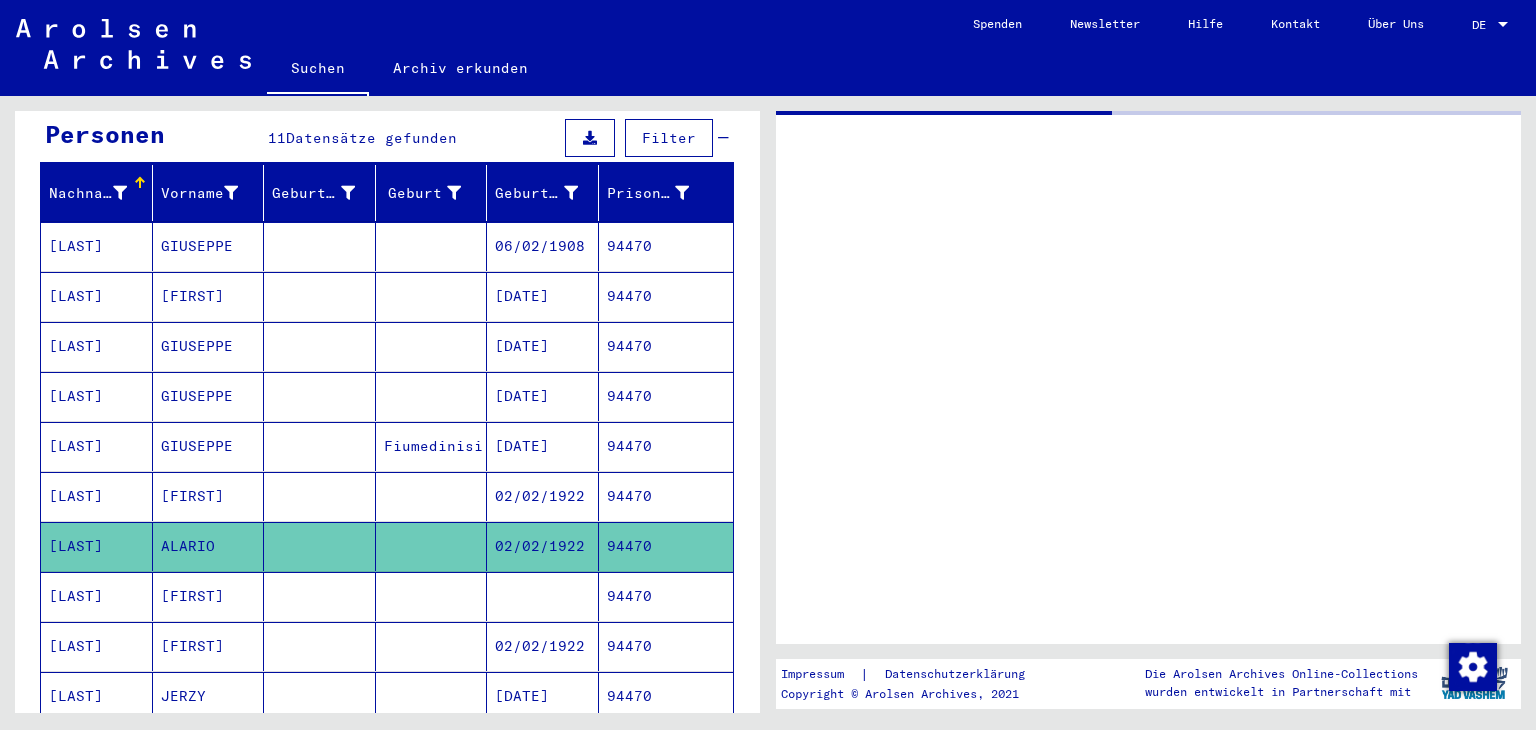 scroll, scrollTop: 0, scrollLeft: 0, axis: both 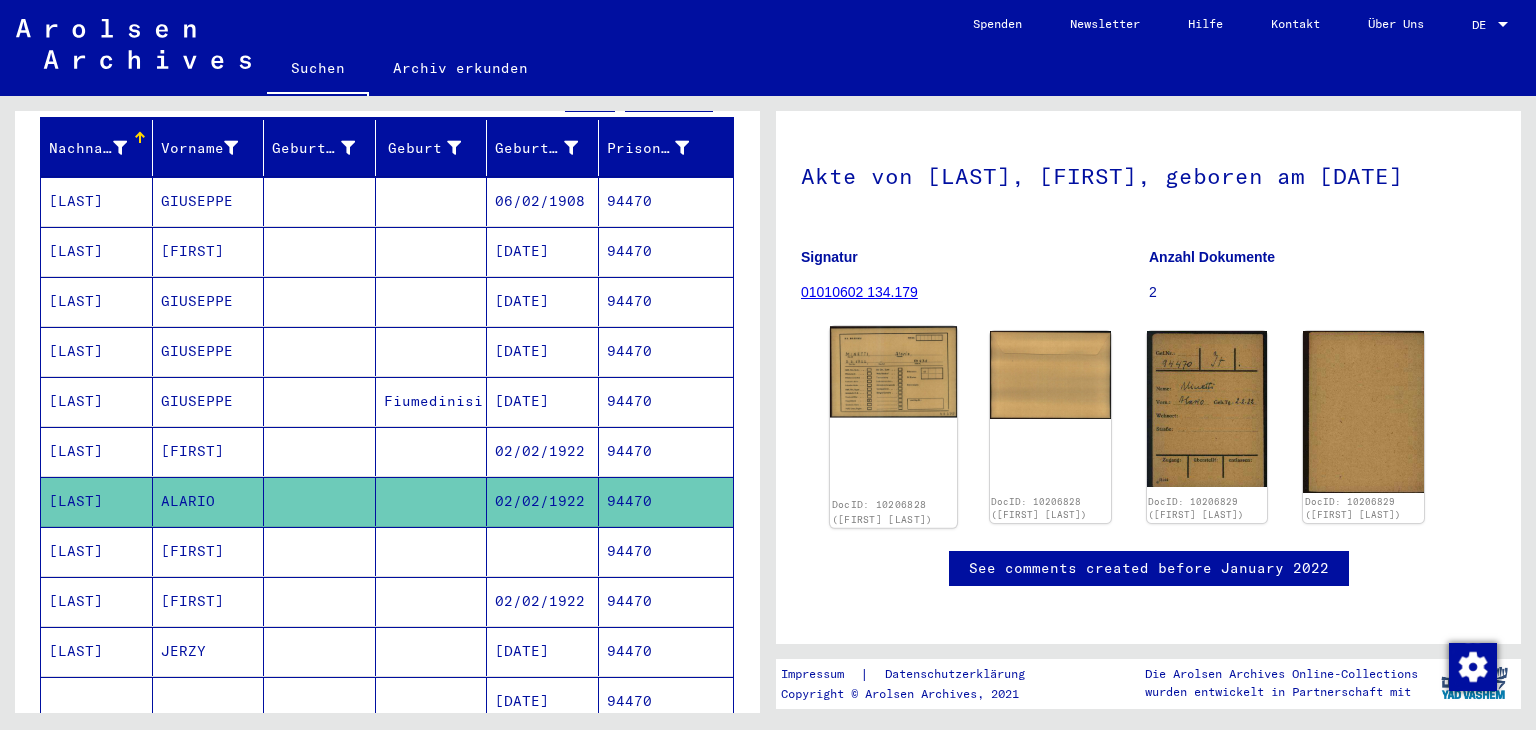 click at bounding box center (893, 372) 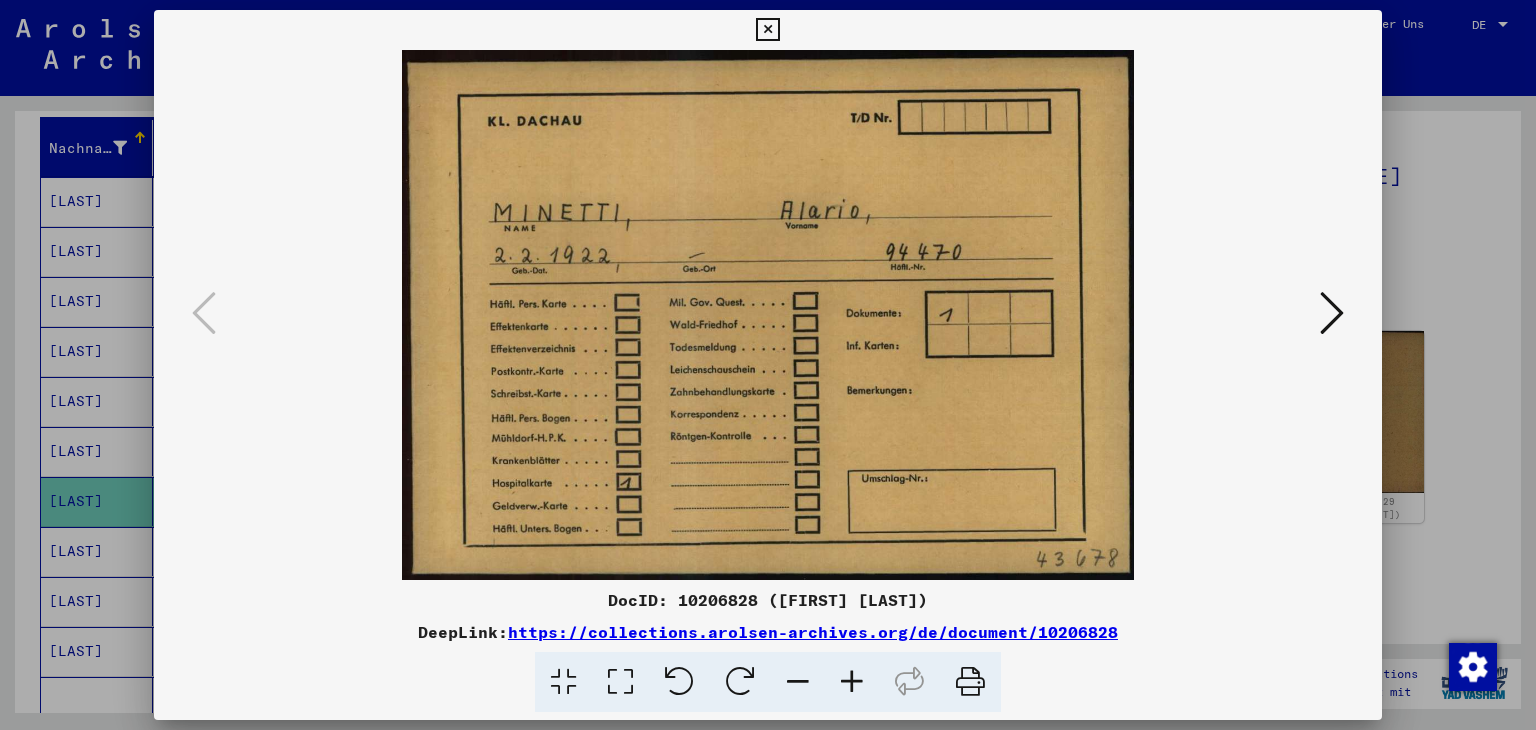 click at bounding box center (1332, 313) 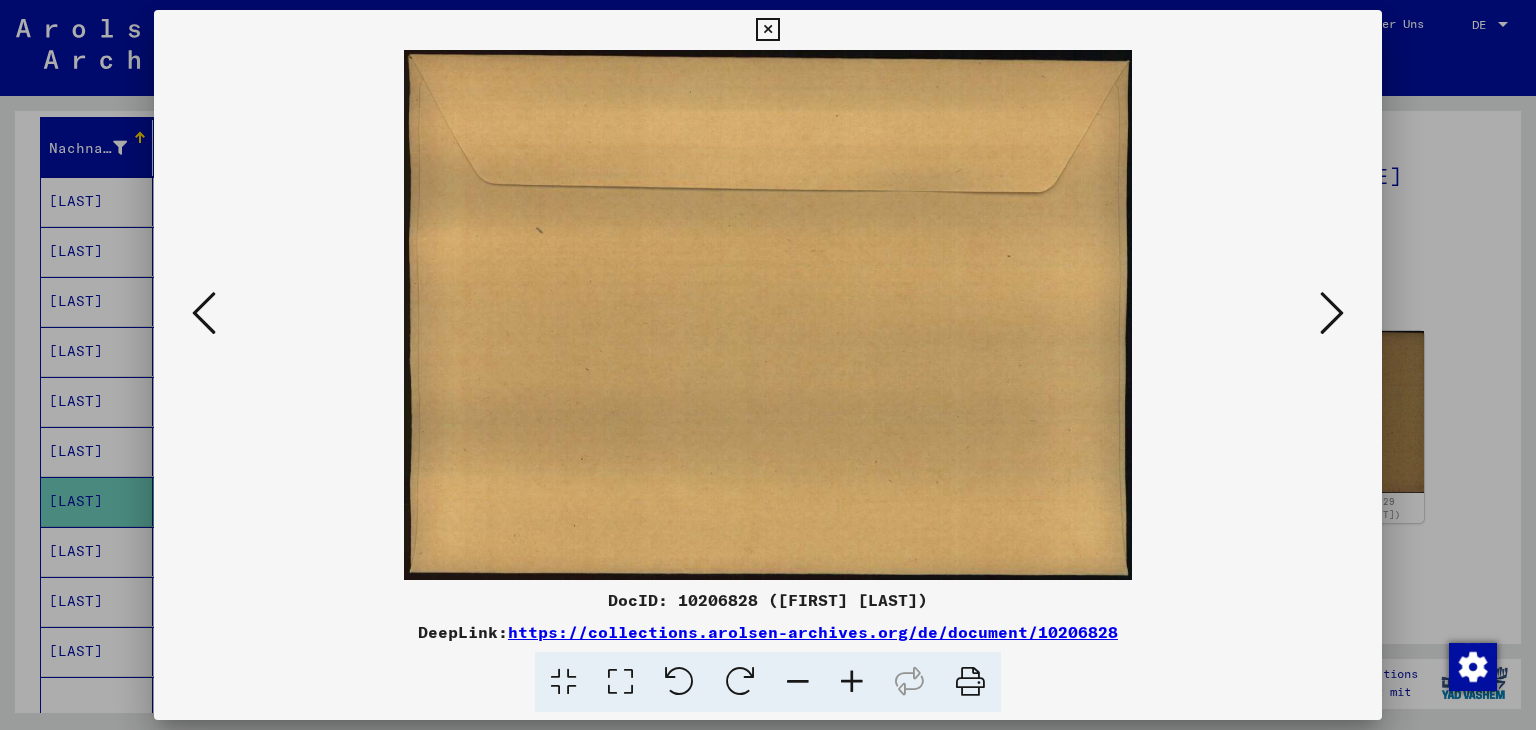 click at bounding box center (767, 30) 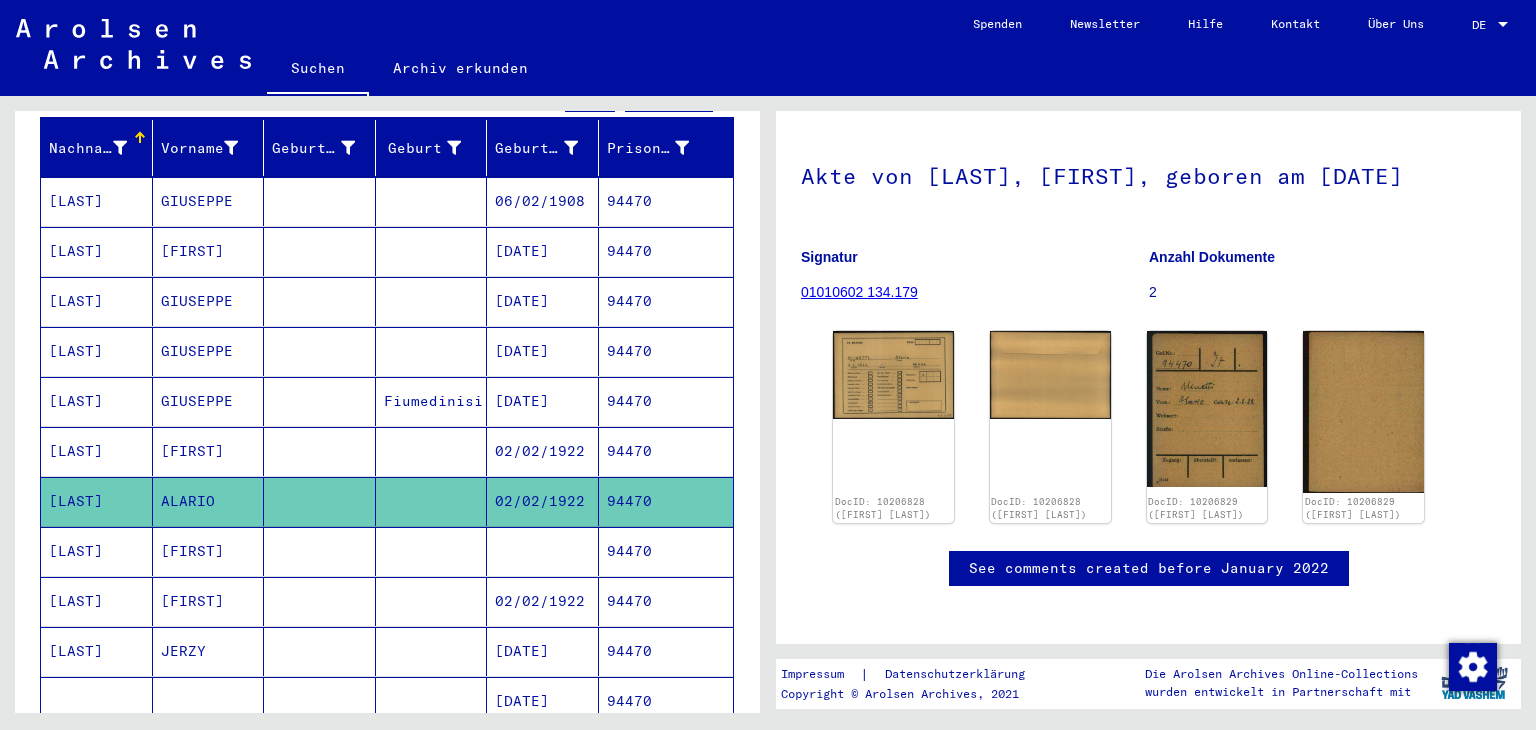 click at bounding box center [320, 201] 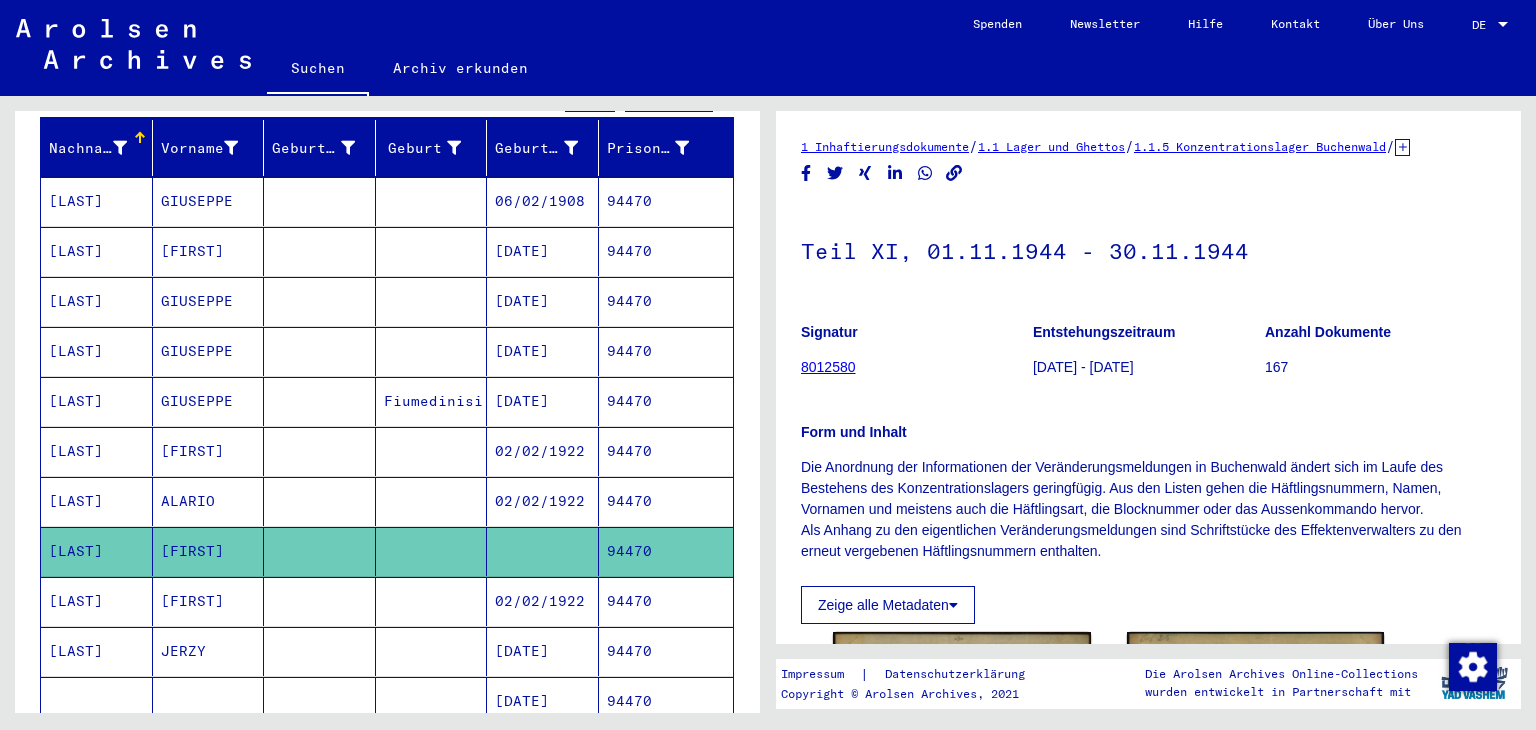 scroll, scrollTop: 324, scrollLeft: 0, axis: vertical 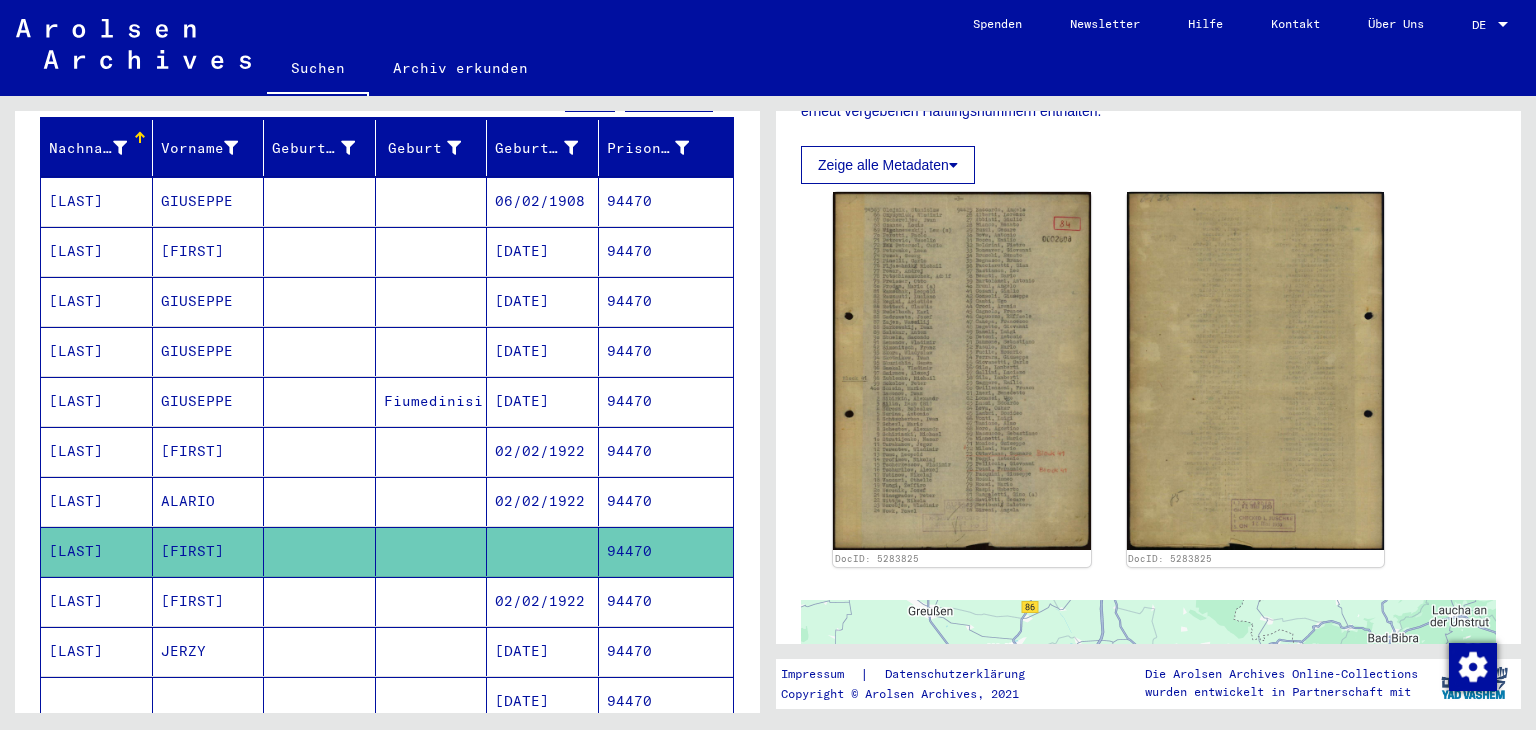 click on "[FIRST]" at bounding box center [209, 201] 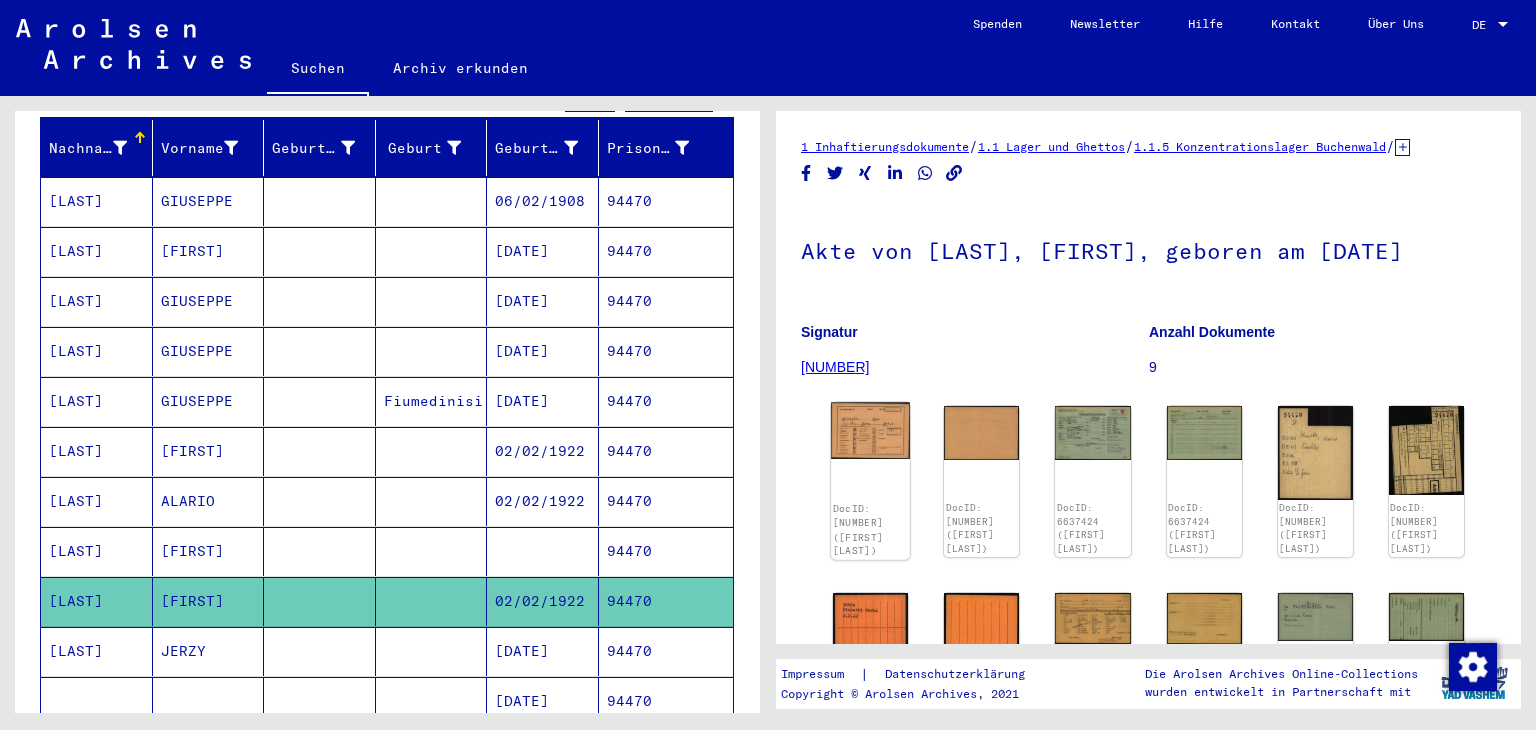 click at bounding box center [870, 430] 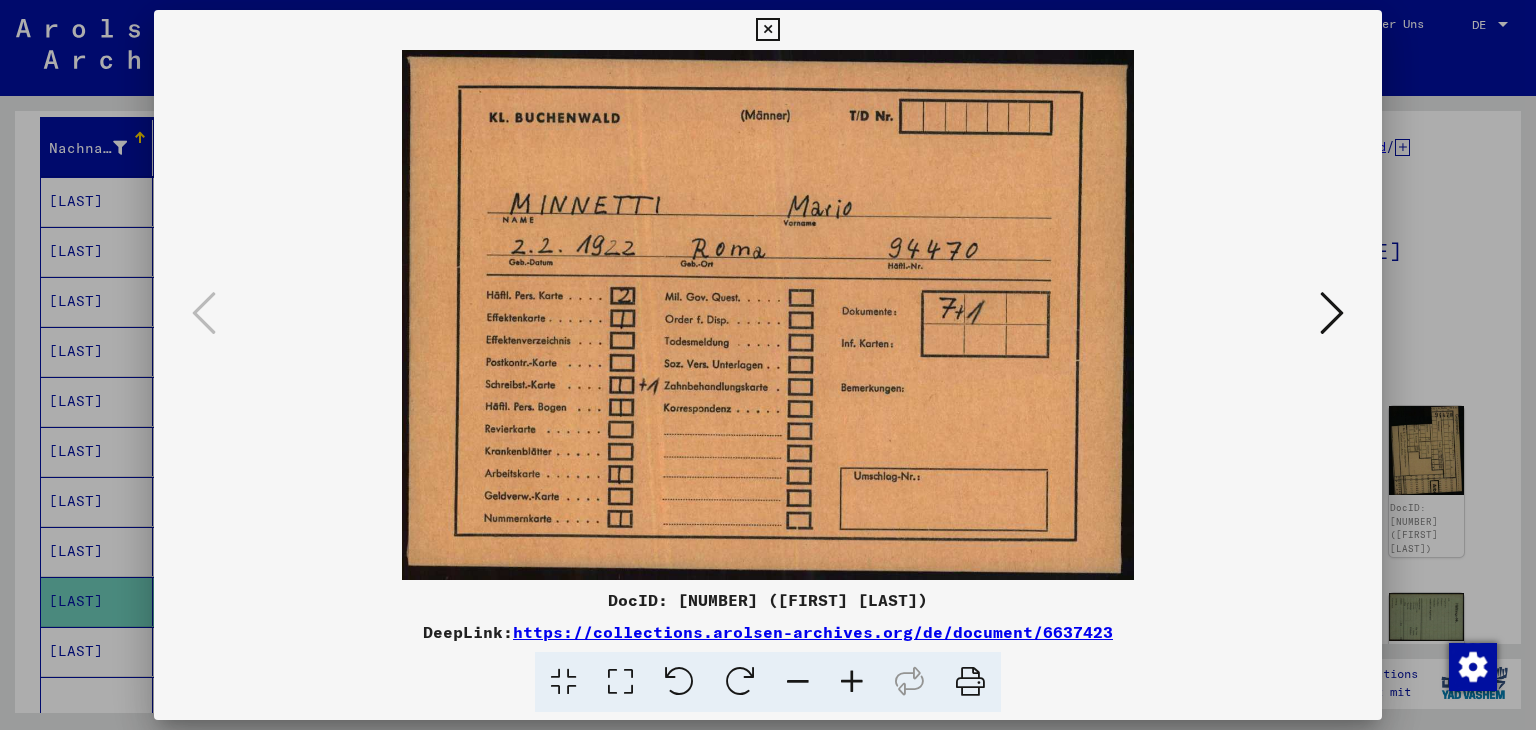 click at bounding box center [1332, 314] 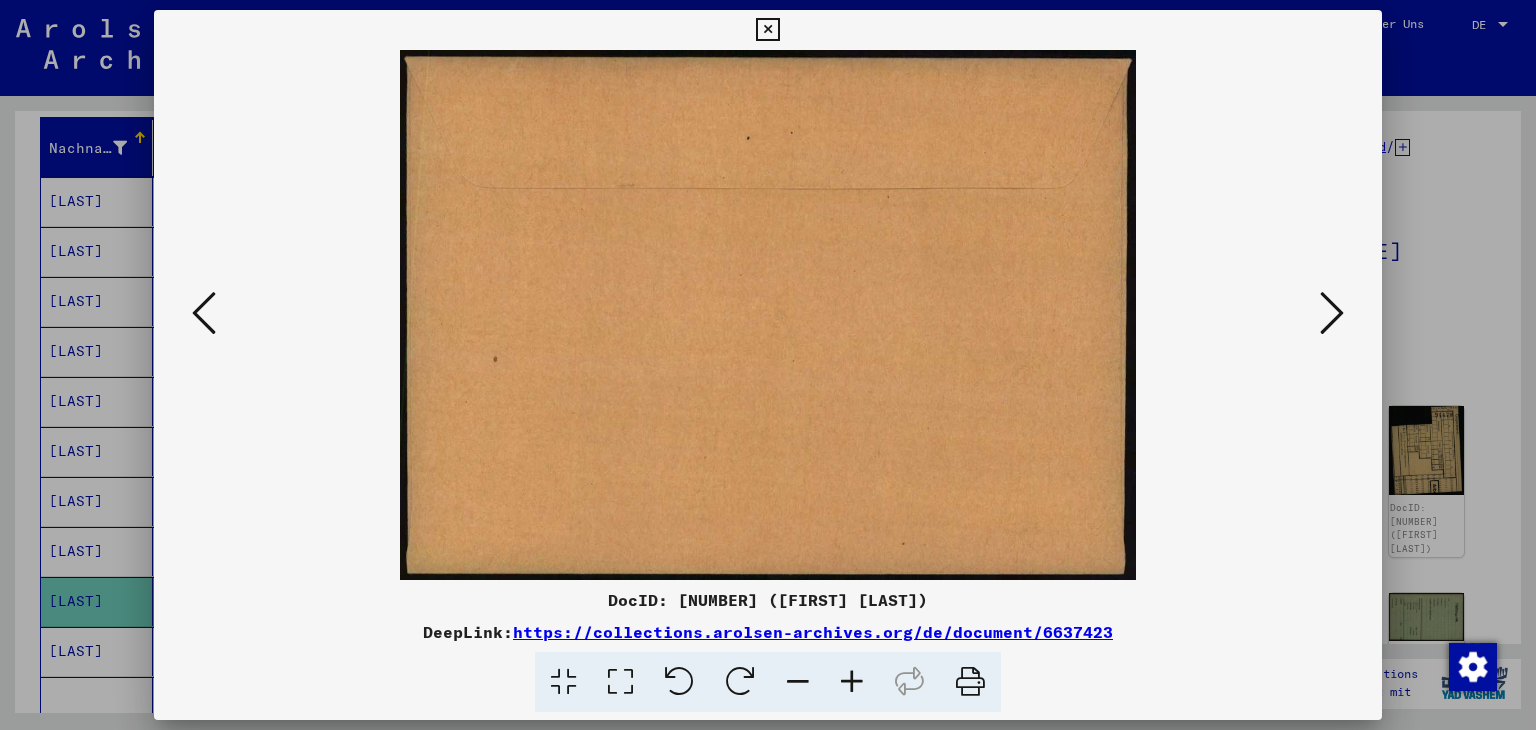 click at bounding box center [1332, 314] 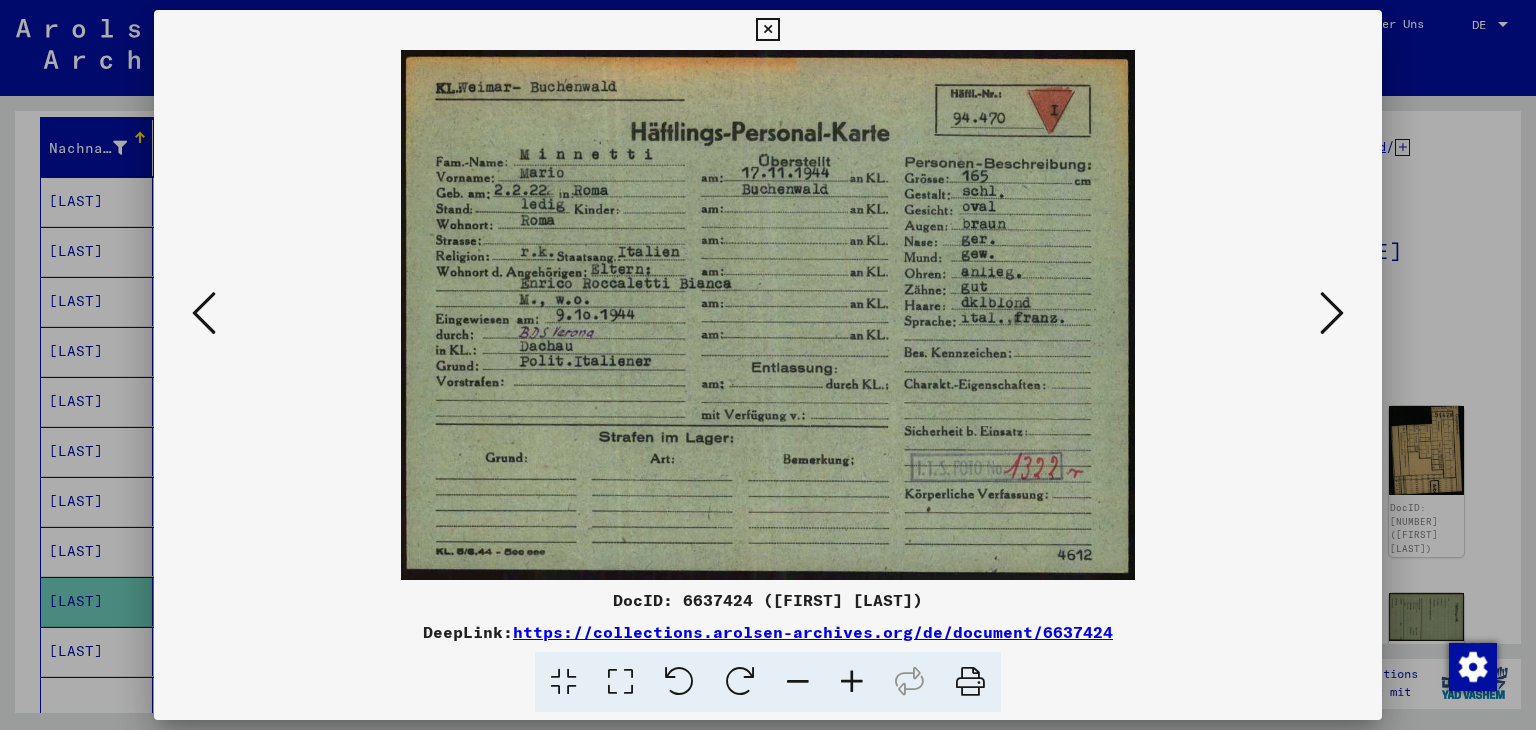 click at bounding box center (1332, 313) 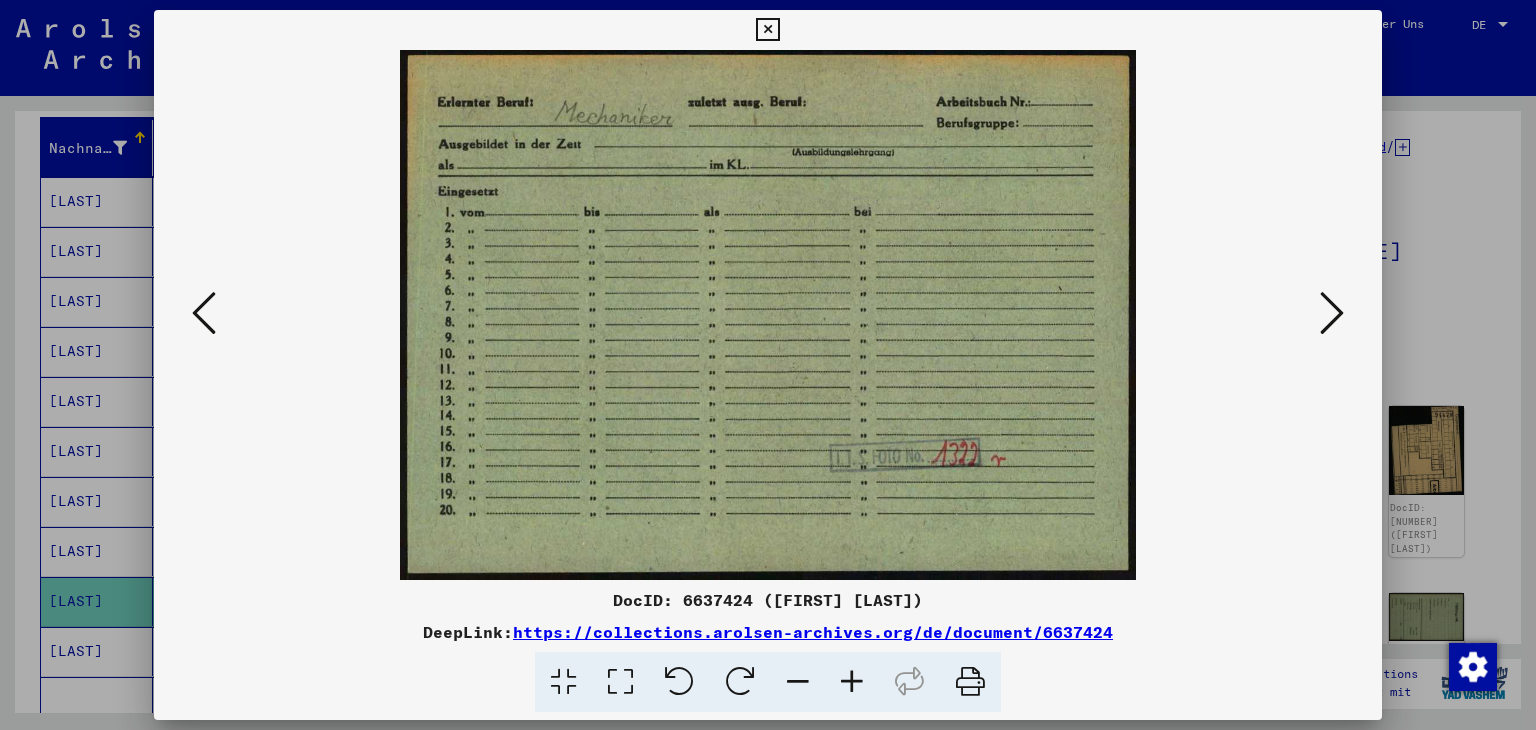 click at bounding box center [1332, 313] 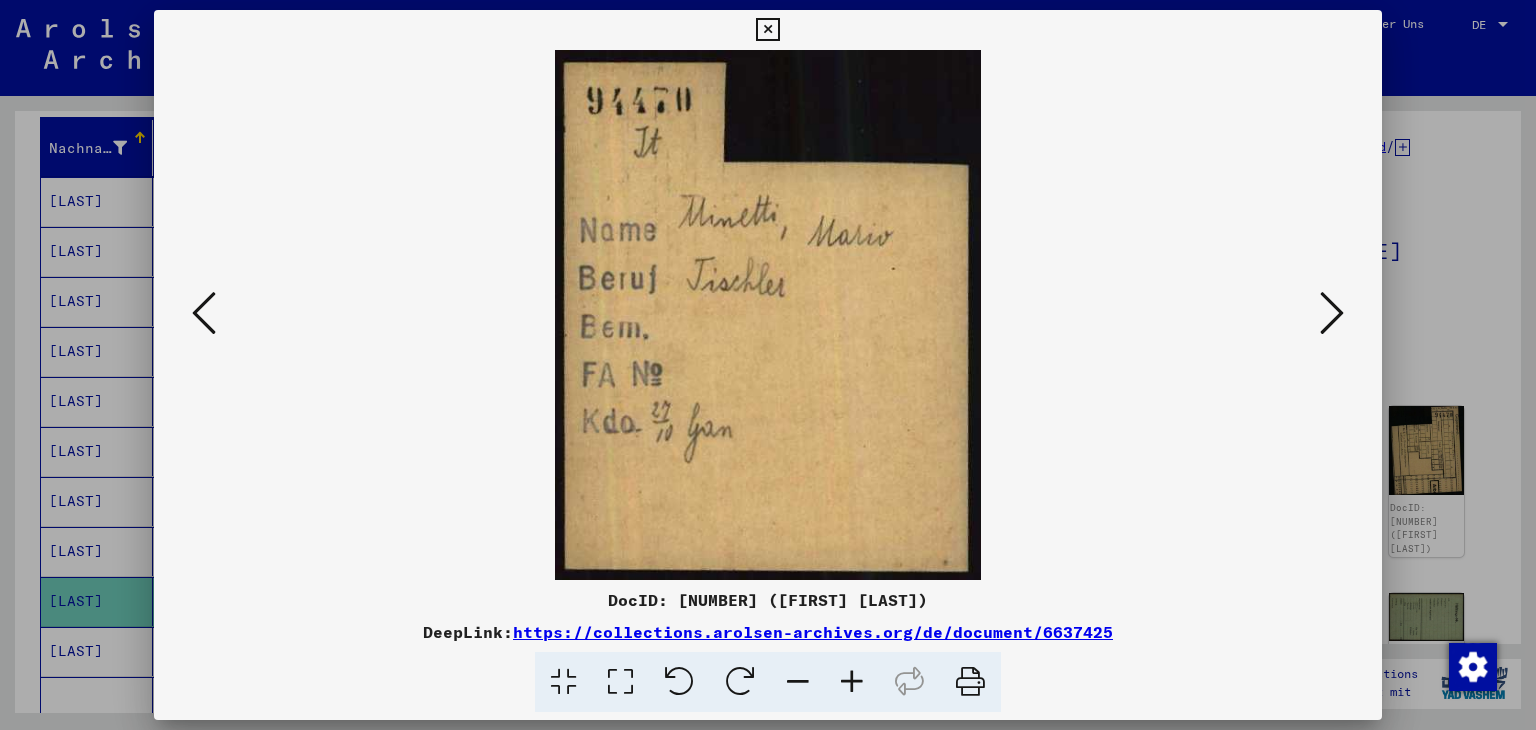 click at bounding box center [1332, 313] 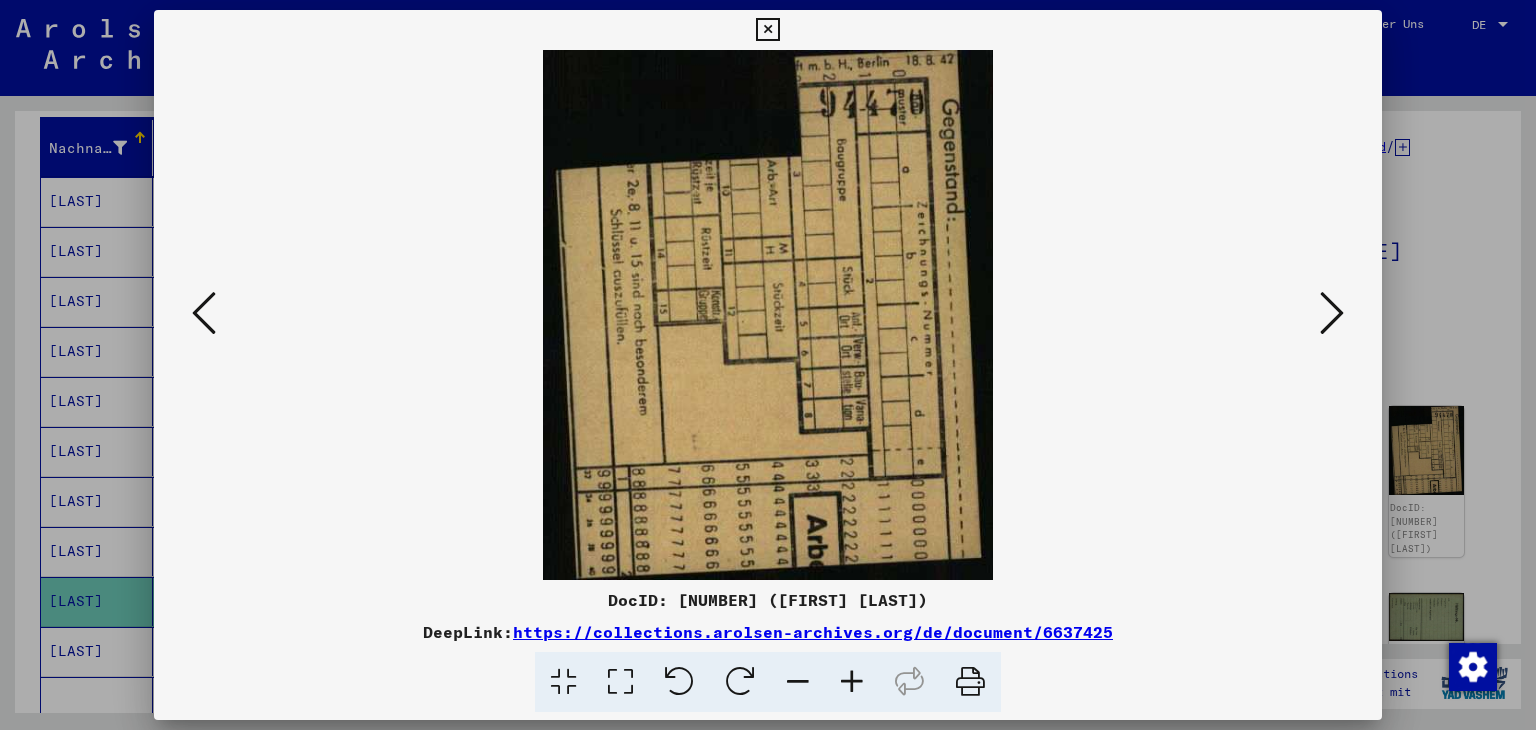 click at bounding box center (1332, 313) 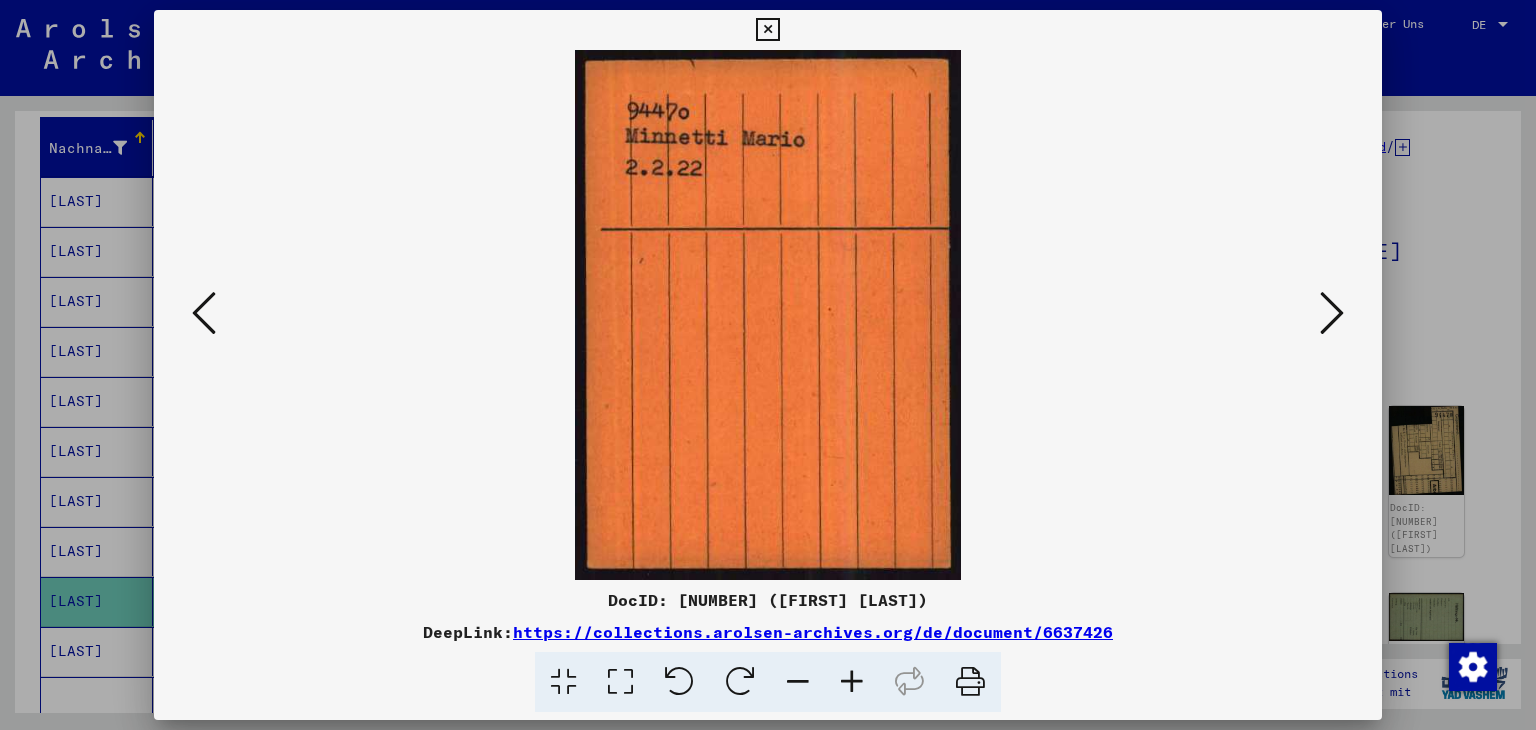 click at bounding box center (1332, 313) 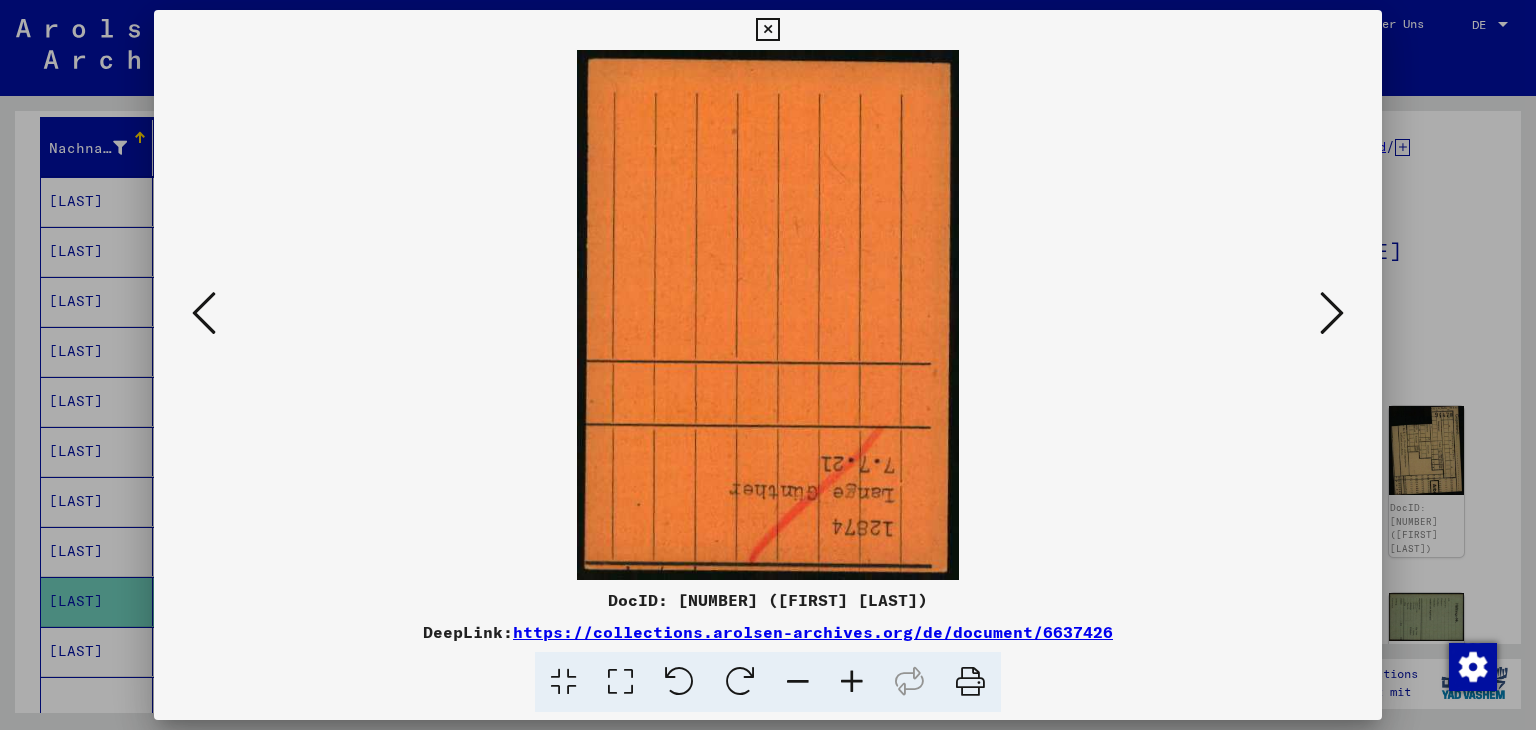 click at bounding box center (1332, 313) 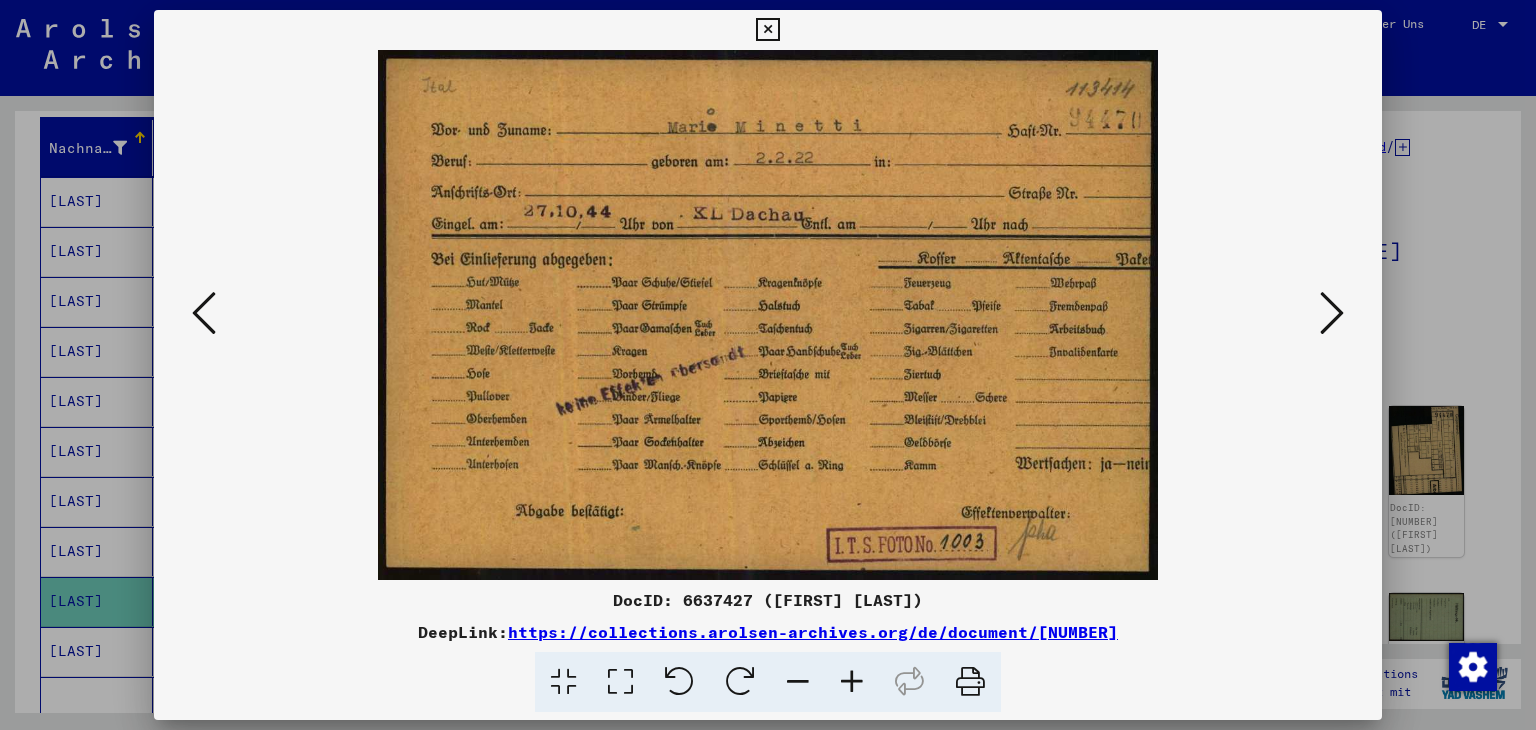 click at bounding box center [1332, 313] 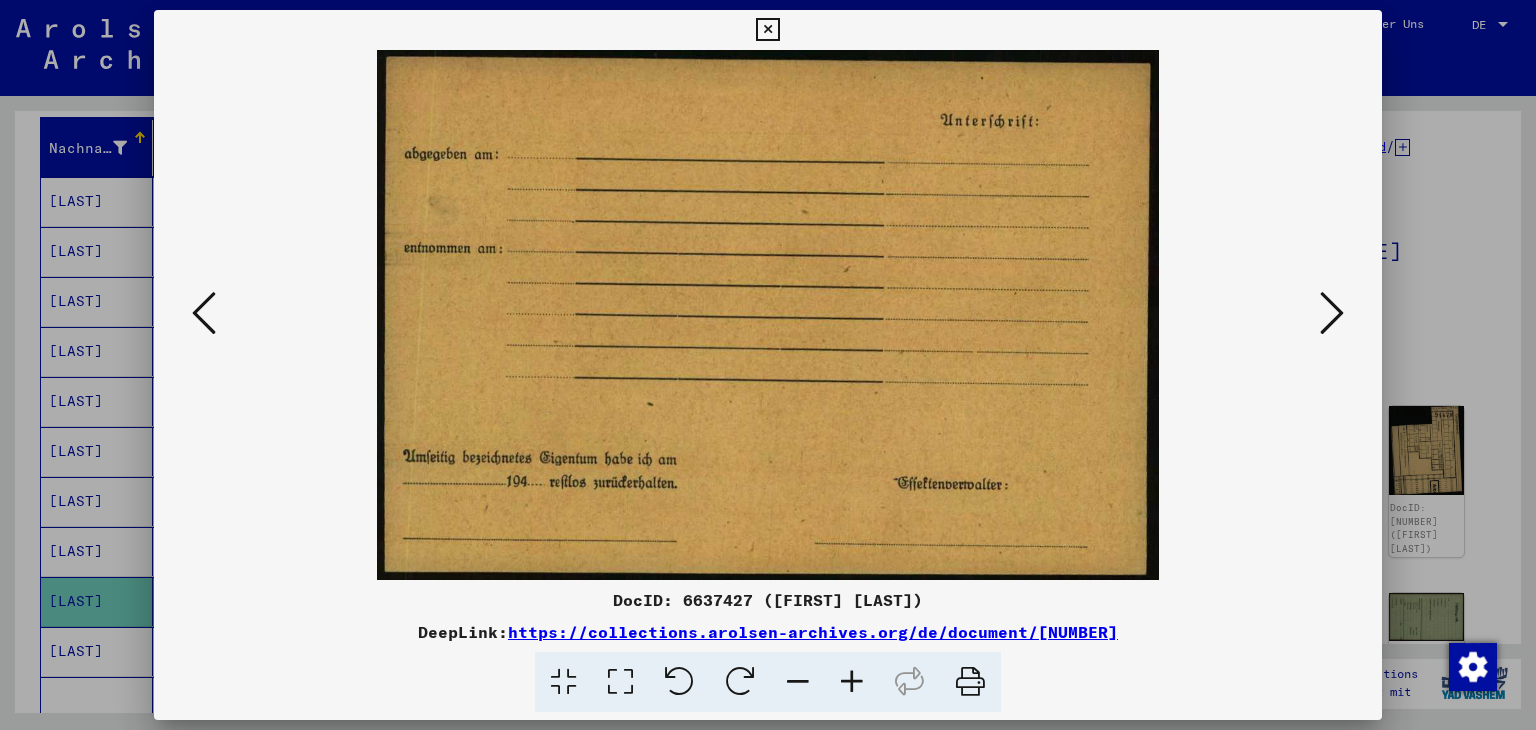 click at bounding box center [1332, 313] 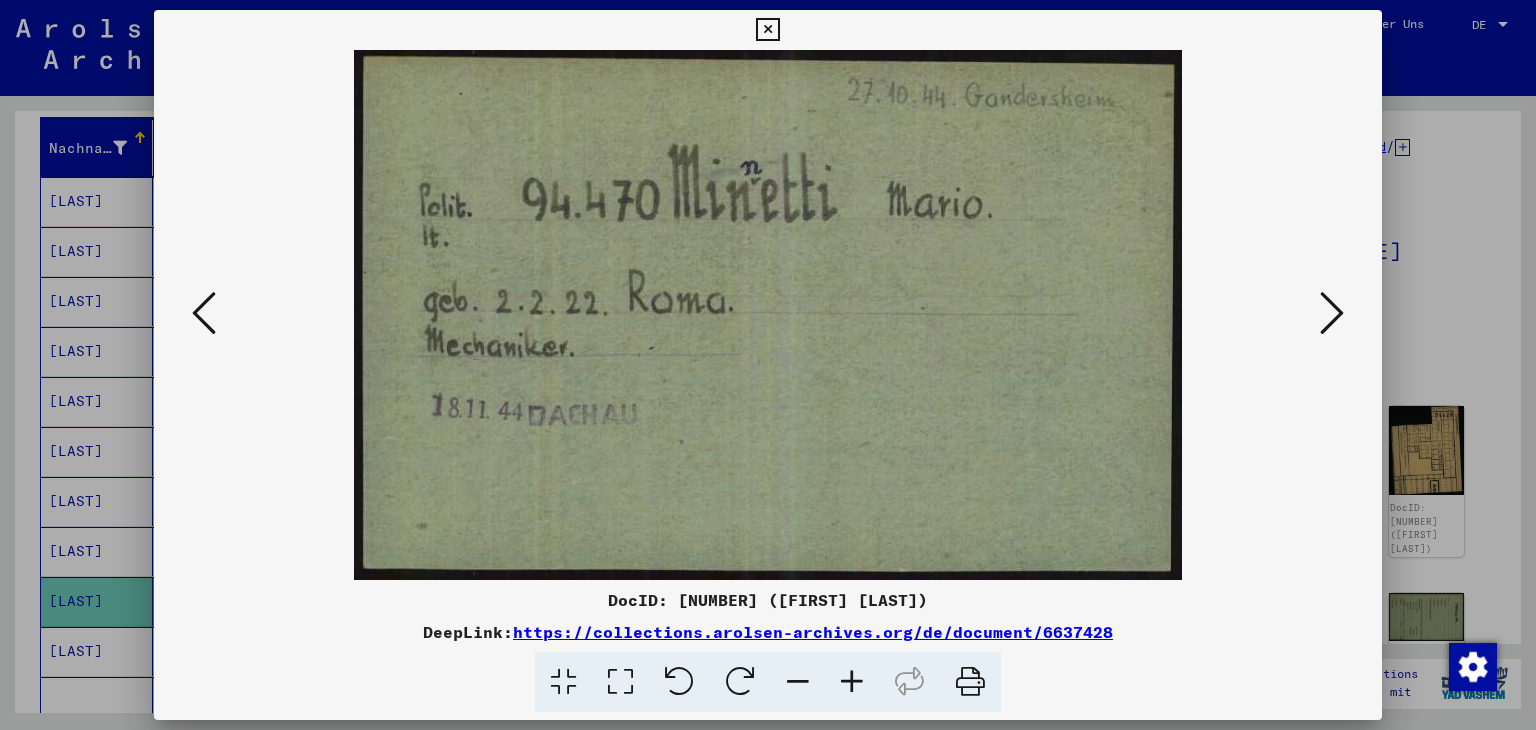 click at bounding box center [1332, 313] 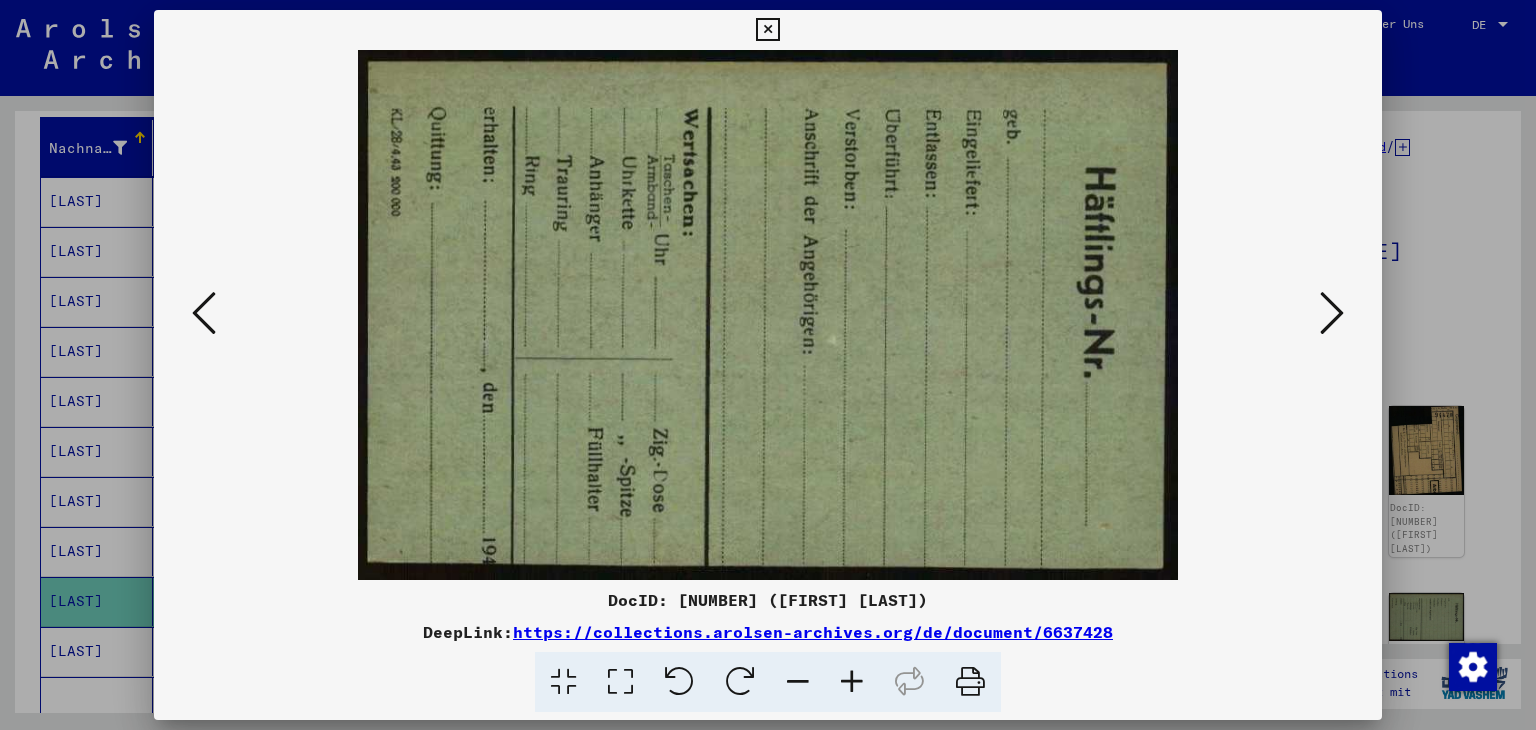 click at bounding box center (1332, 313) 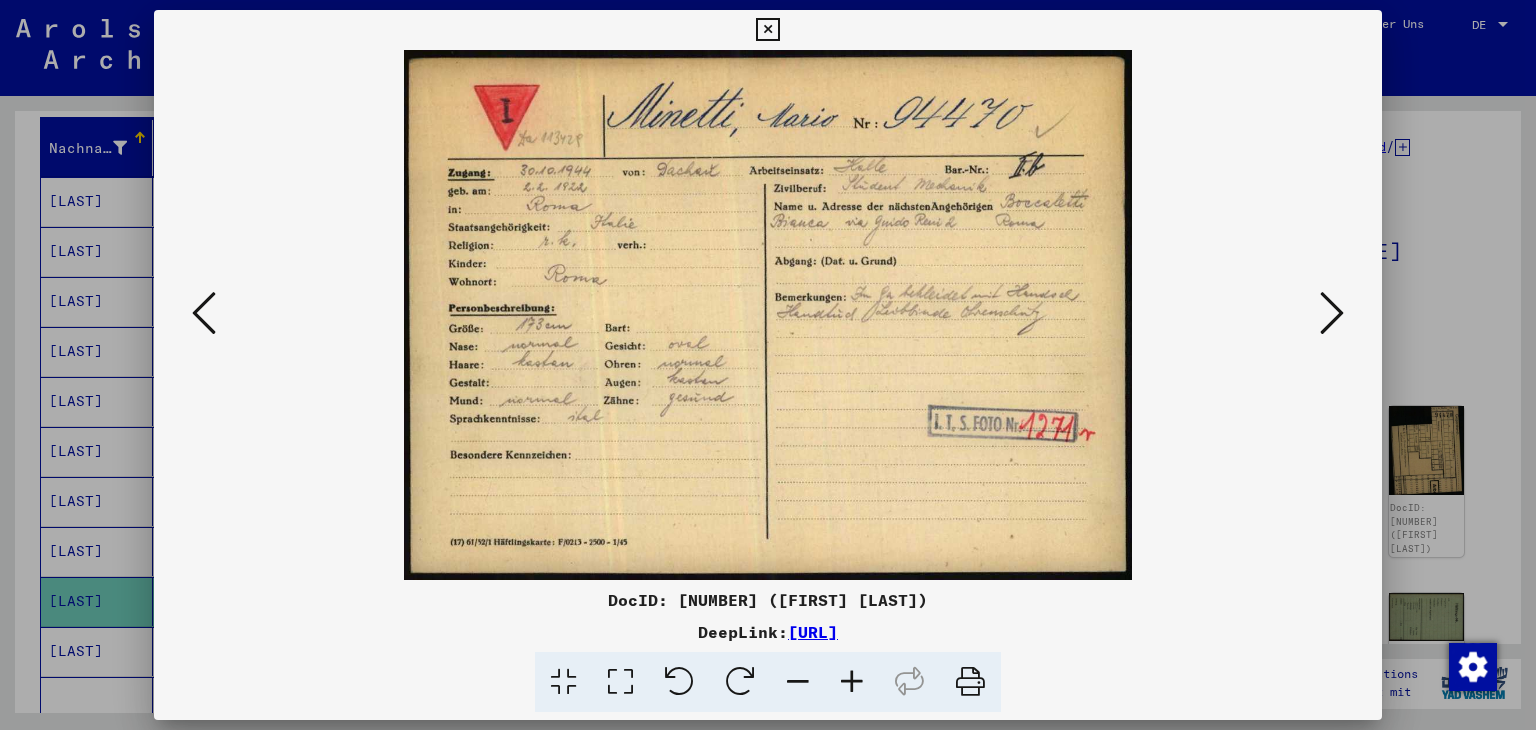 click at bounding box center [1332, 313] 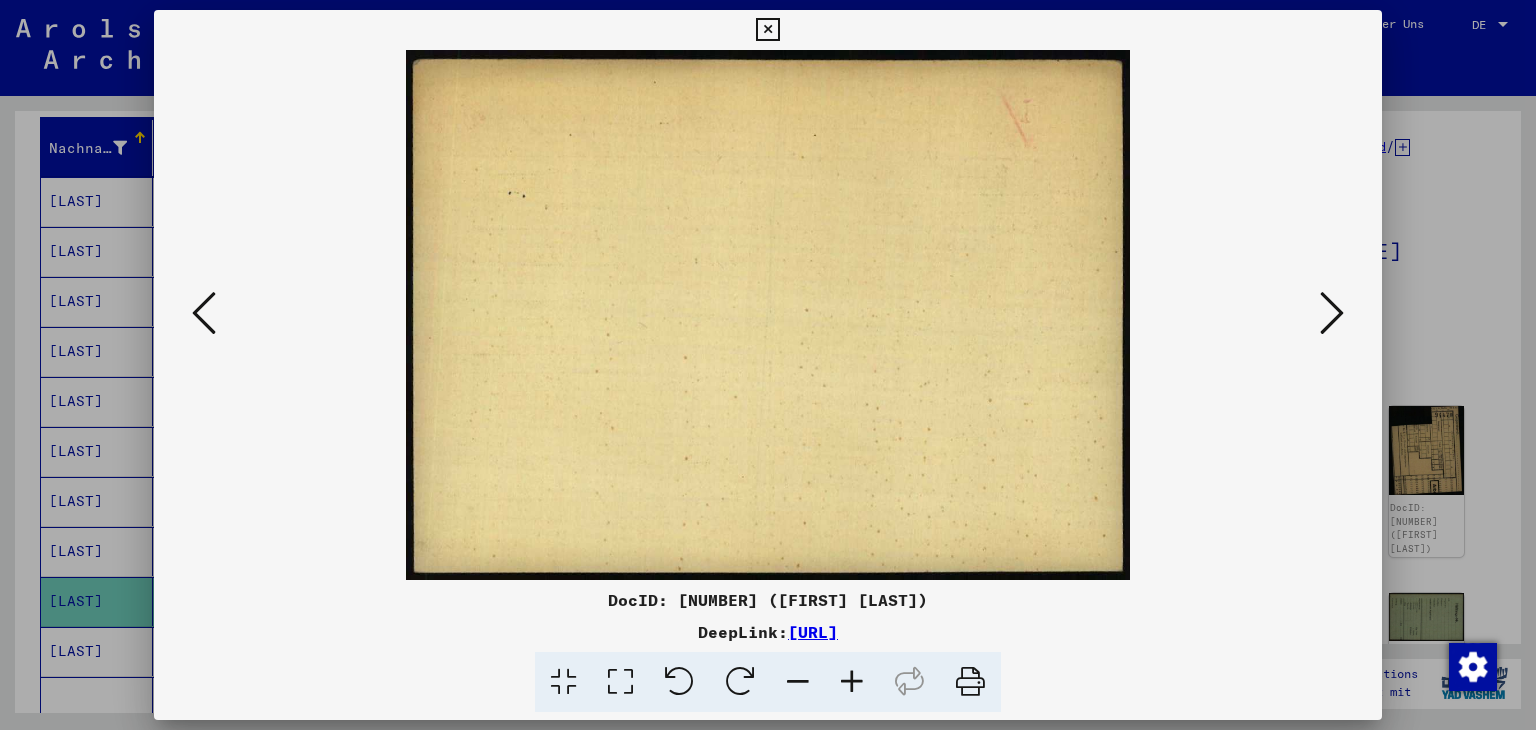 click at bounding box center (1332, 313) 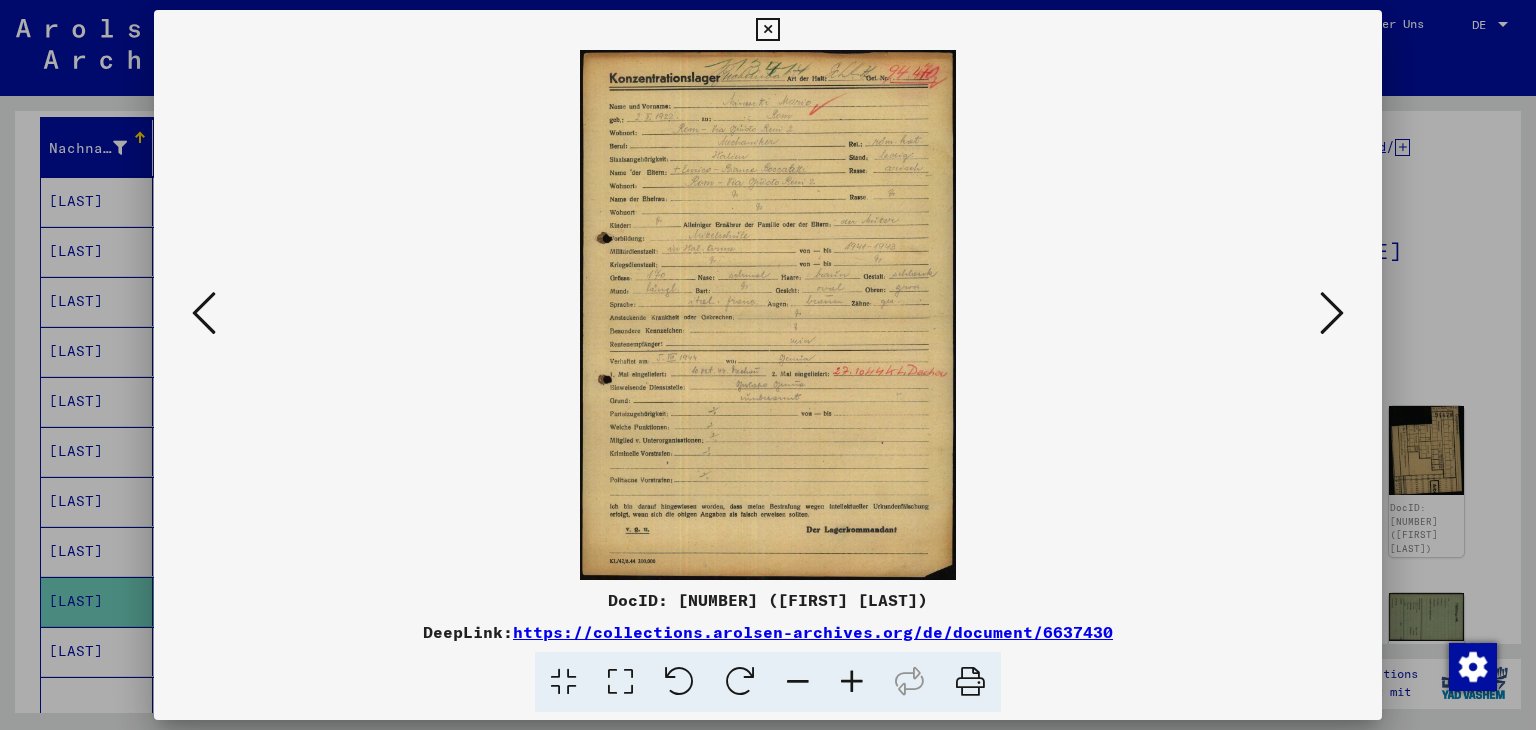 click at bounding box center (1332, 313) 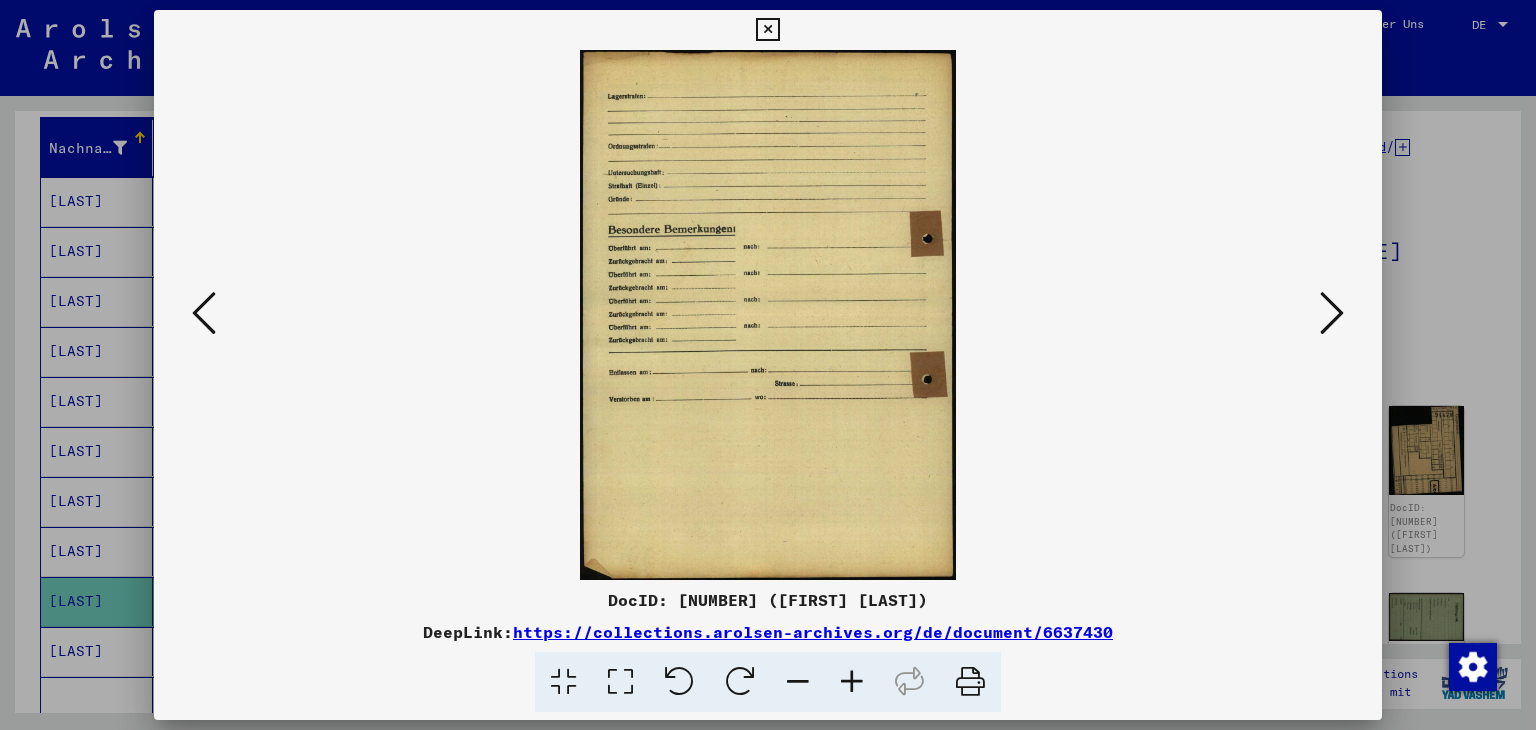 click at bounding box center (1332, 313) 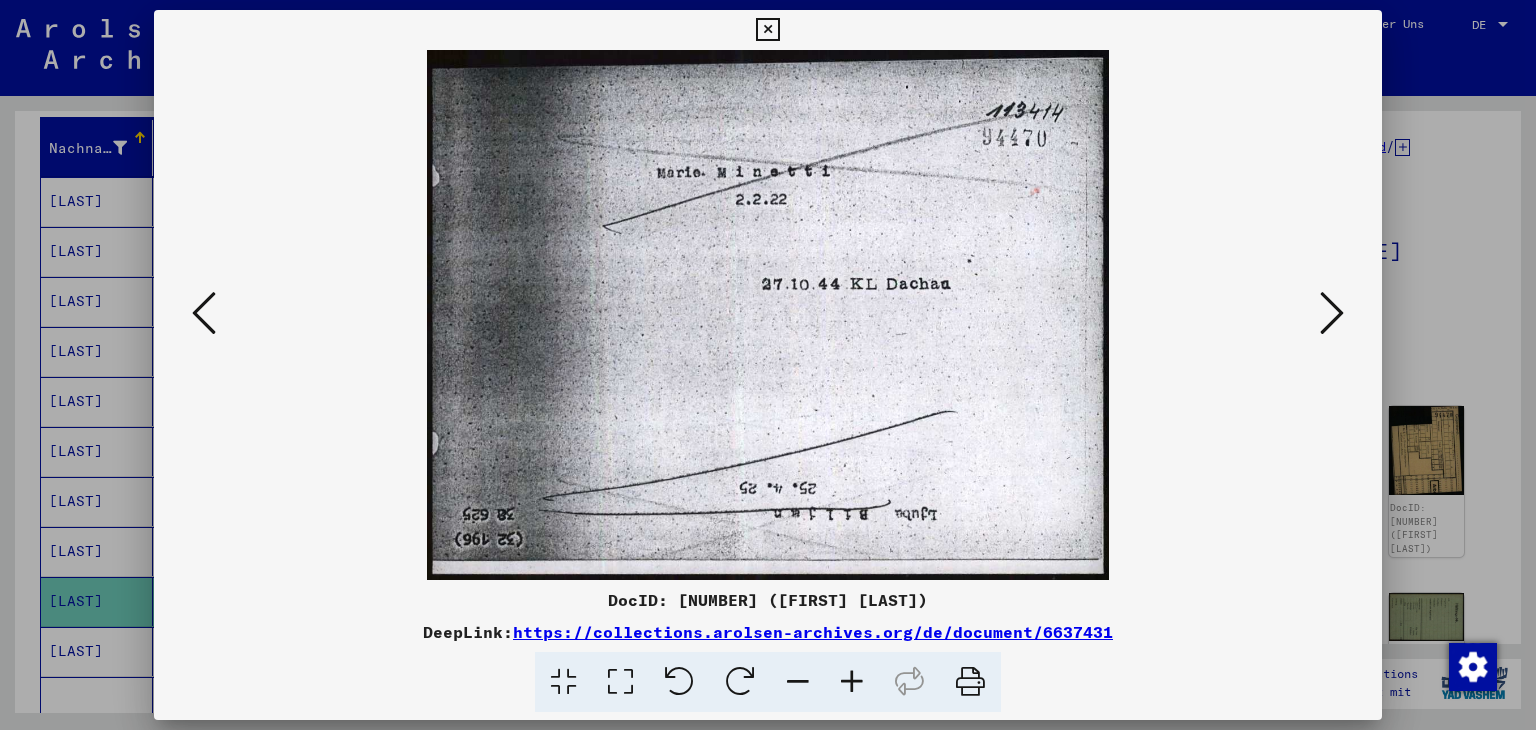 click at bounding box center [1332, 313] 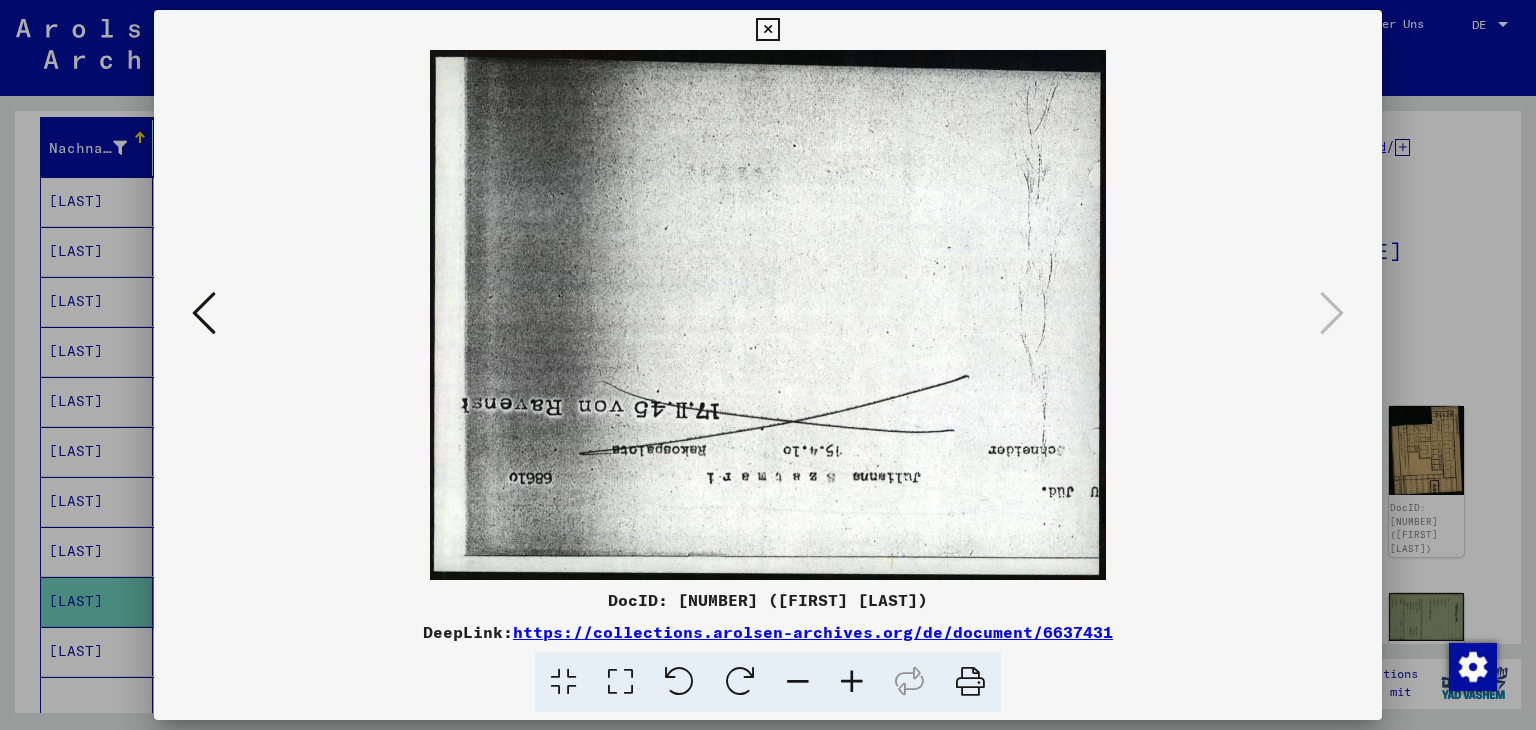 click at bounding box center [768, 365] 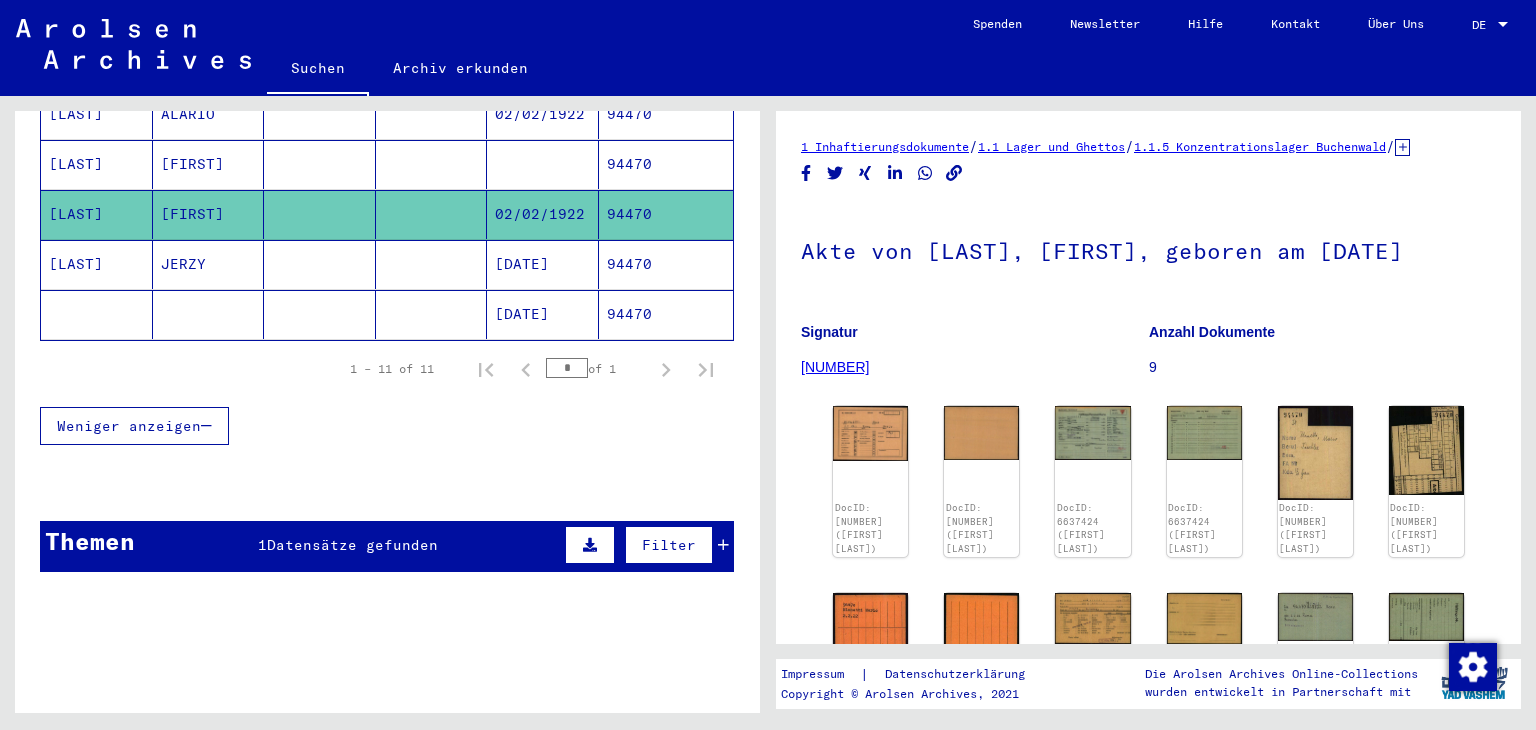 scroll, scrollTop: 0, scrollLeft: 0, axis: both 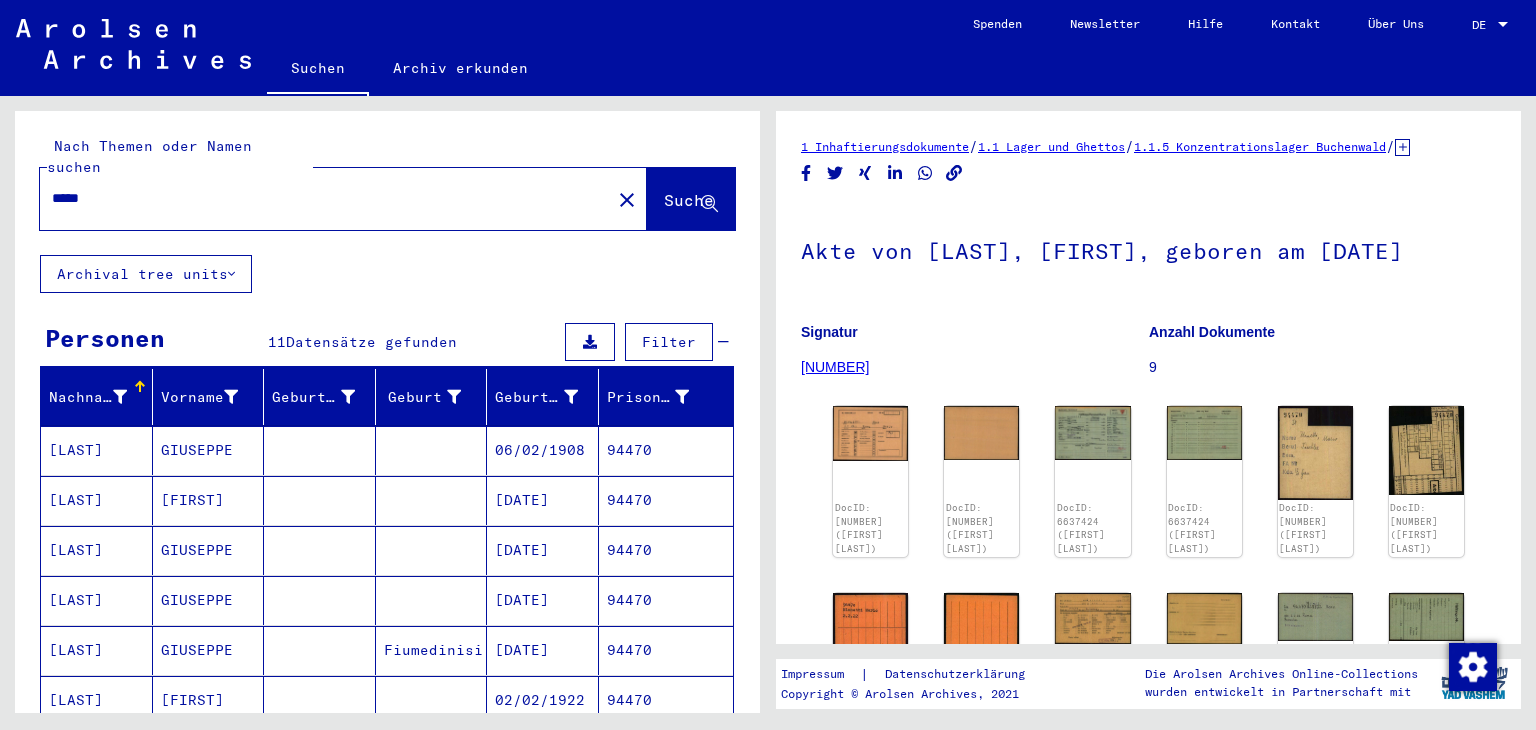 drag, startPoint x: 132, startPoint y: 181, endPoint x: 0, endPoint y: 175, distance: 132.13629 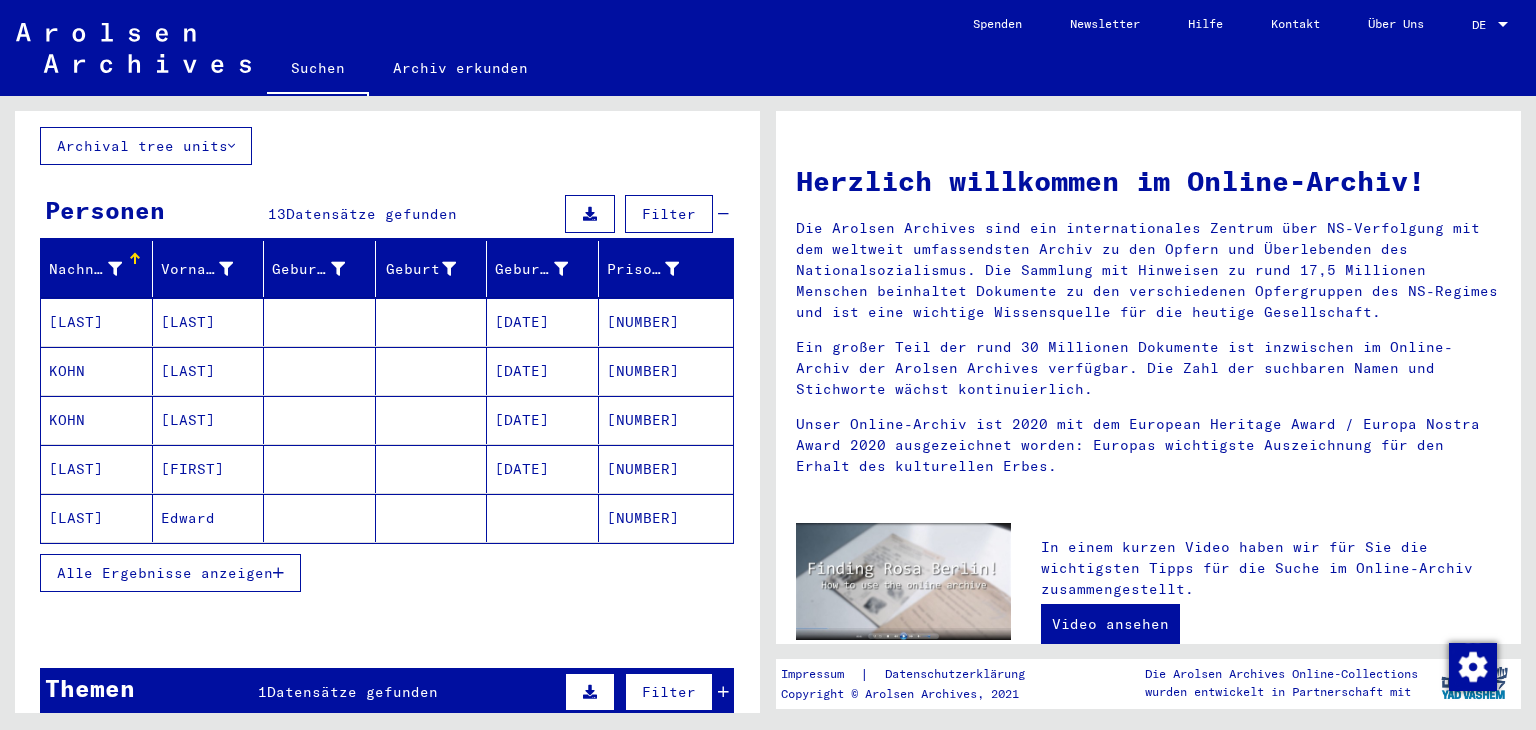 scroll, scrollTop: 131, scrollLeft: 0, axis: vertical 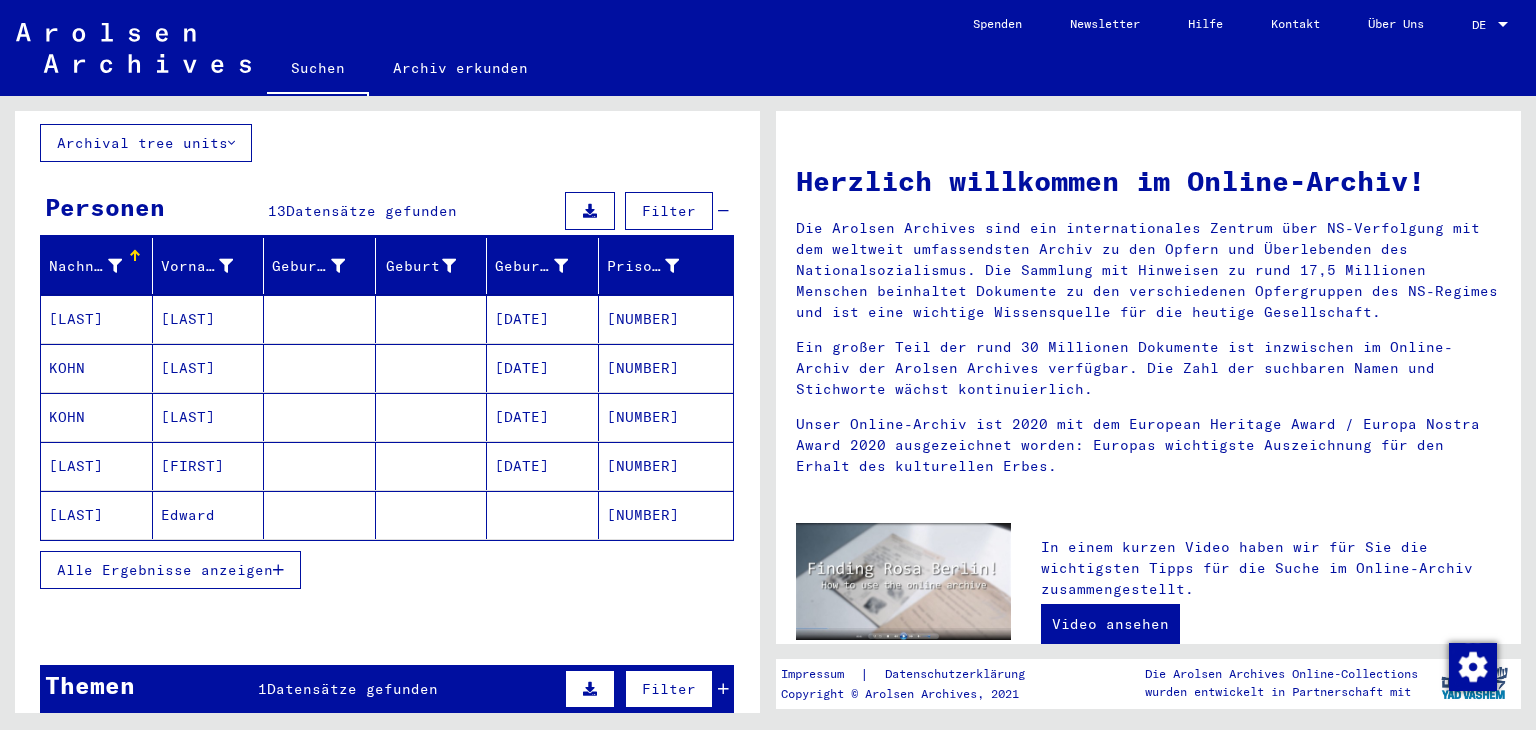 click on "Alle Ergebnisse anzeigen" at bounding box center [165, 570] 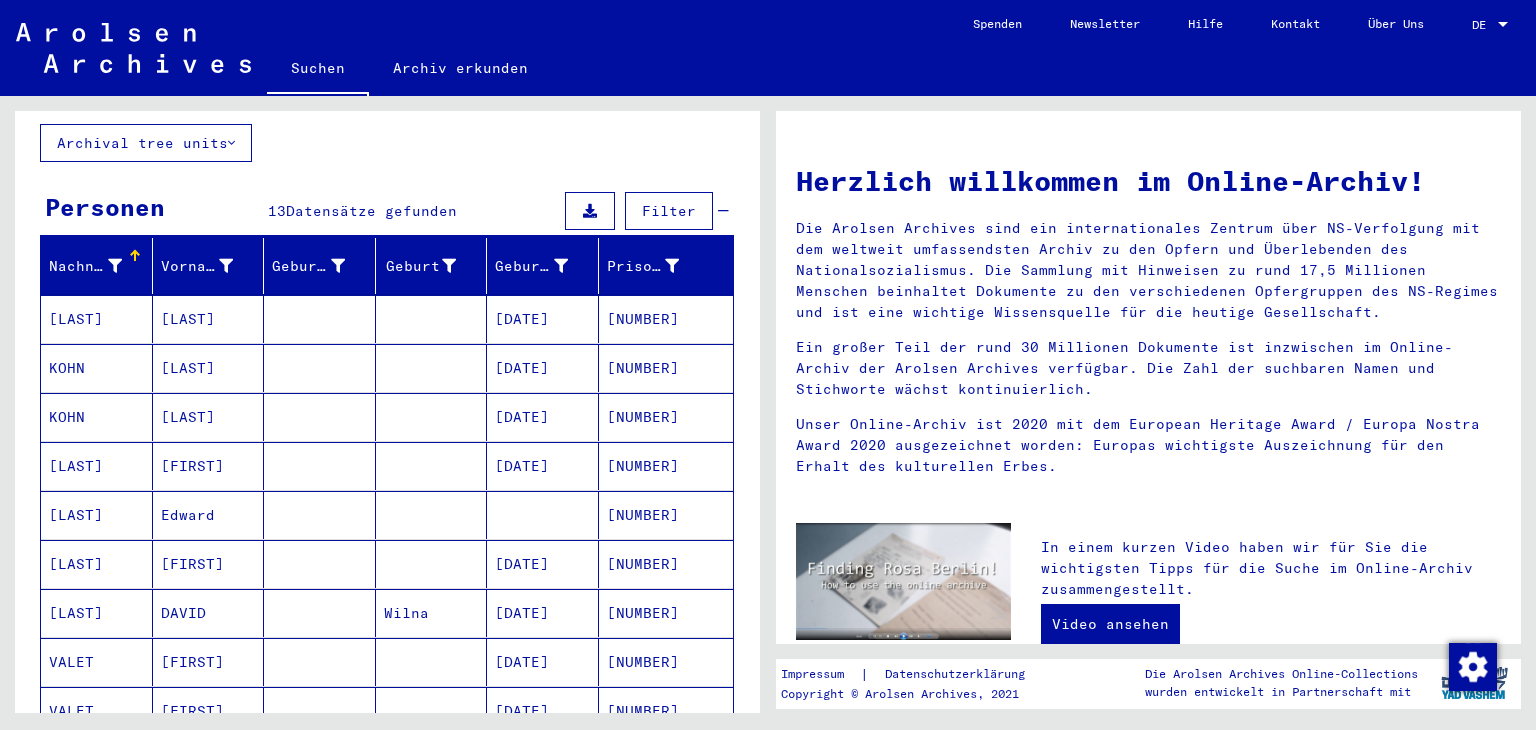 click on "[LAST]" at bounding box center [97, 319] 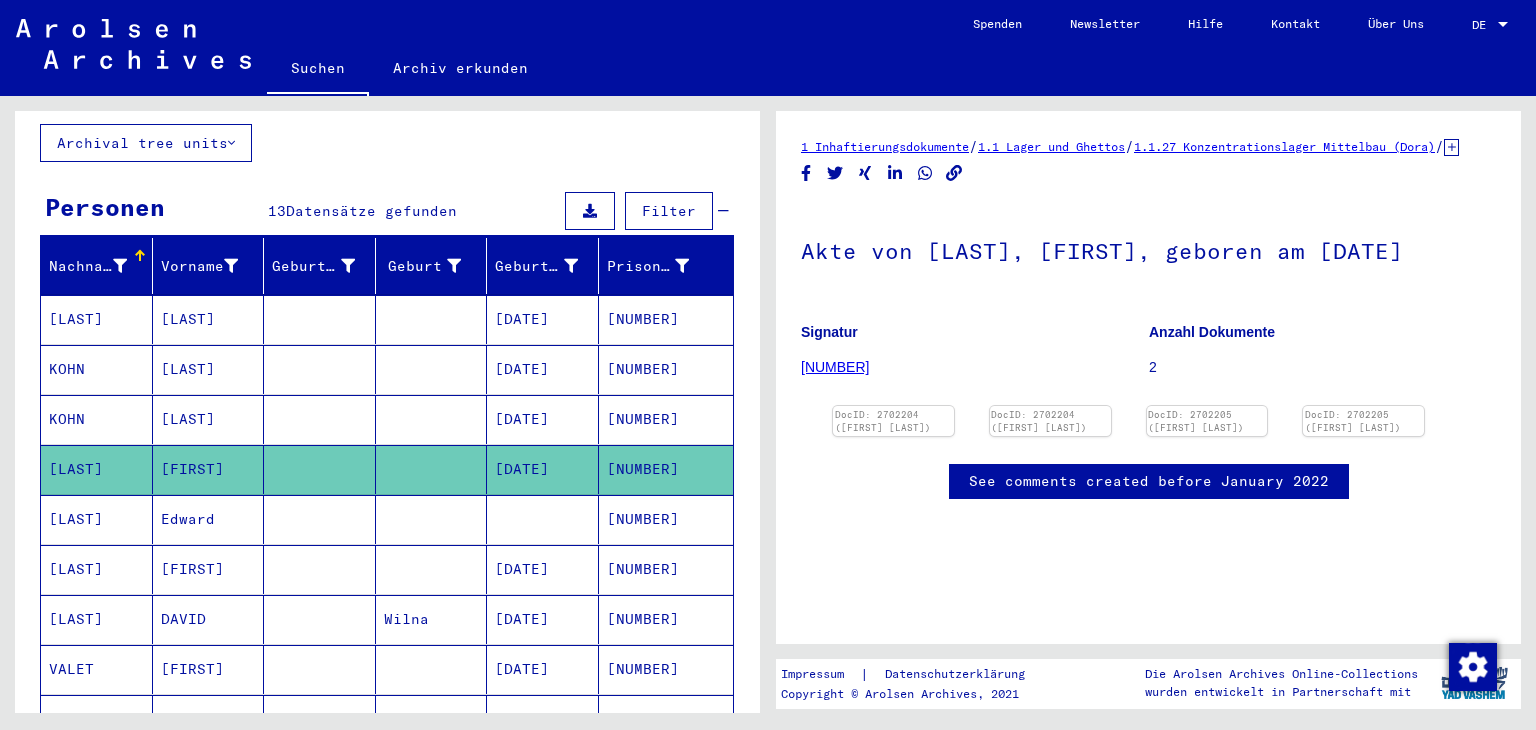 scroll, scrollTop: 0, scrollLeft: 0, axis: both 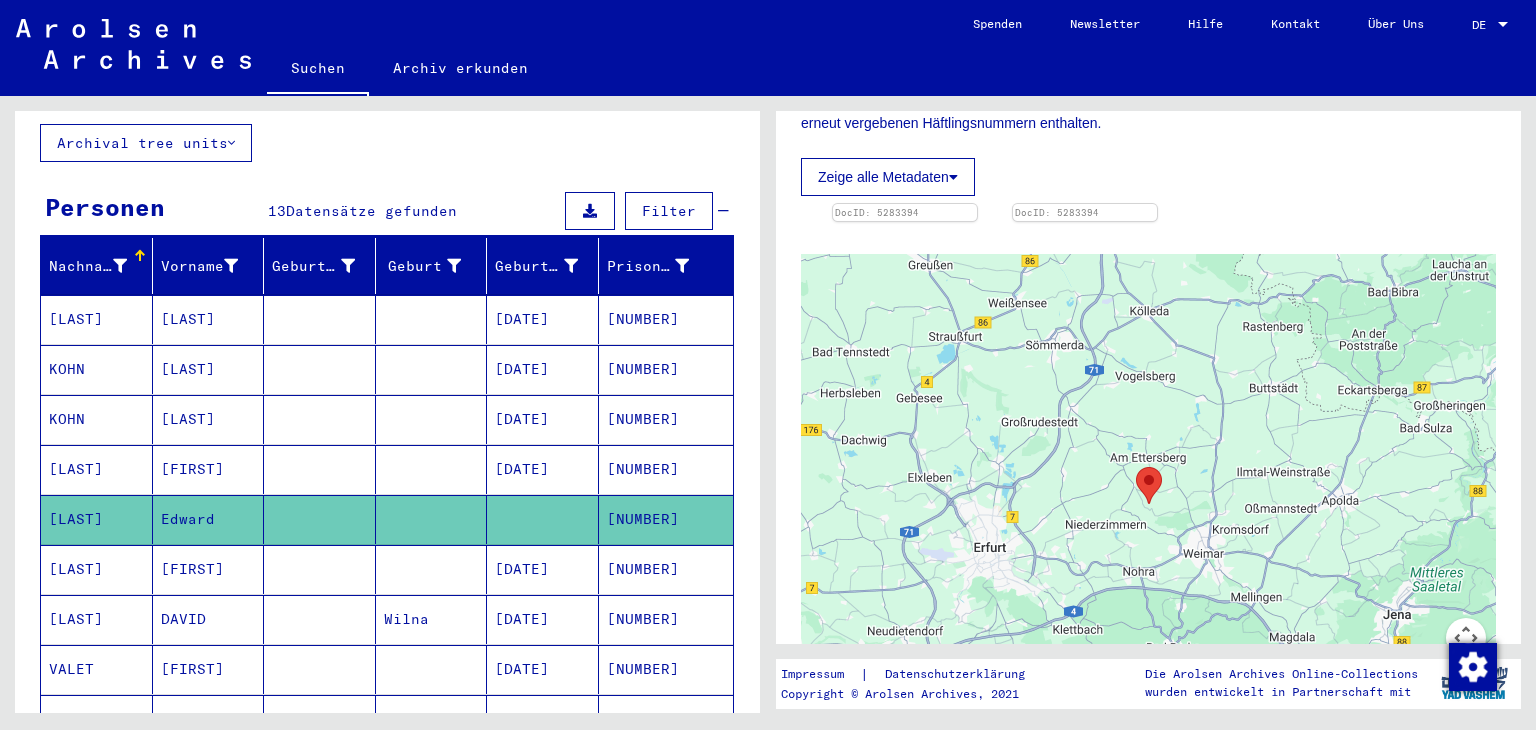 click on "[FIRST]" at bounding box center (209, 319) 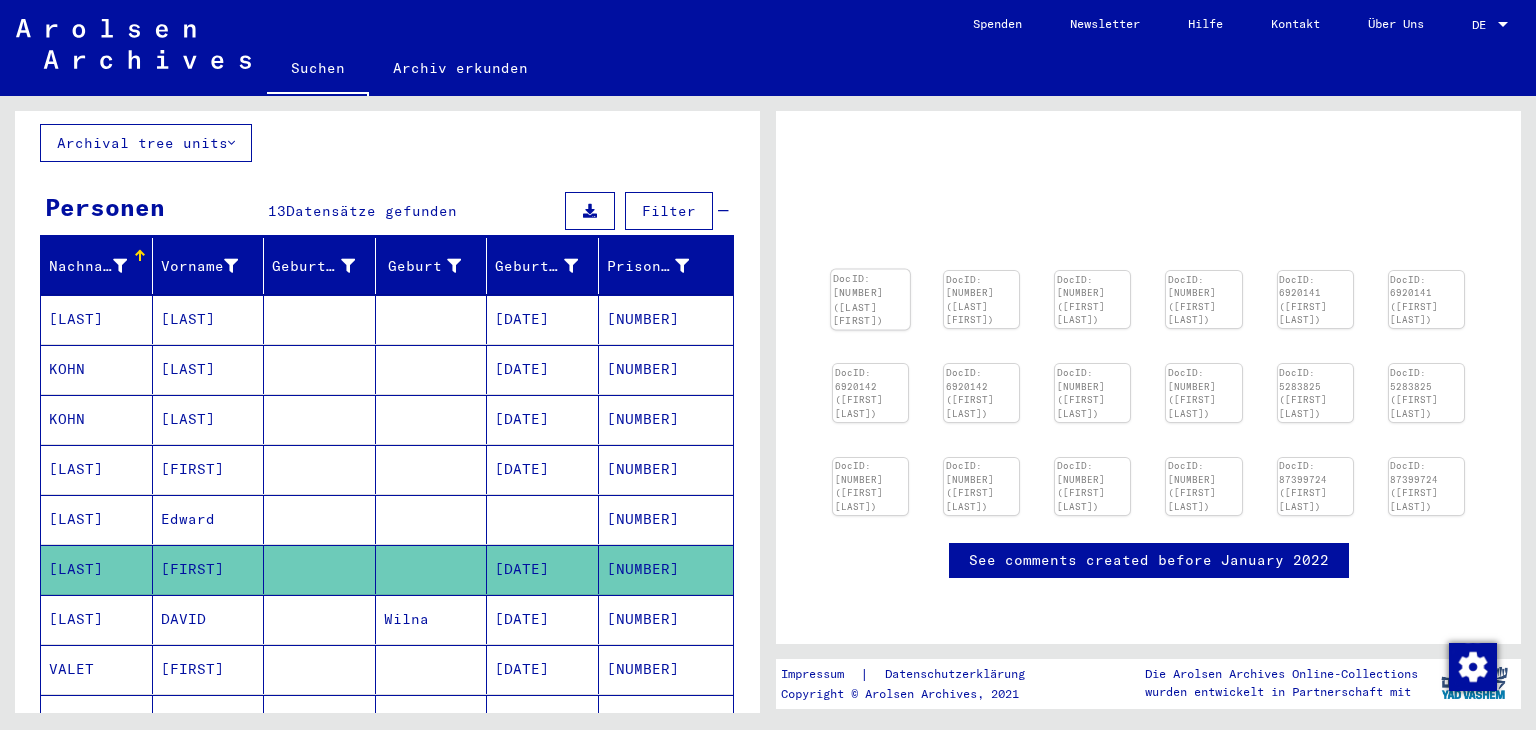 click at bounding box center [870, 270] 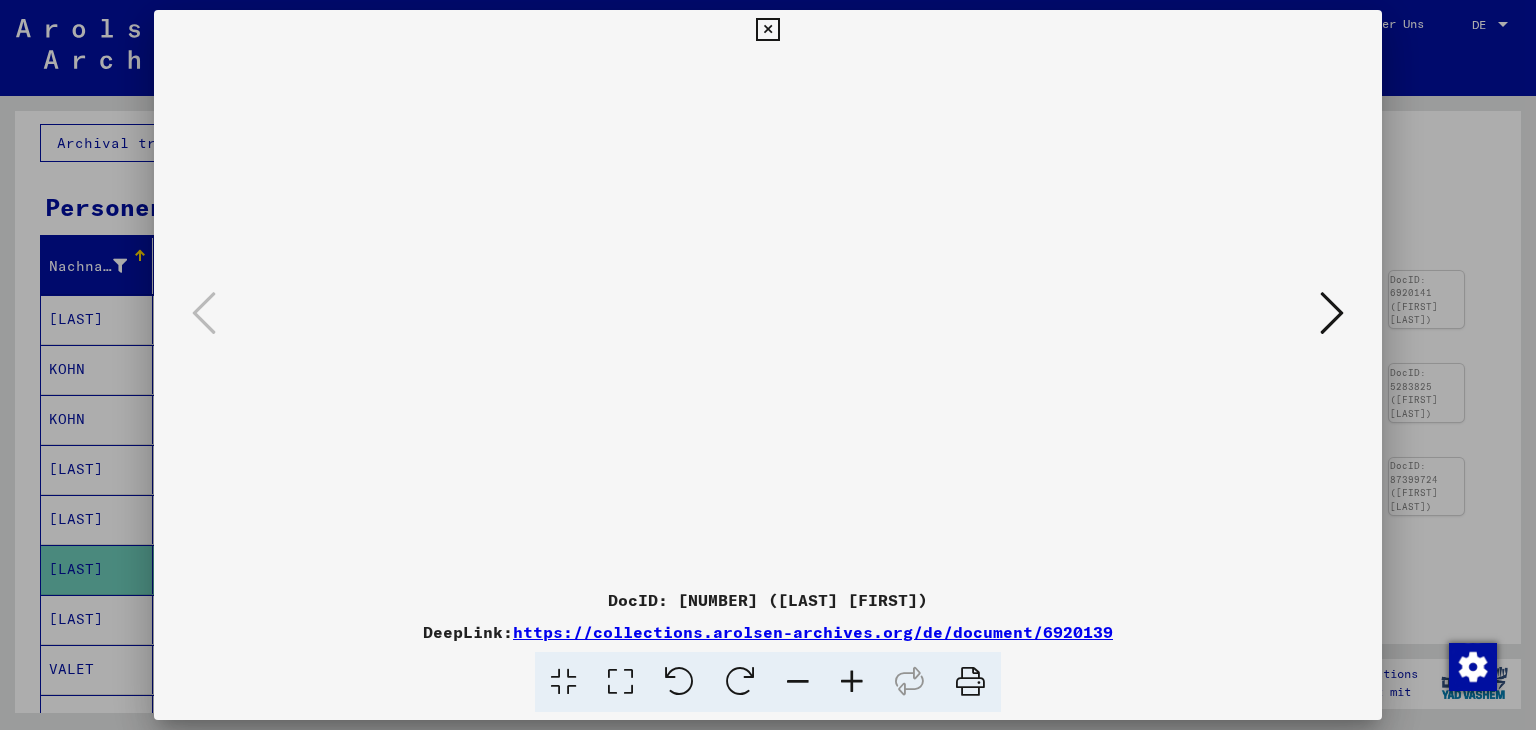 click at bounding box center (1332, 313) 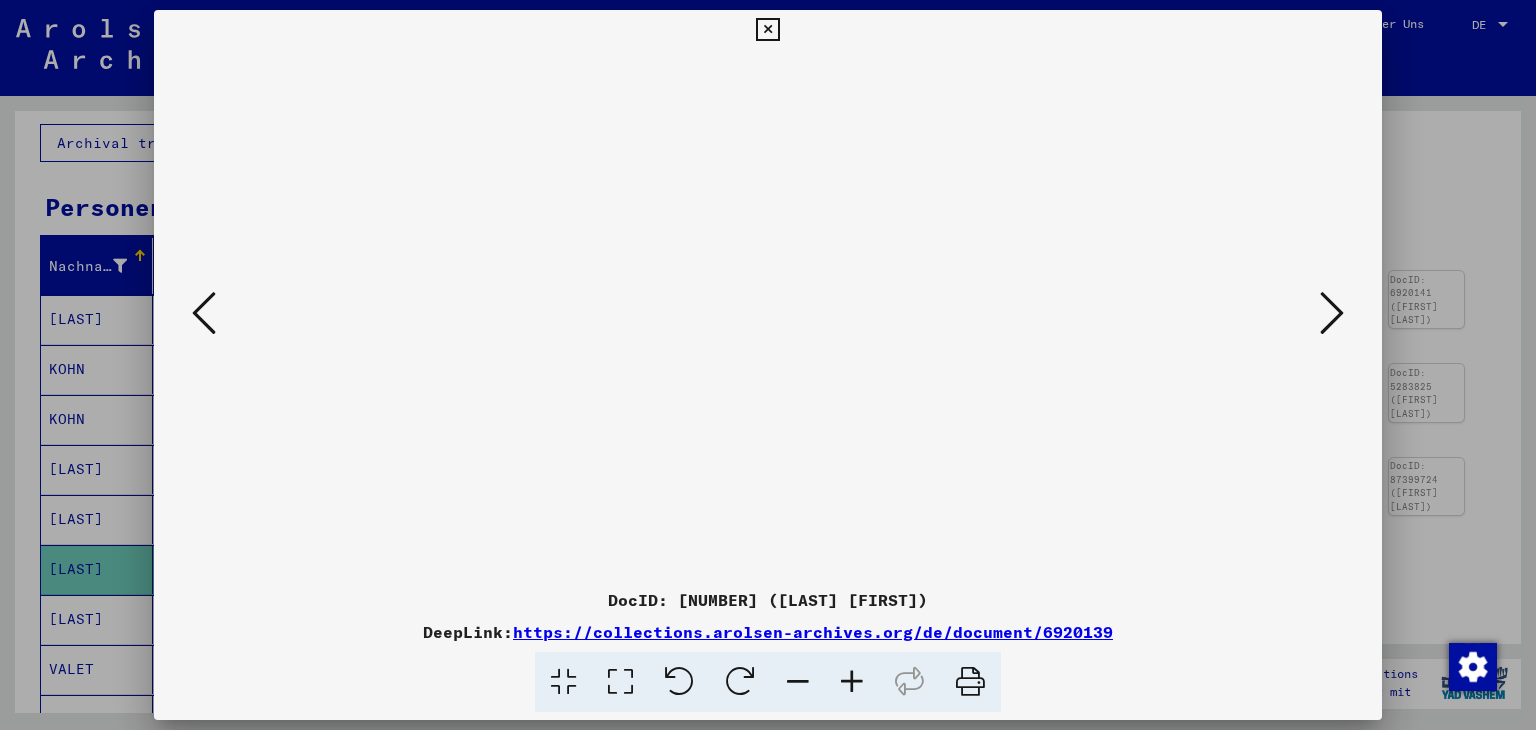 click at bounding box center (1332, 313) 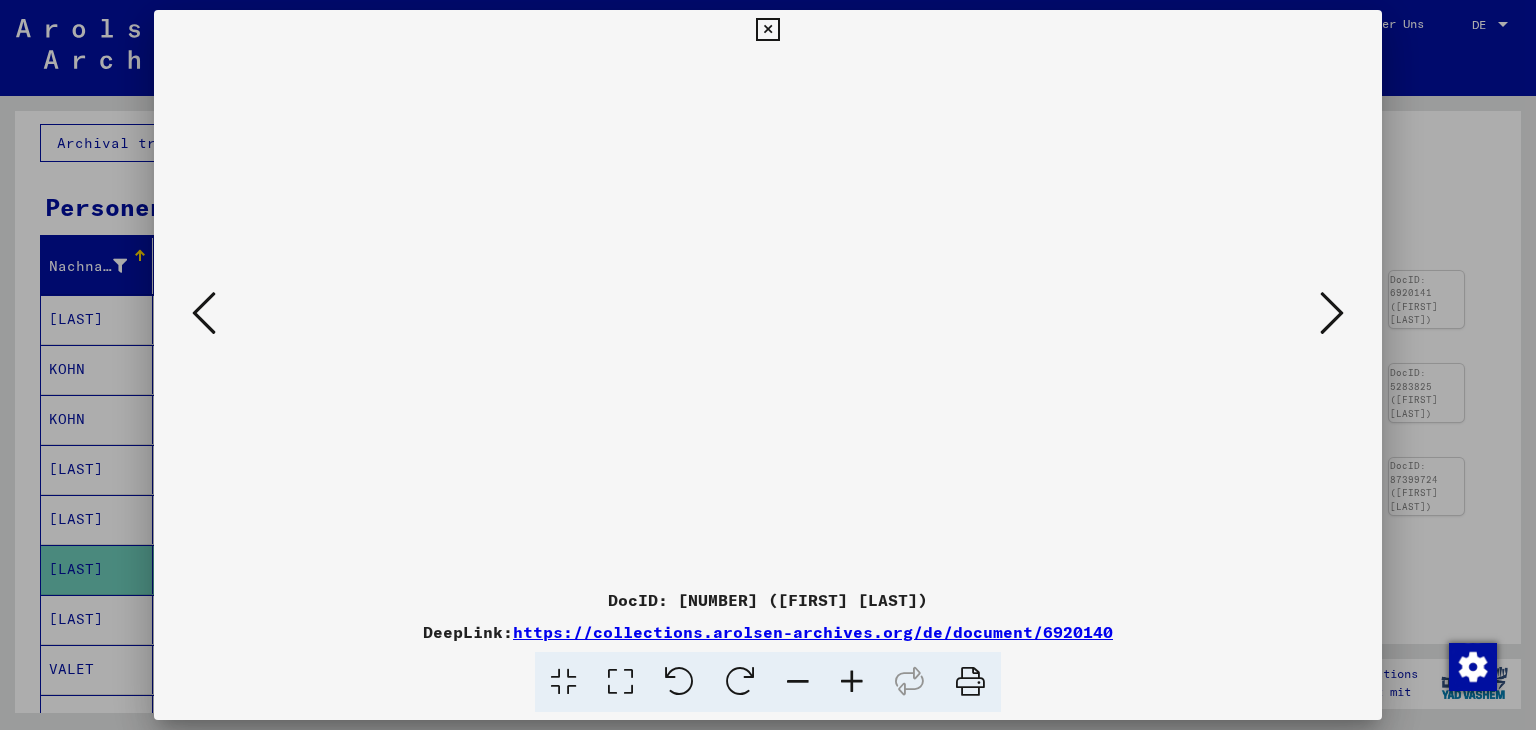 click at bounding box center (1332, 313) 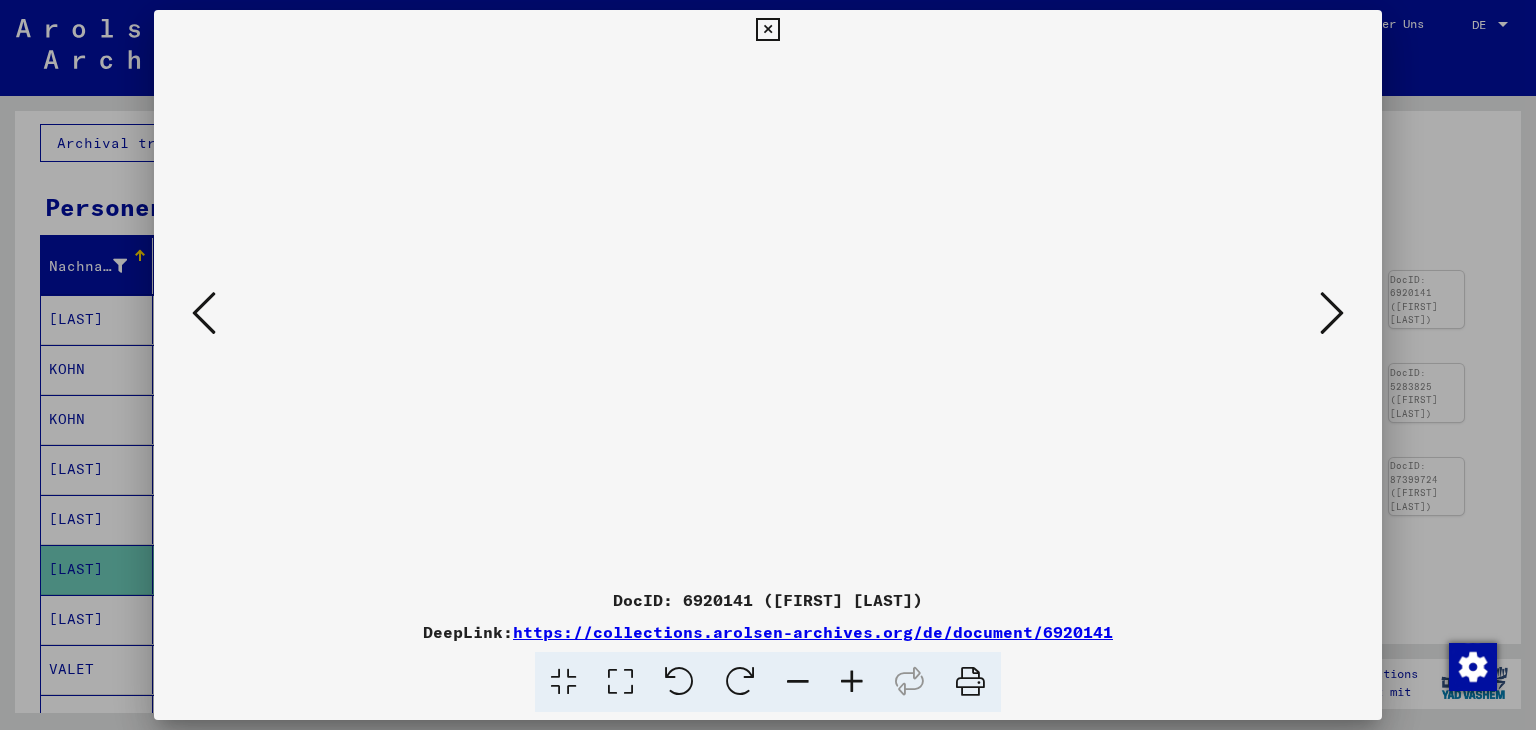 click at bounding box center [1332, 313] 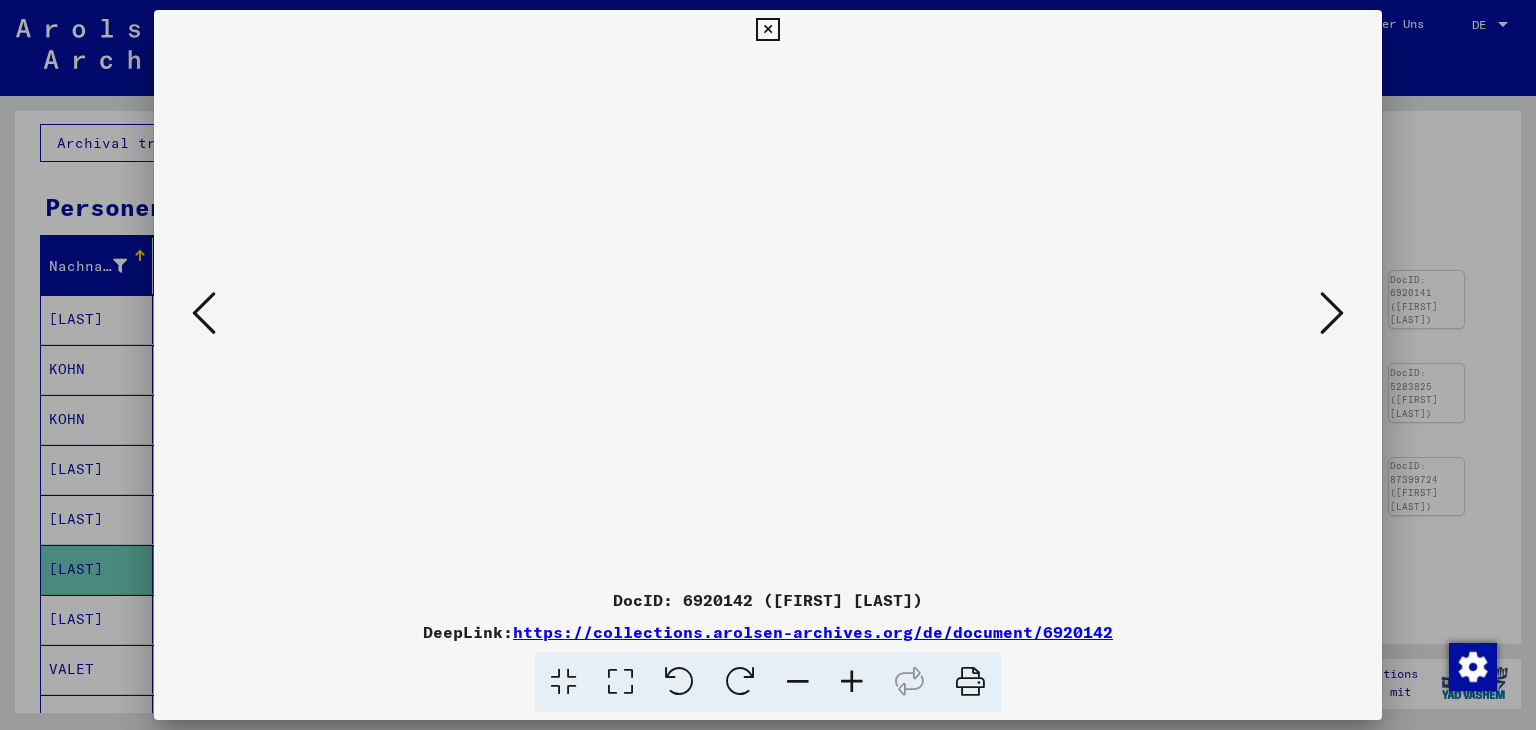 click at bounding box center (1332, 313) 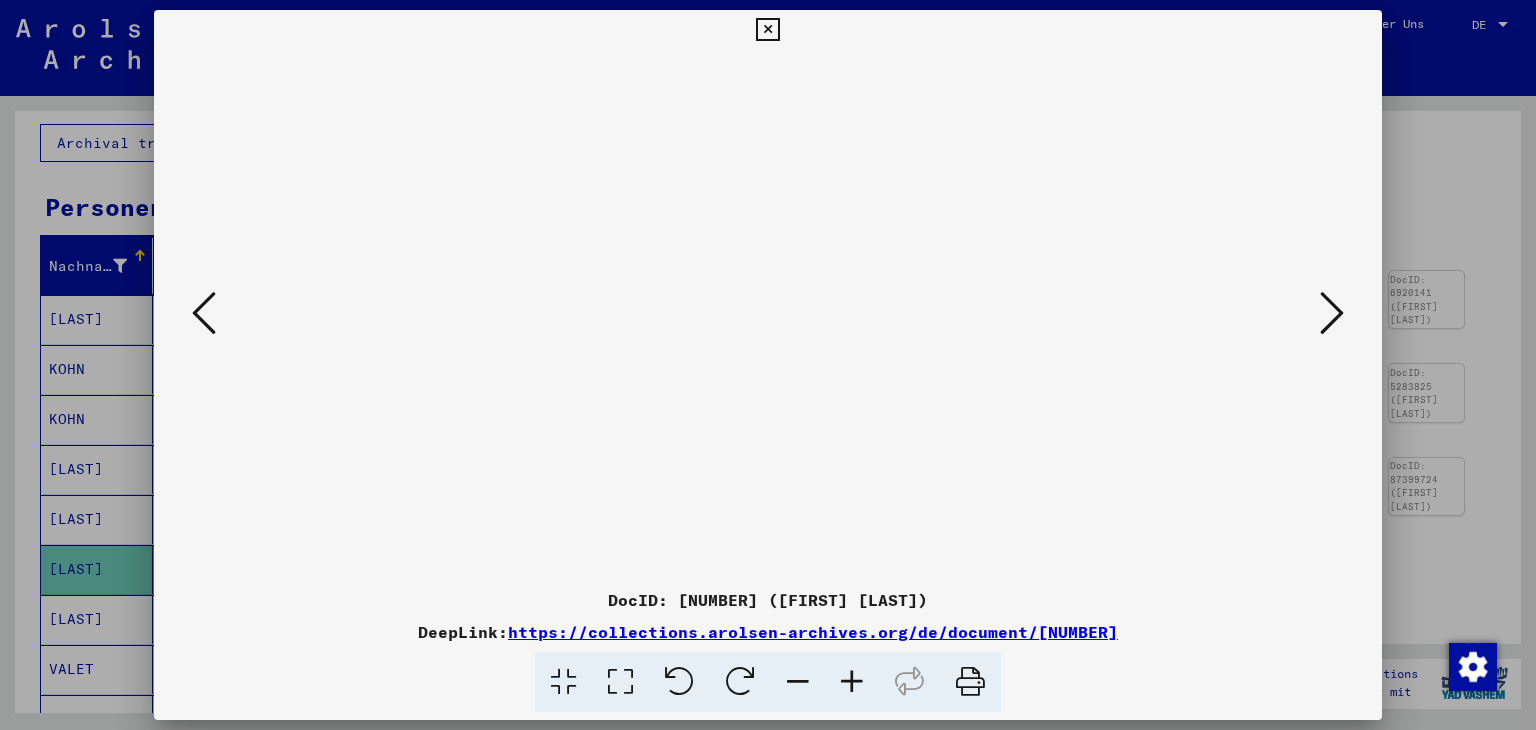 click at bounding box center (1332, 313) 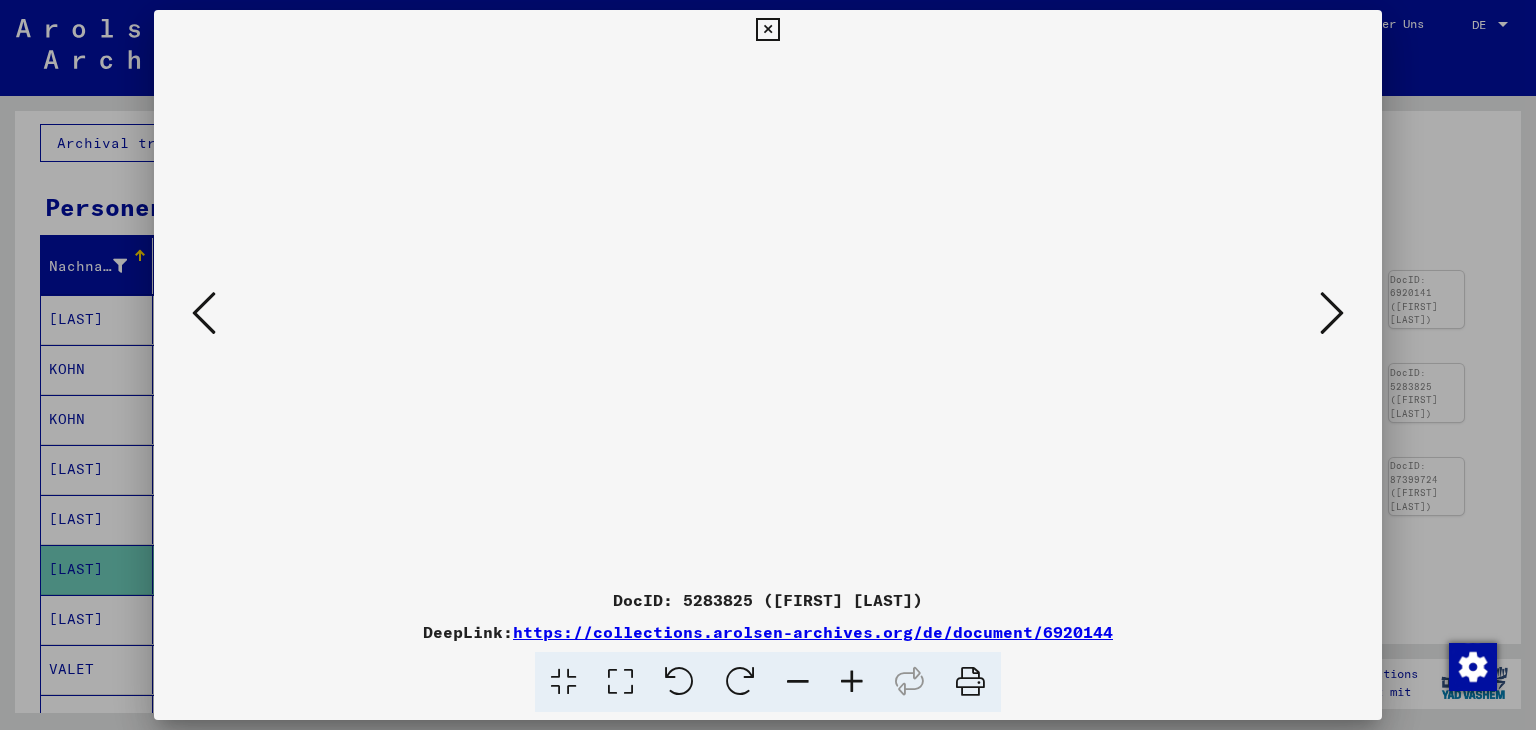 click at bounding box center [1332, 313] 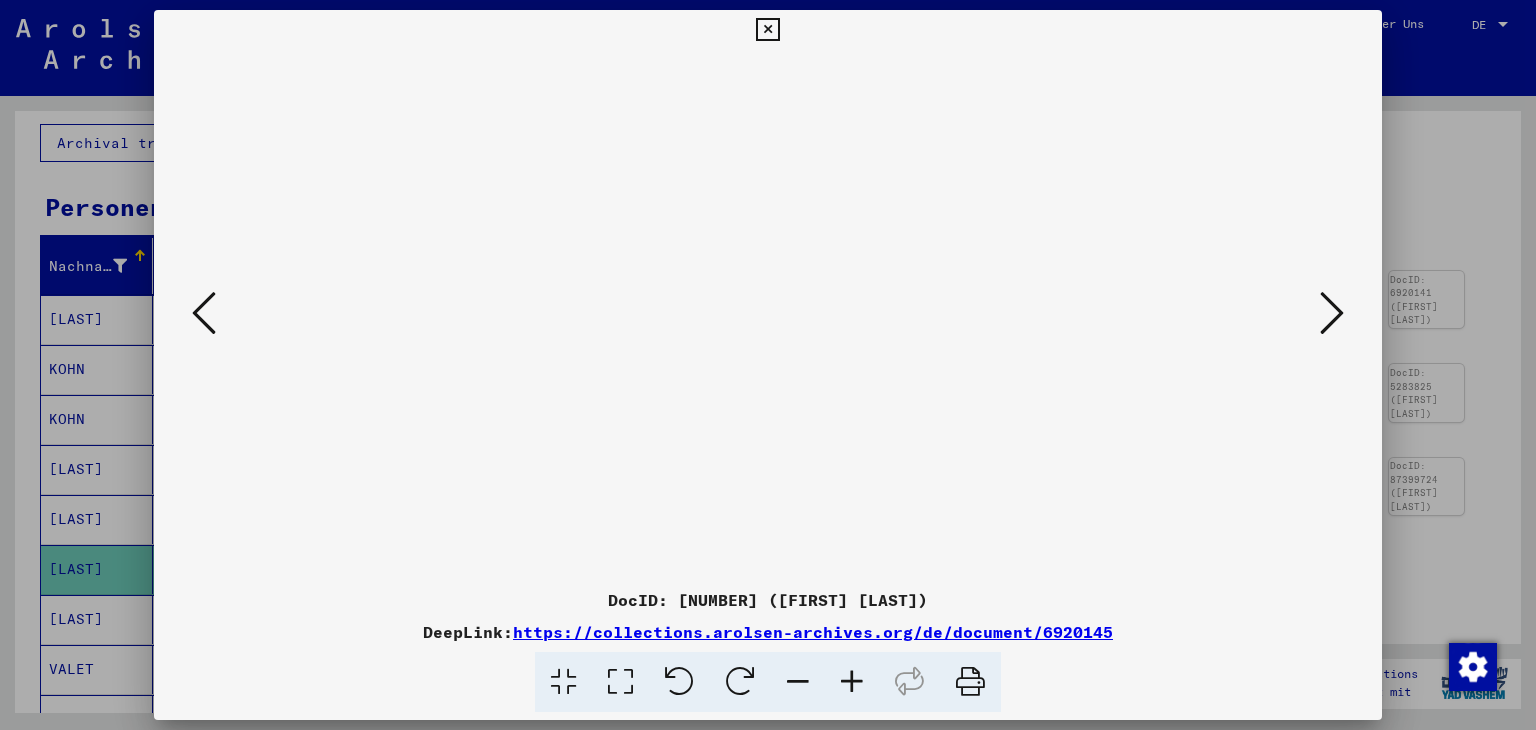 click at bounding box center (1332, 313) 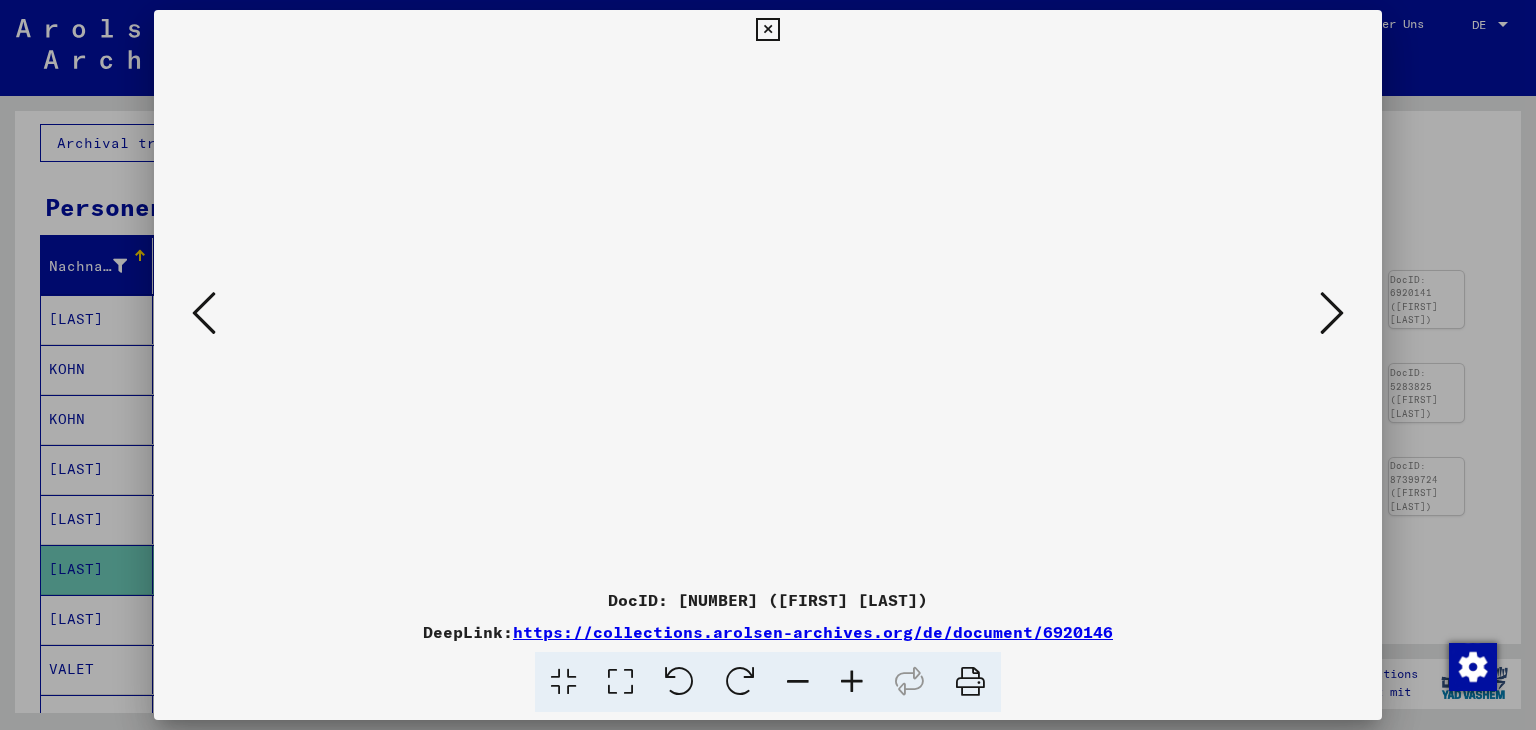 click at bounding box center [1332, 313] 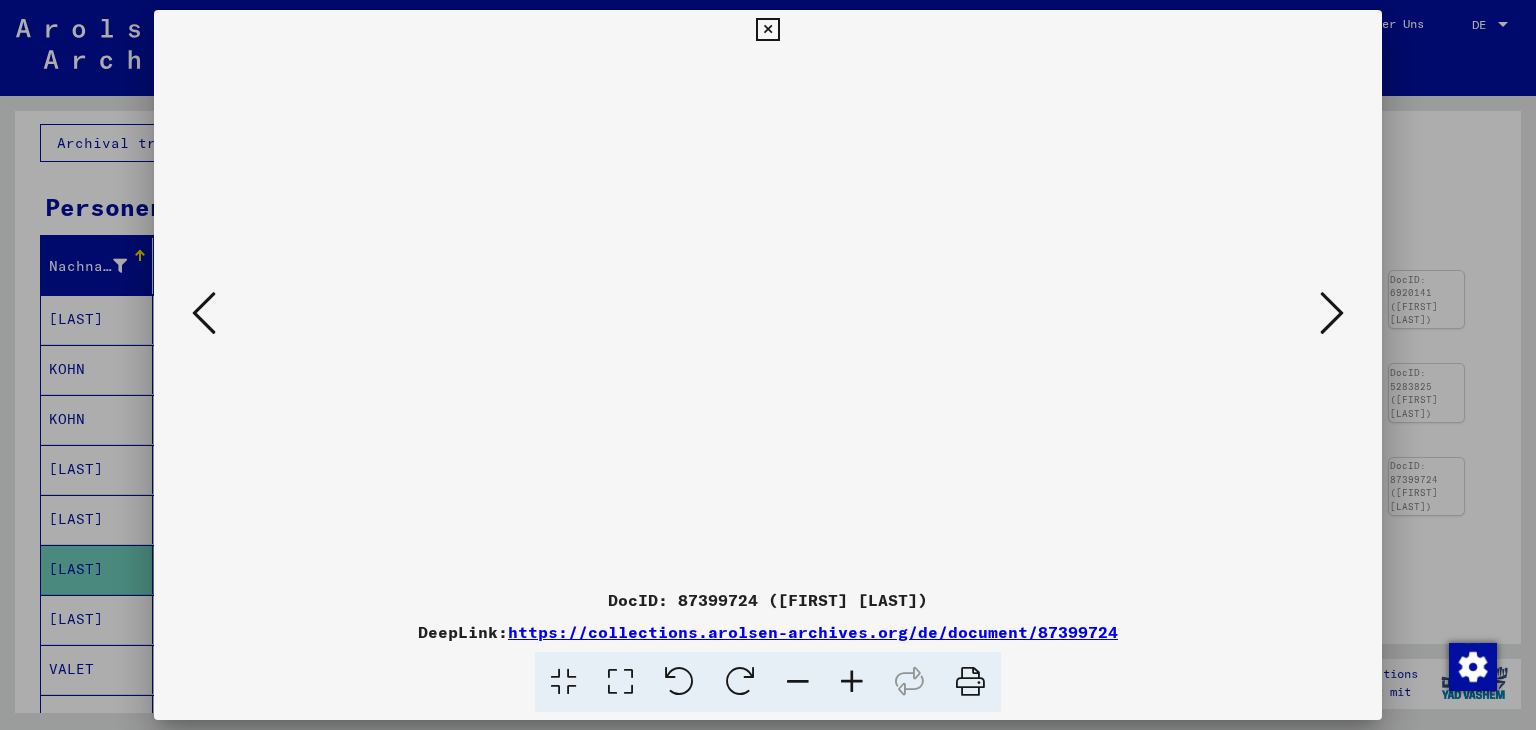 click at bounding box center (1332, 313) 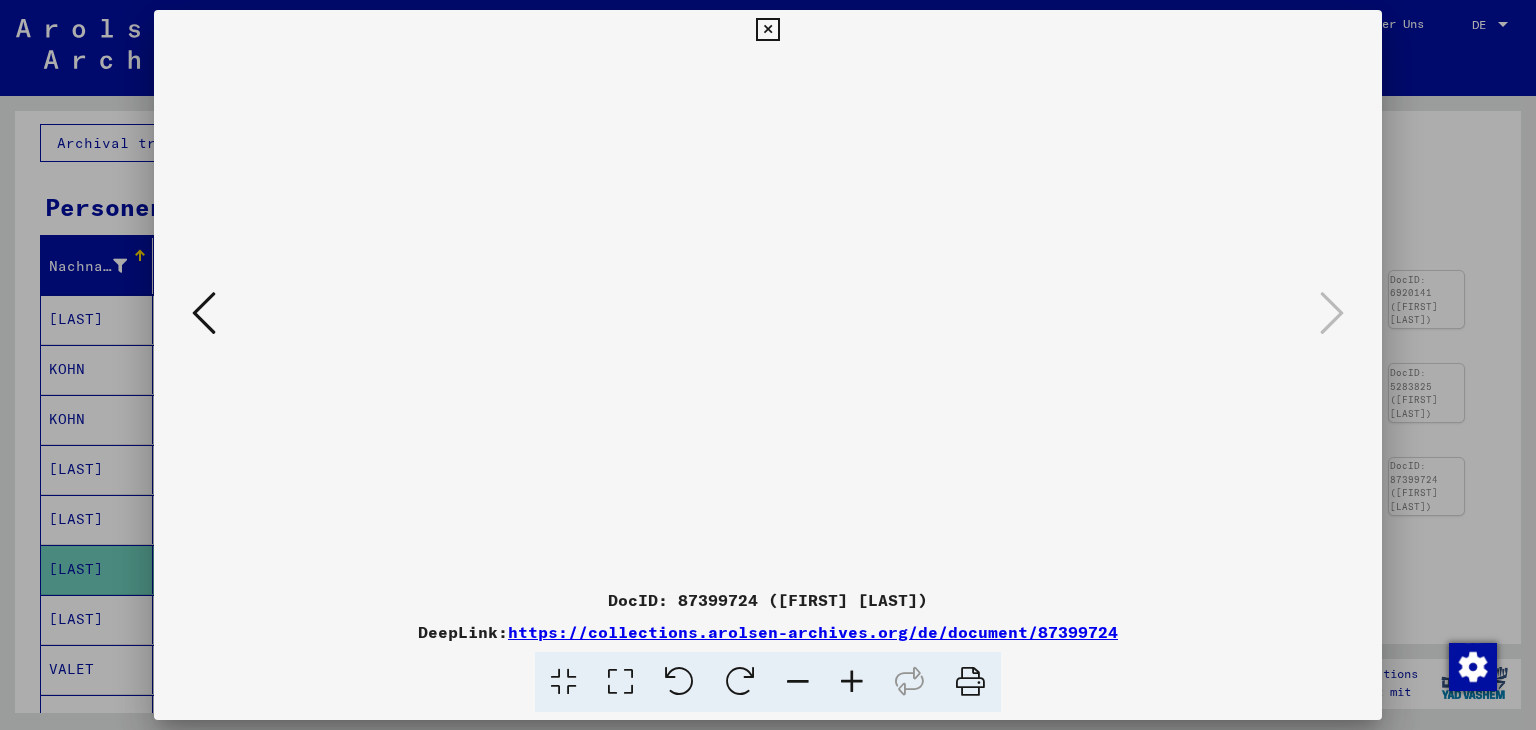 click at bounding box center (768, 365) 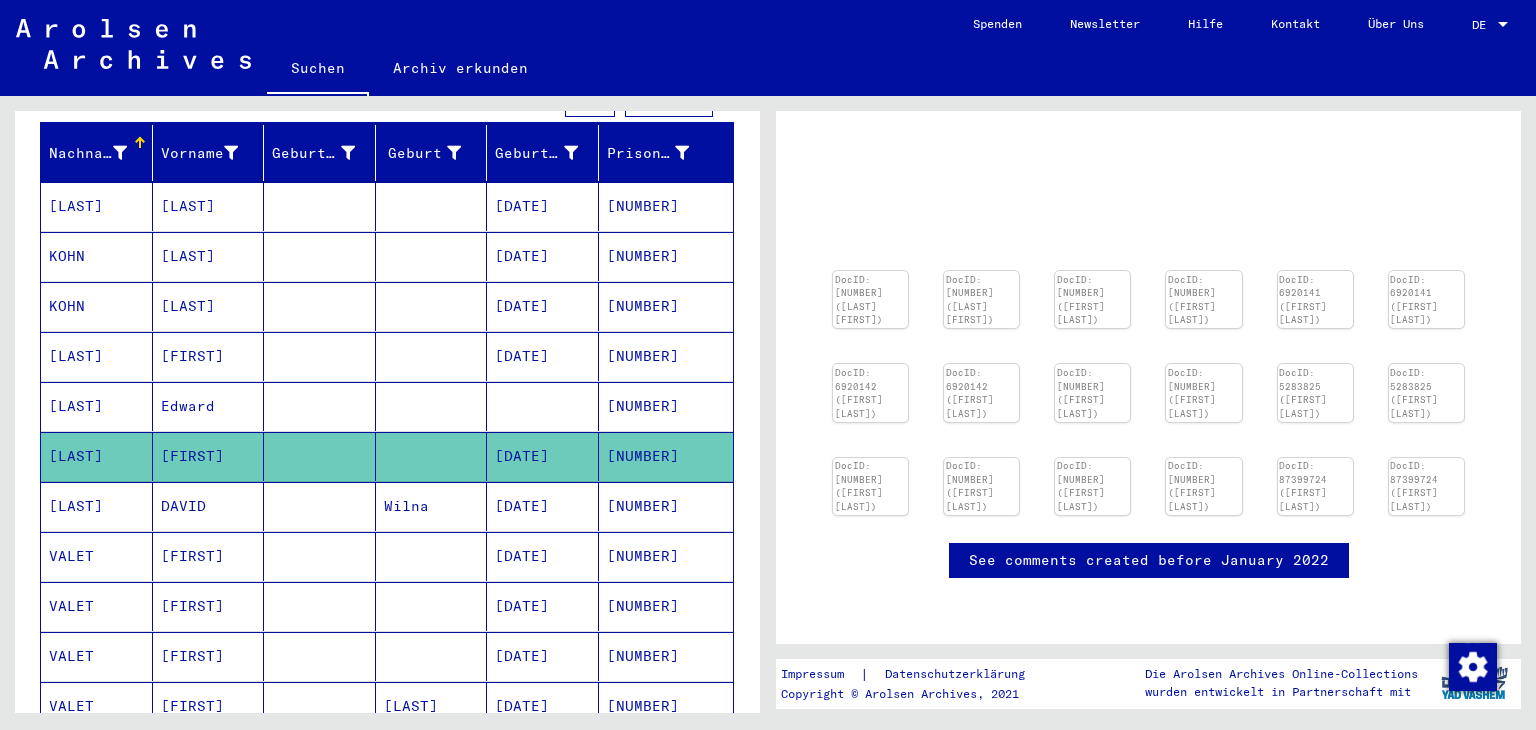 scroll, scrollTop: 0, scrollLeft: 0, axis: both 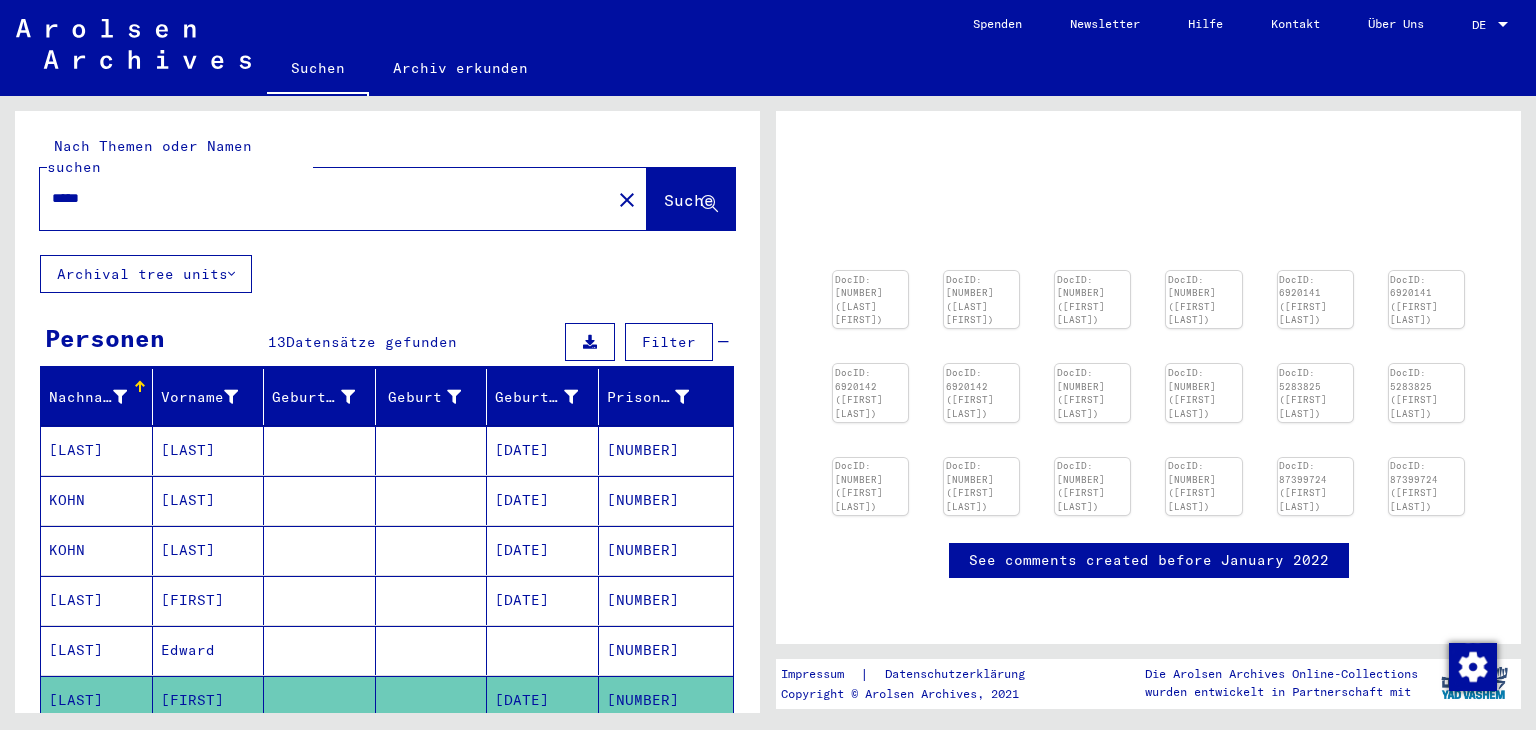 drag, startPoint x: 100, startPoint y: 179, endPoint x: 0, endPoint y: 185, distance: 100.17984 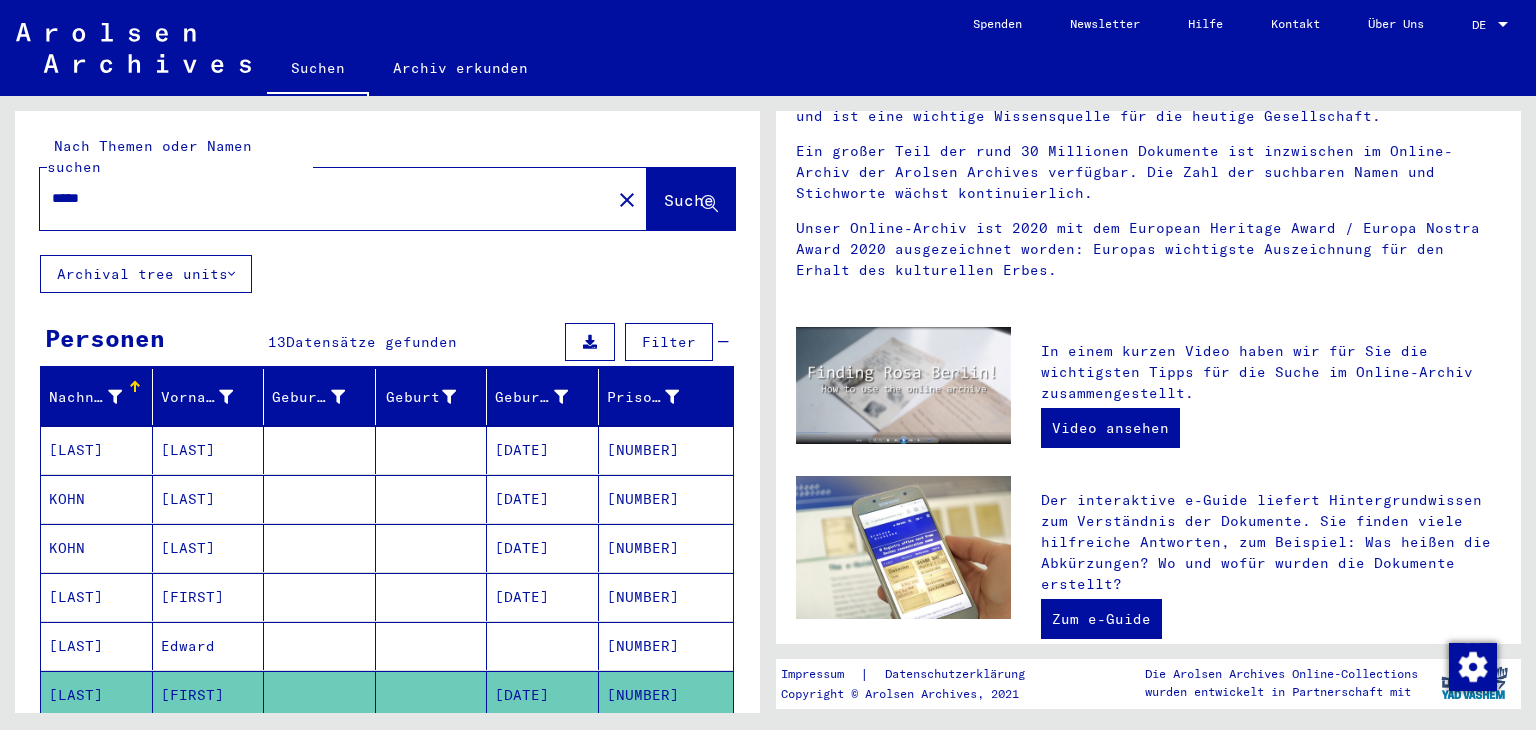 scroll, scrollTop: 0, scrollLeft: 0, axis: both 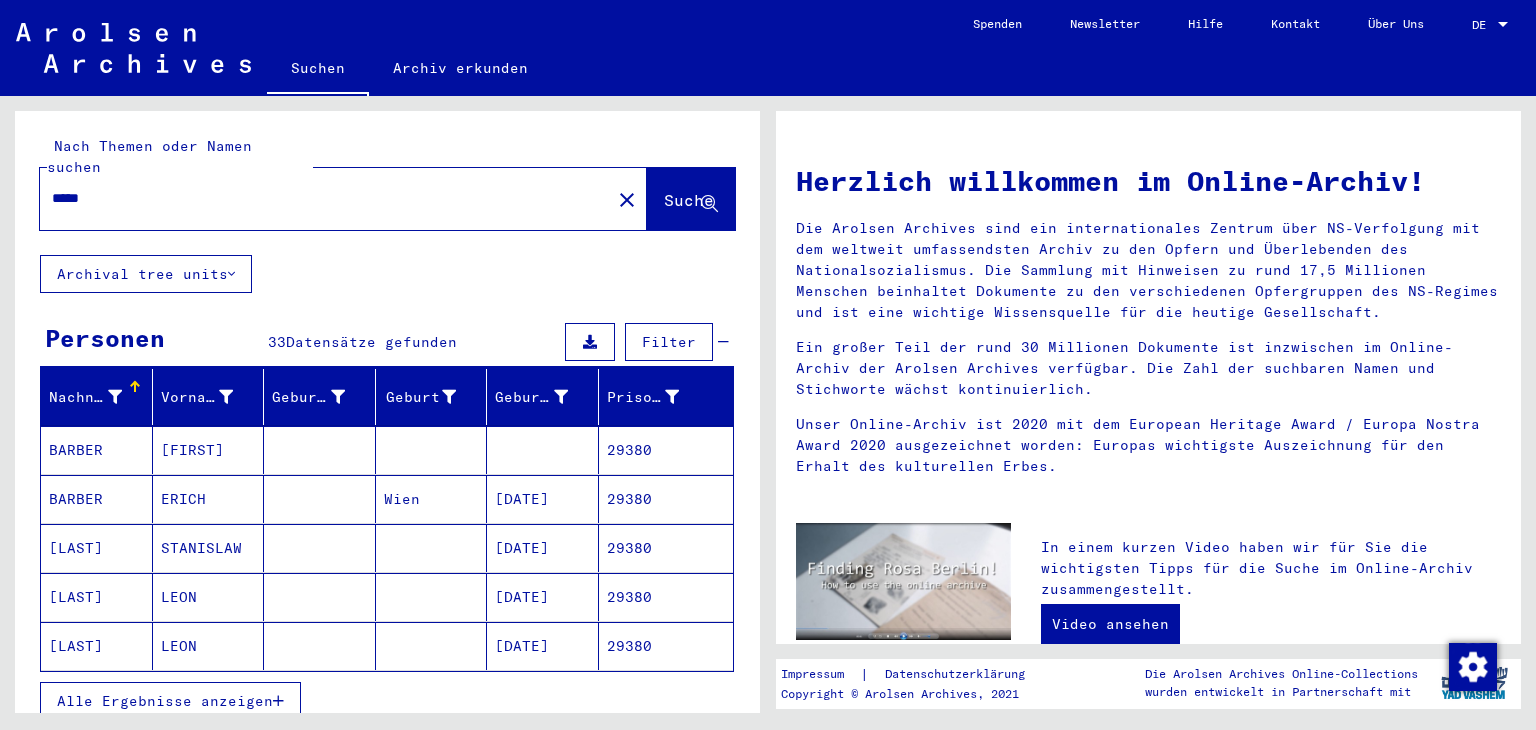 click on "LEON" at bounding box center (209, 450) 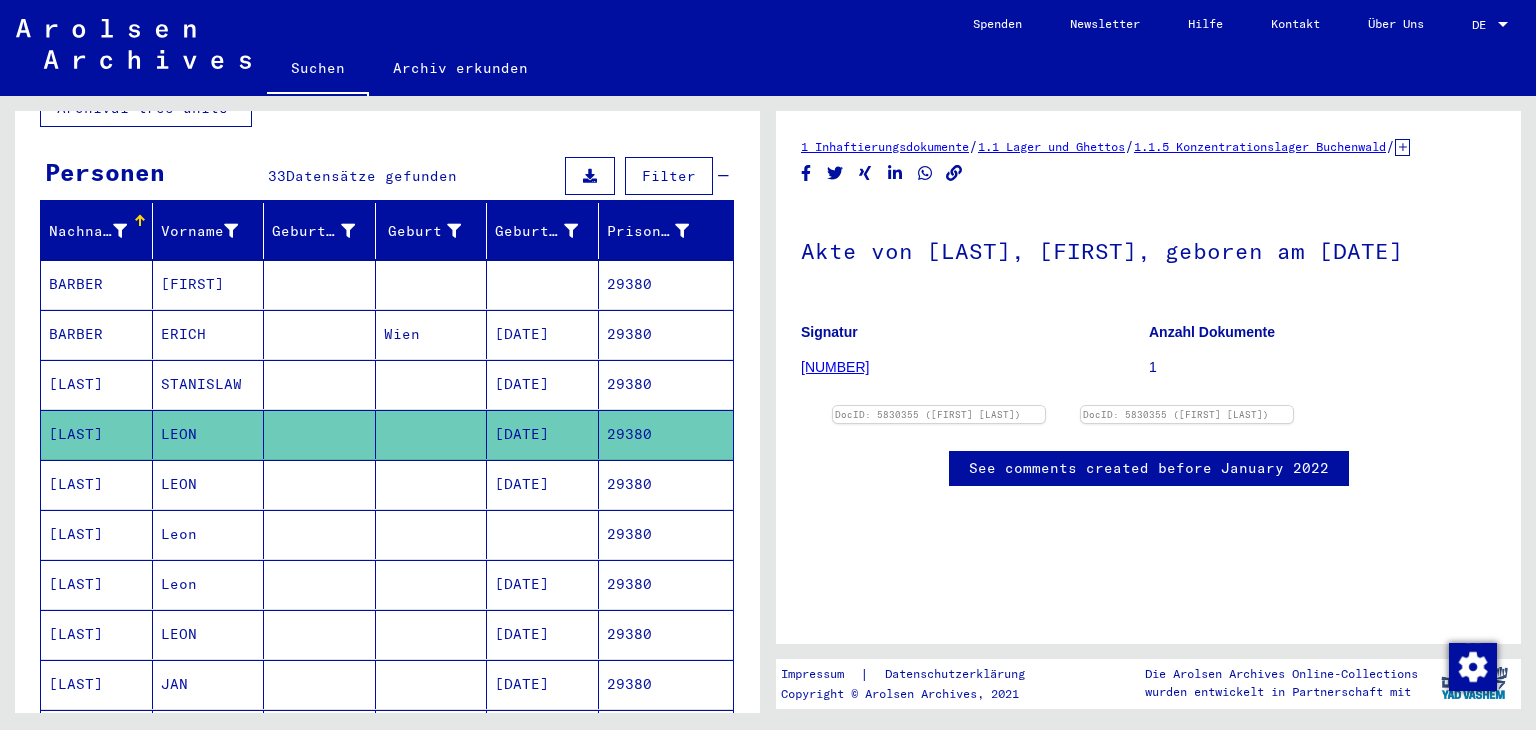 scroll, scrollTop: 0, scrollLeft: 0, axis: both 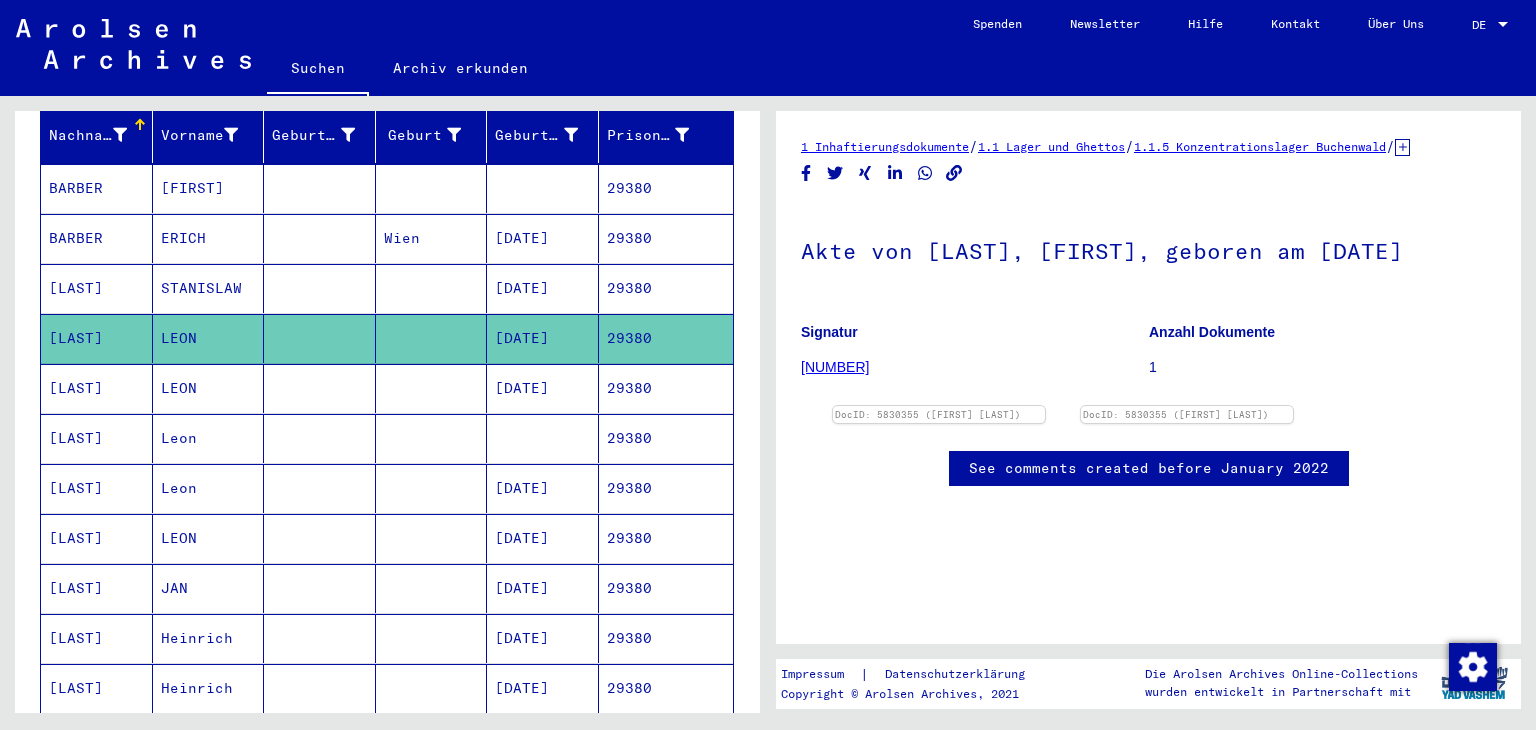 click on "LEON" at bounding box center (209, 188) 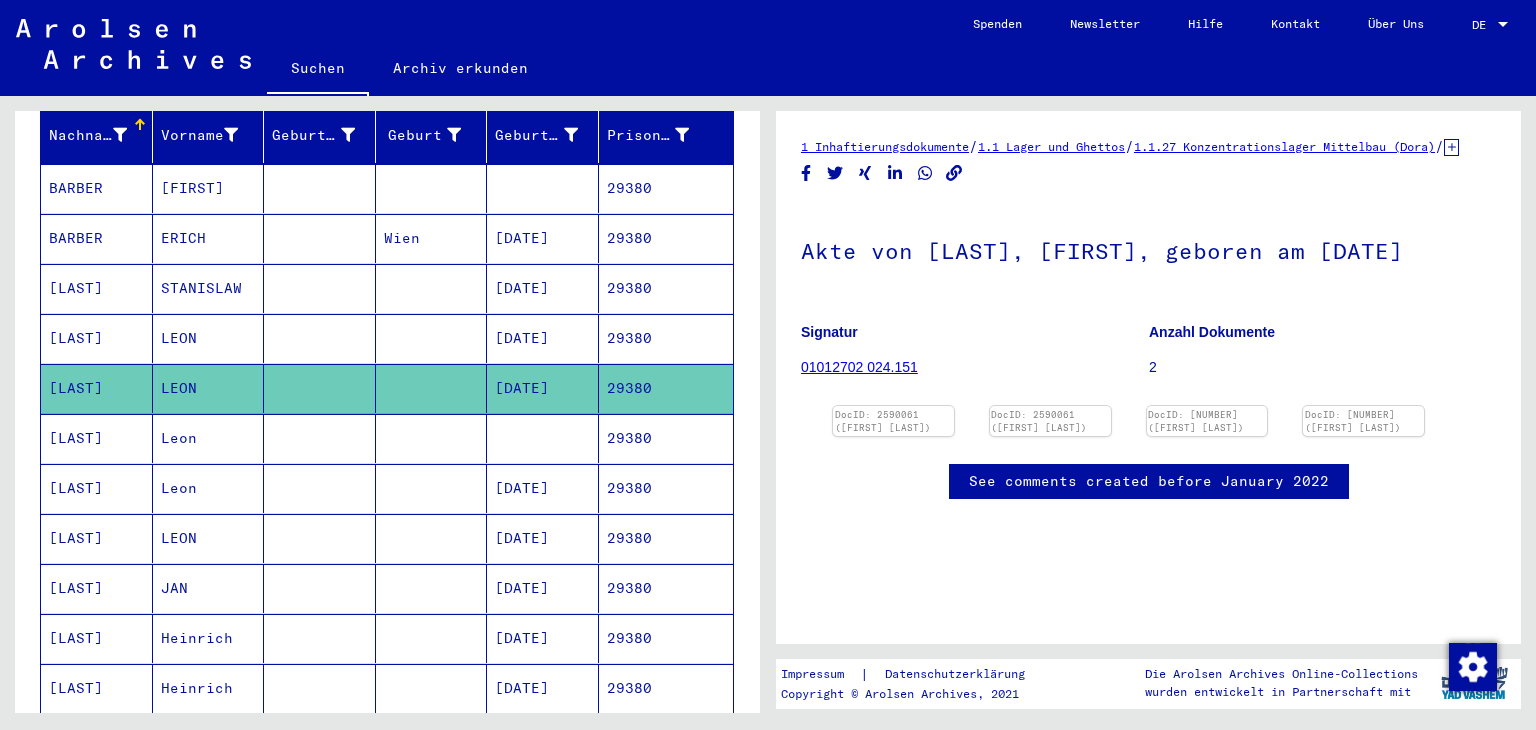 scroll, scrollTop: 0, scrollLeft: 0, axis: both 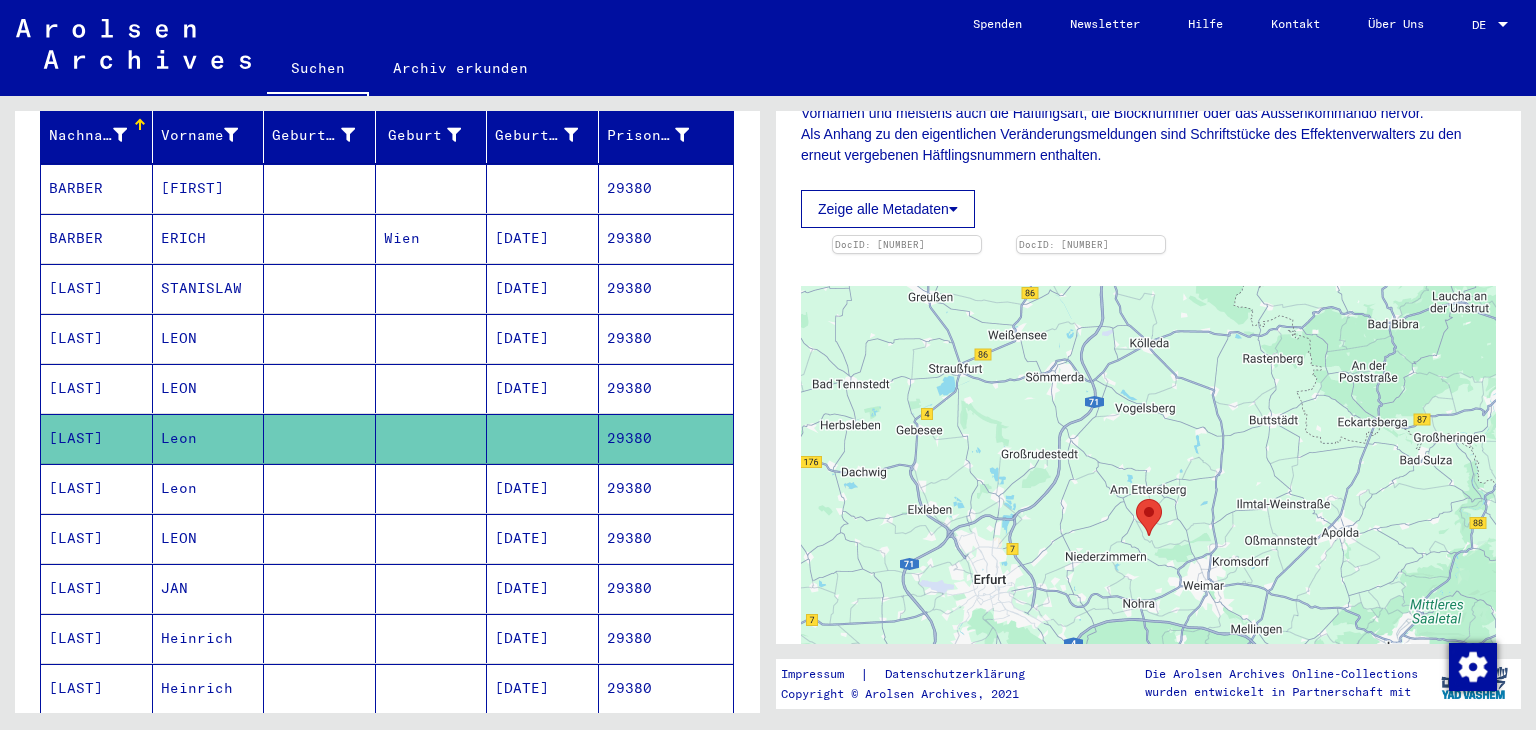 click on "Leon" at bounding box center (209, 188) 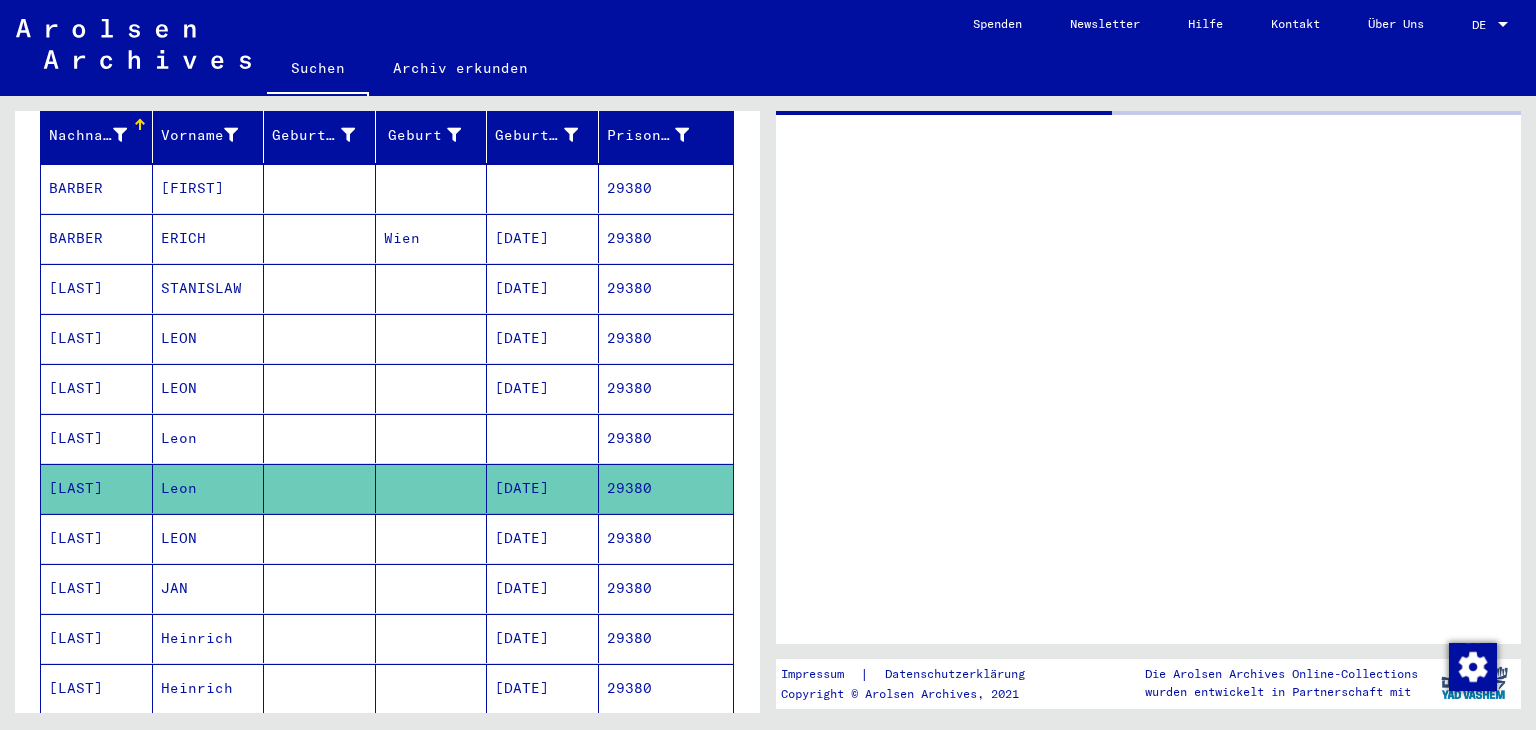 scroll, scrollTop: 0, scrollLeft: 0, axis: both 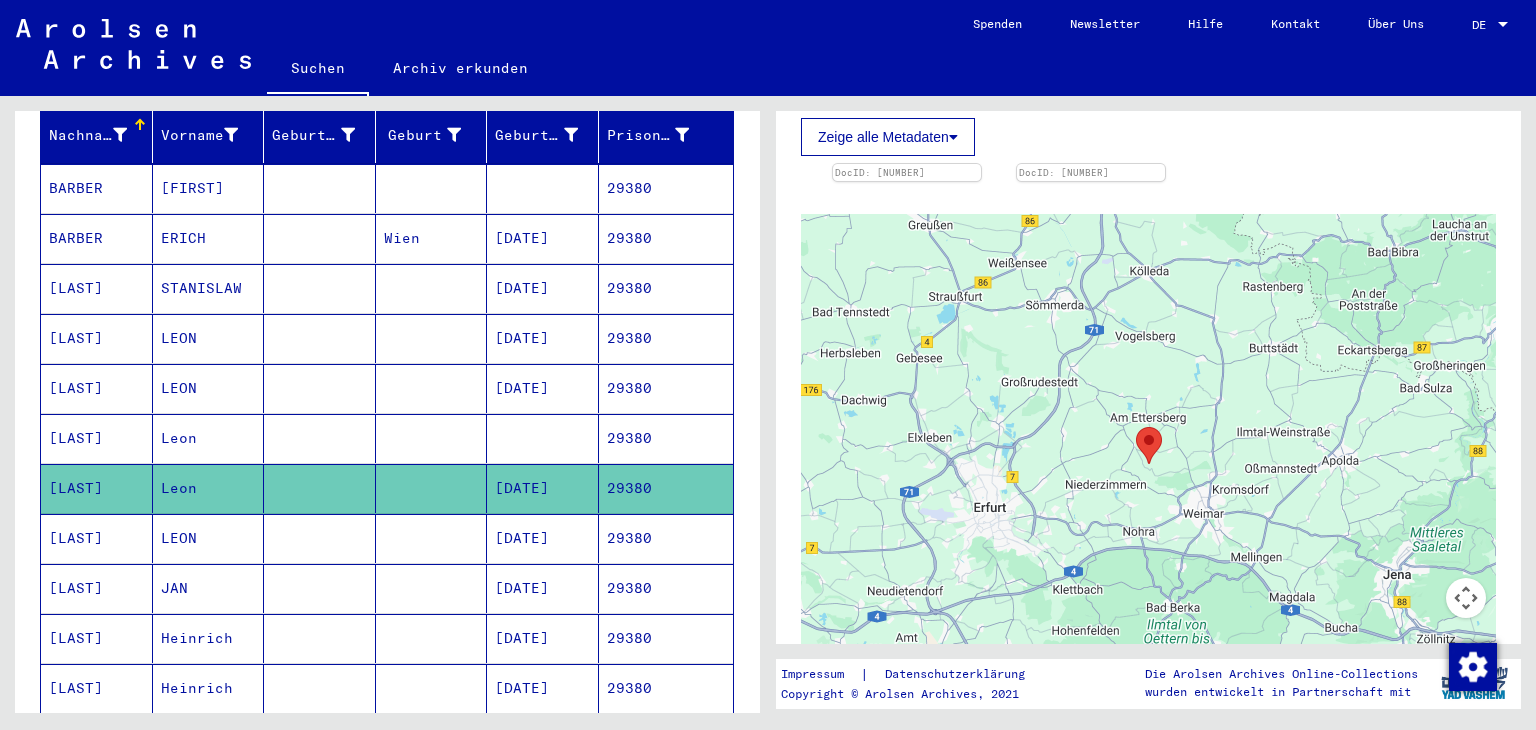 click on "LEON" at bounding box center (209, 188) 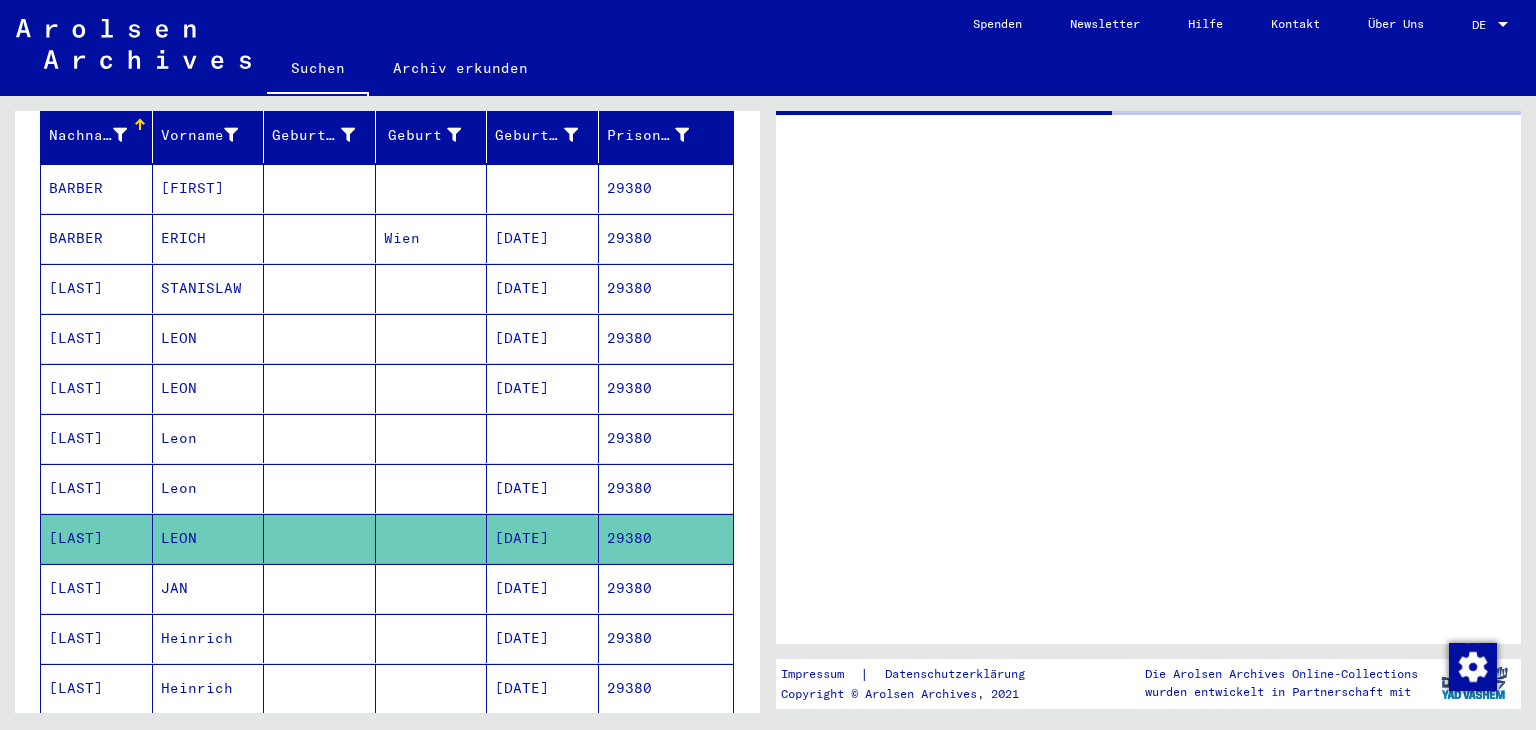 scroll, scrollTop: 0, scrollLeft: 0, axis: both 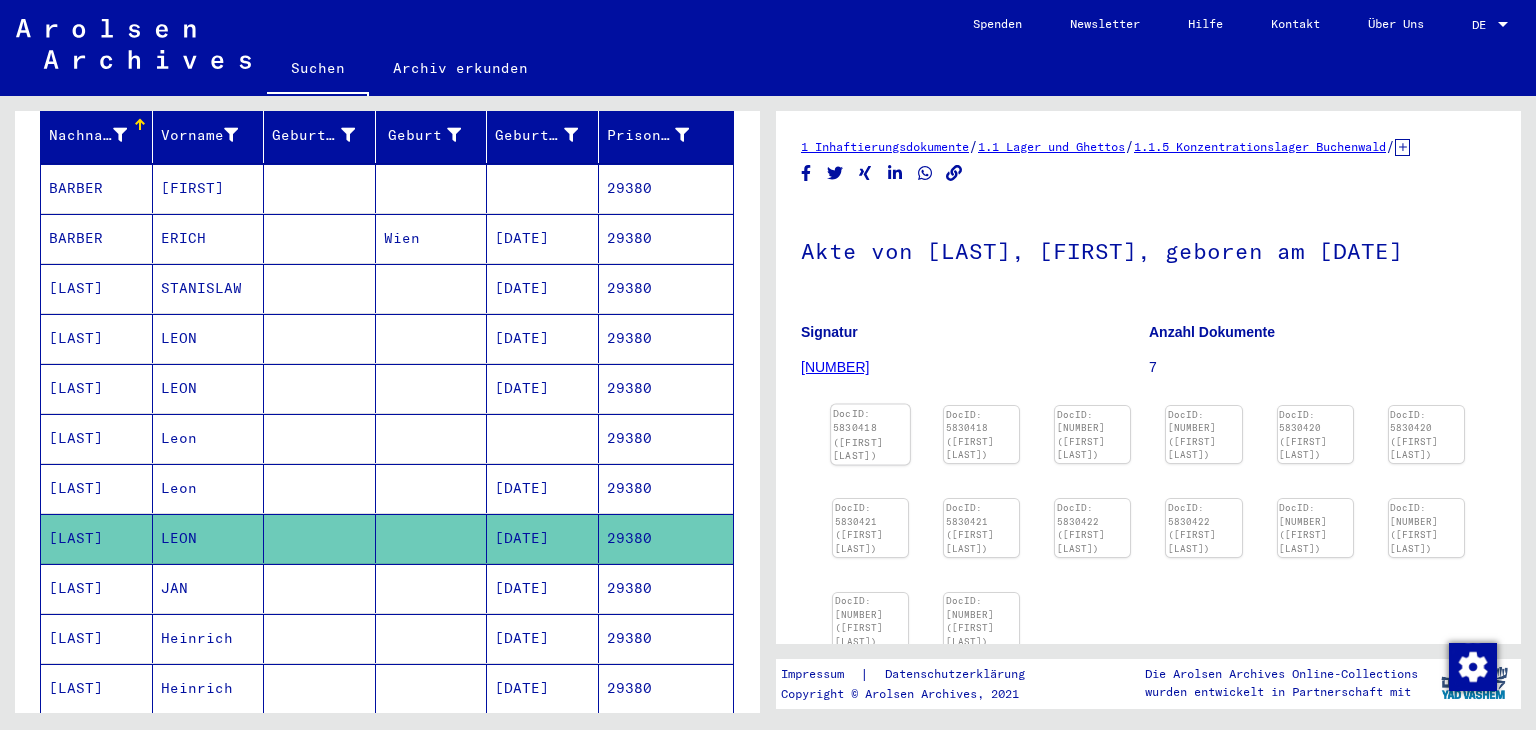 click at bounding box center (870, 405) 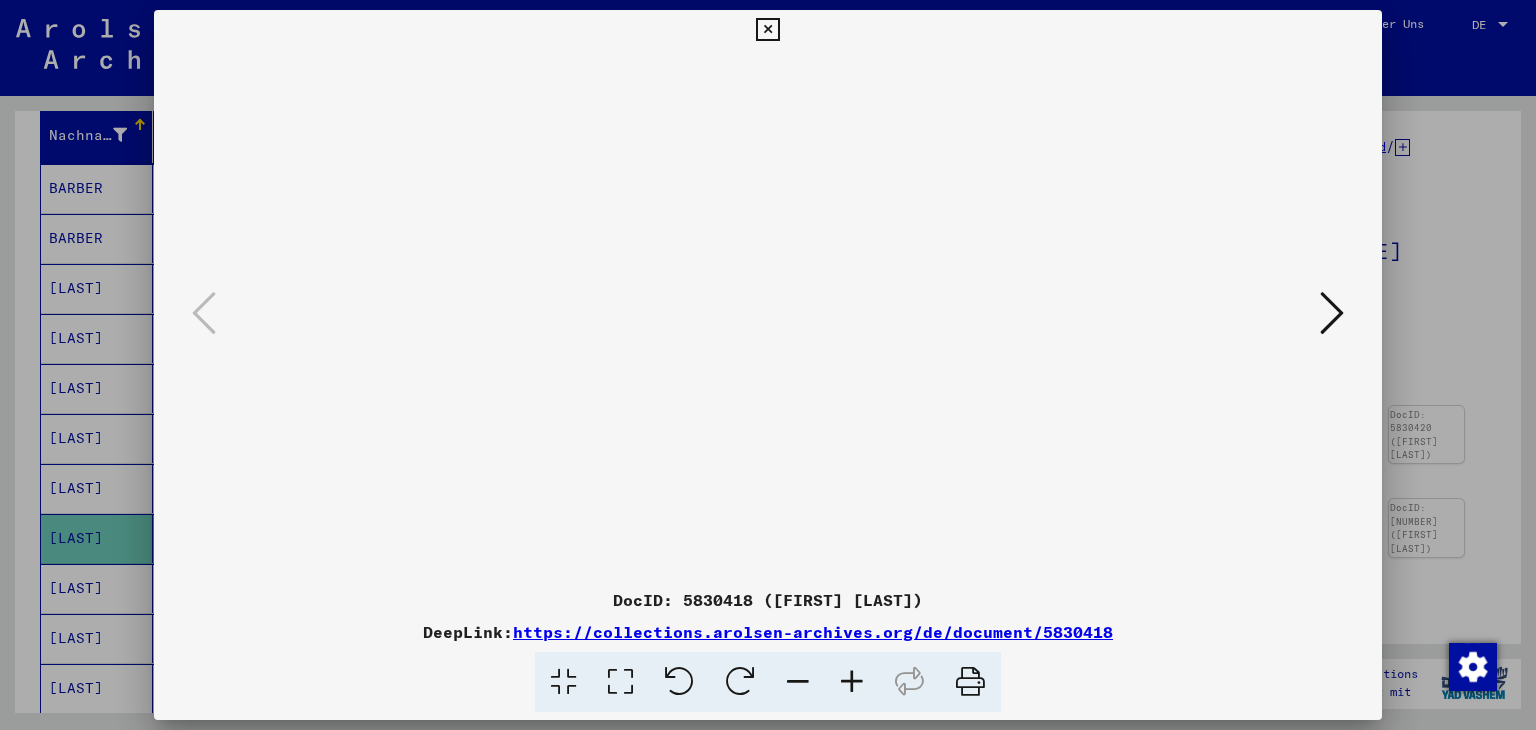 click at bounding box center [1332, 313] 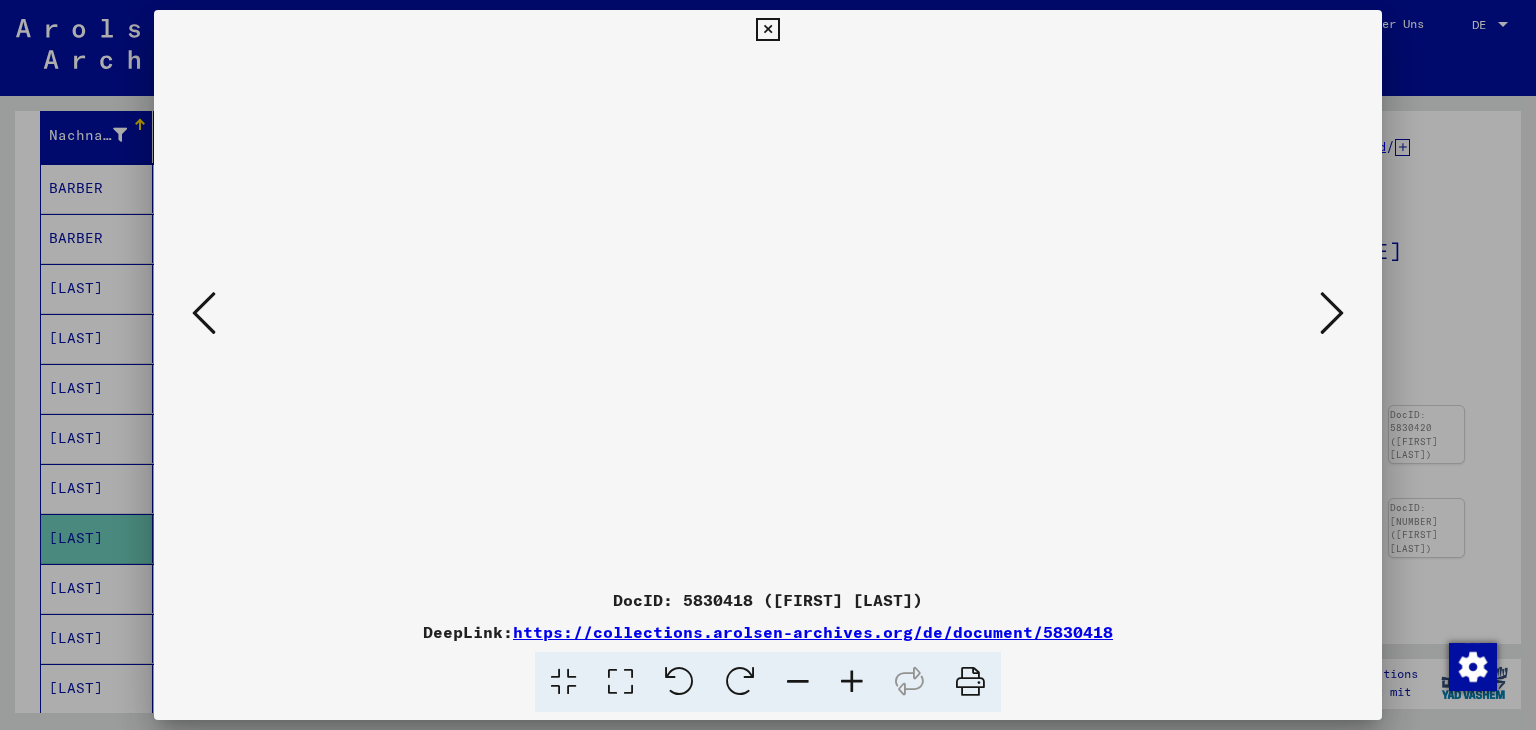 click at bounding box center [1332, 313] 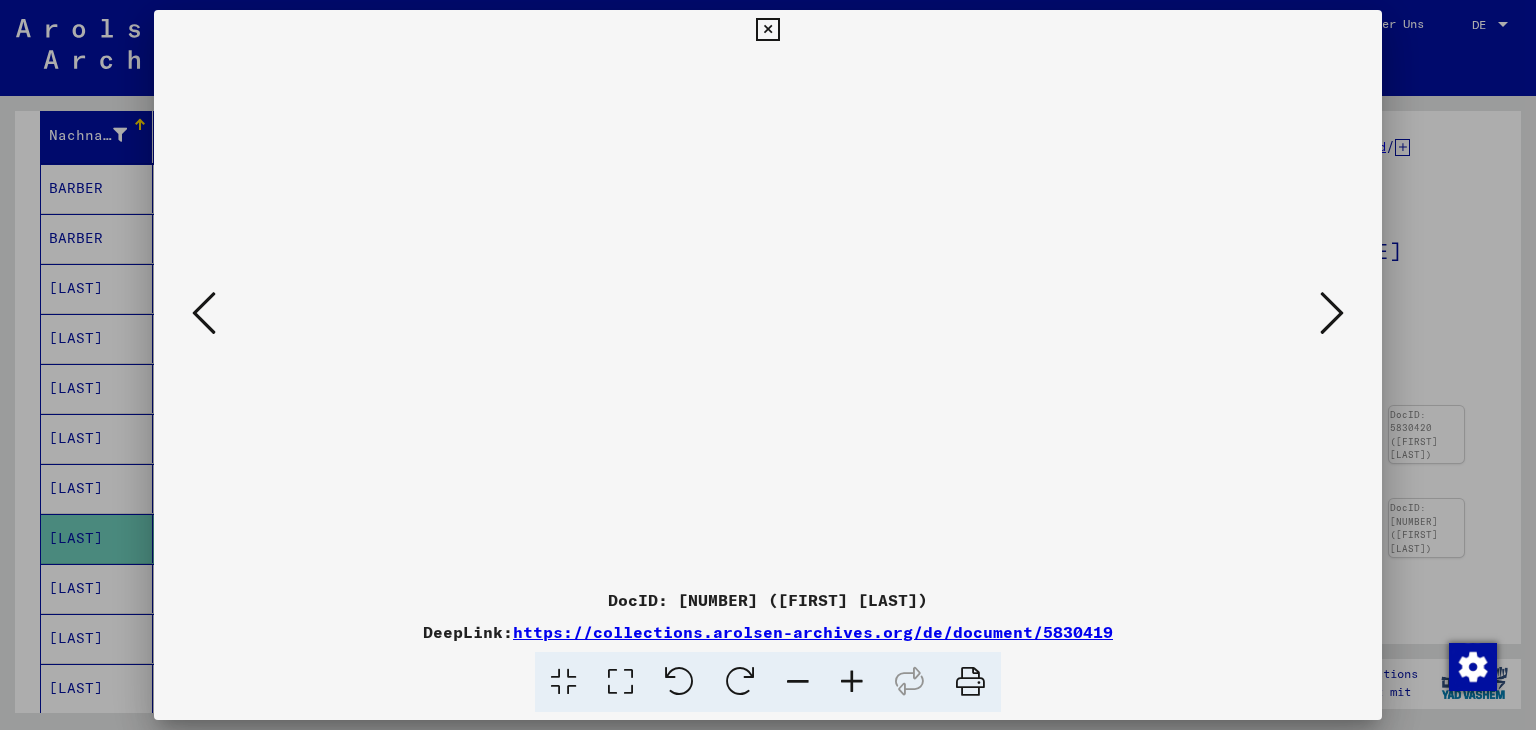 click at bounding box center [1332, 313] 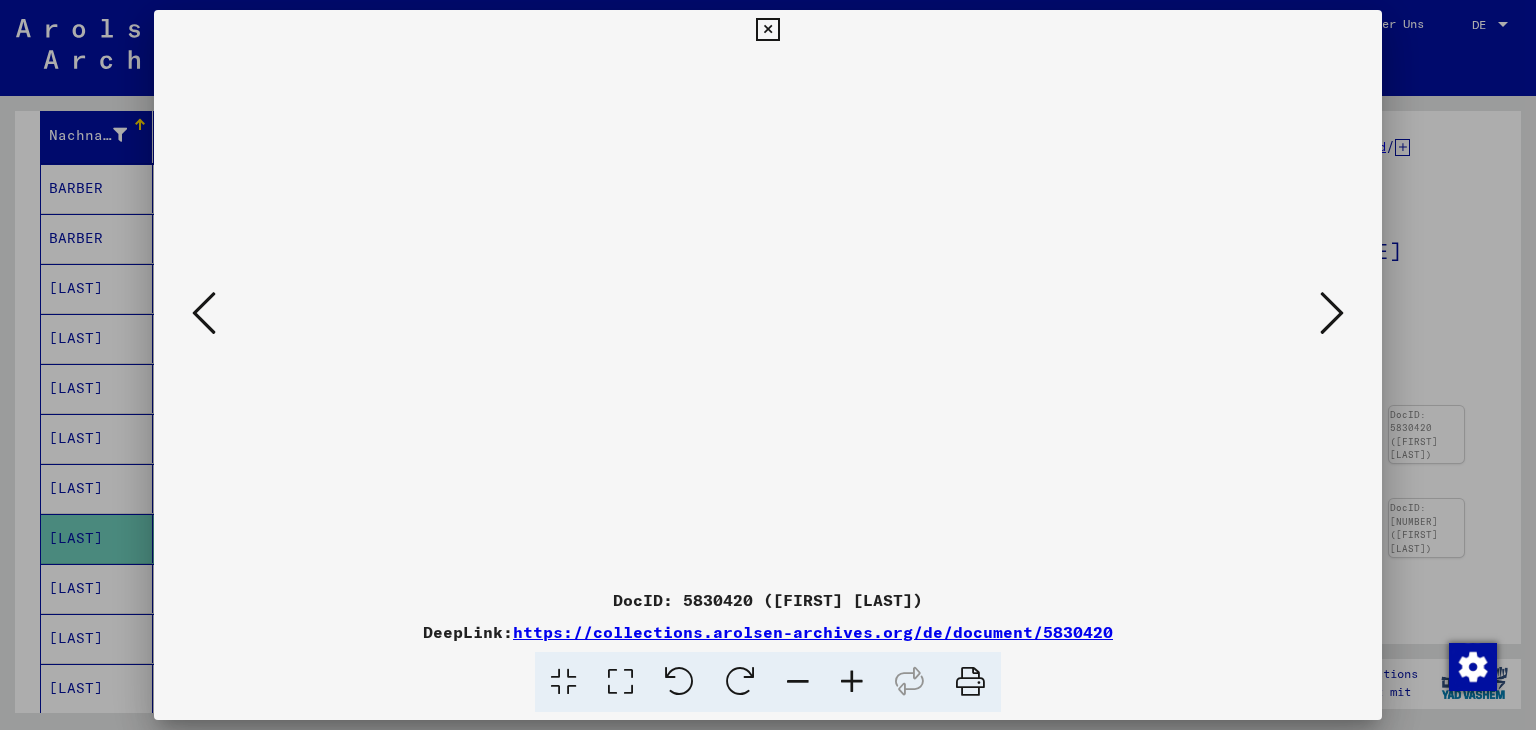 click at bounding box center (1332, 313) 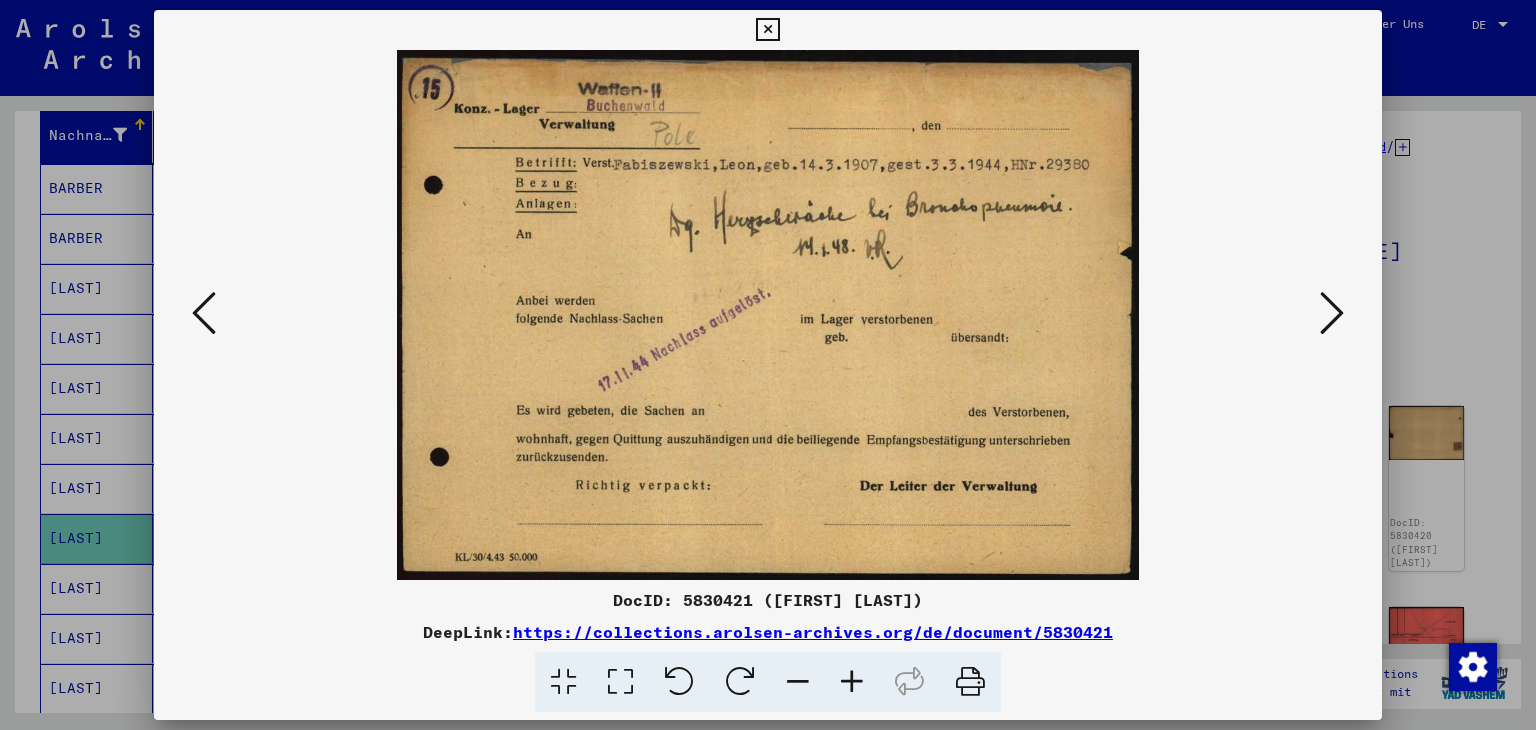 click at bounding box center [1332, 313] 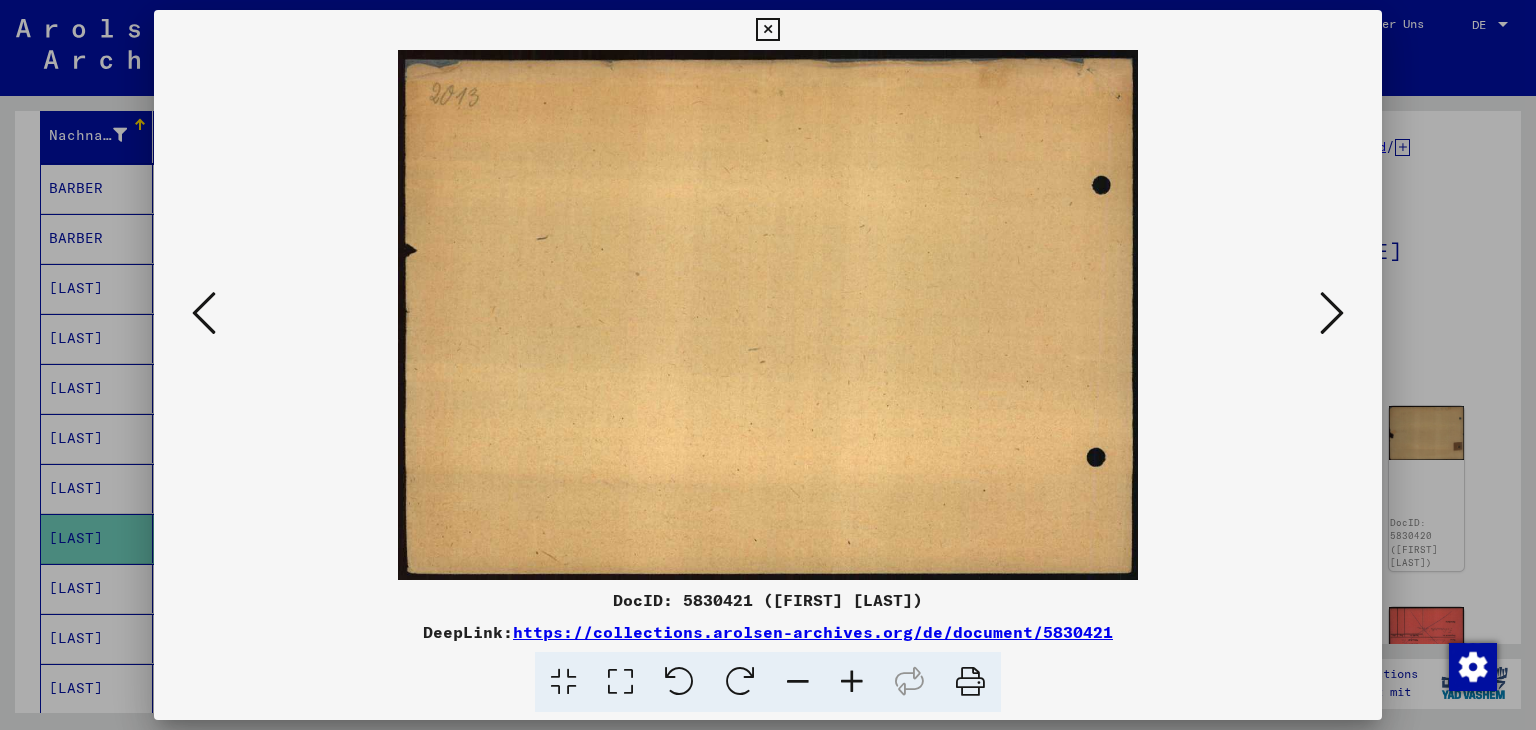 click at bounding box center [1332, 313] 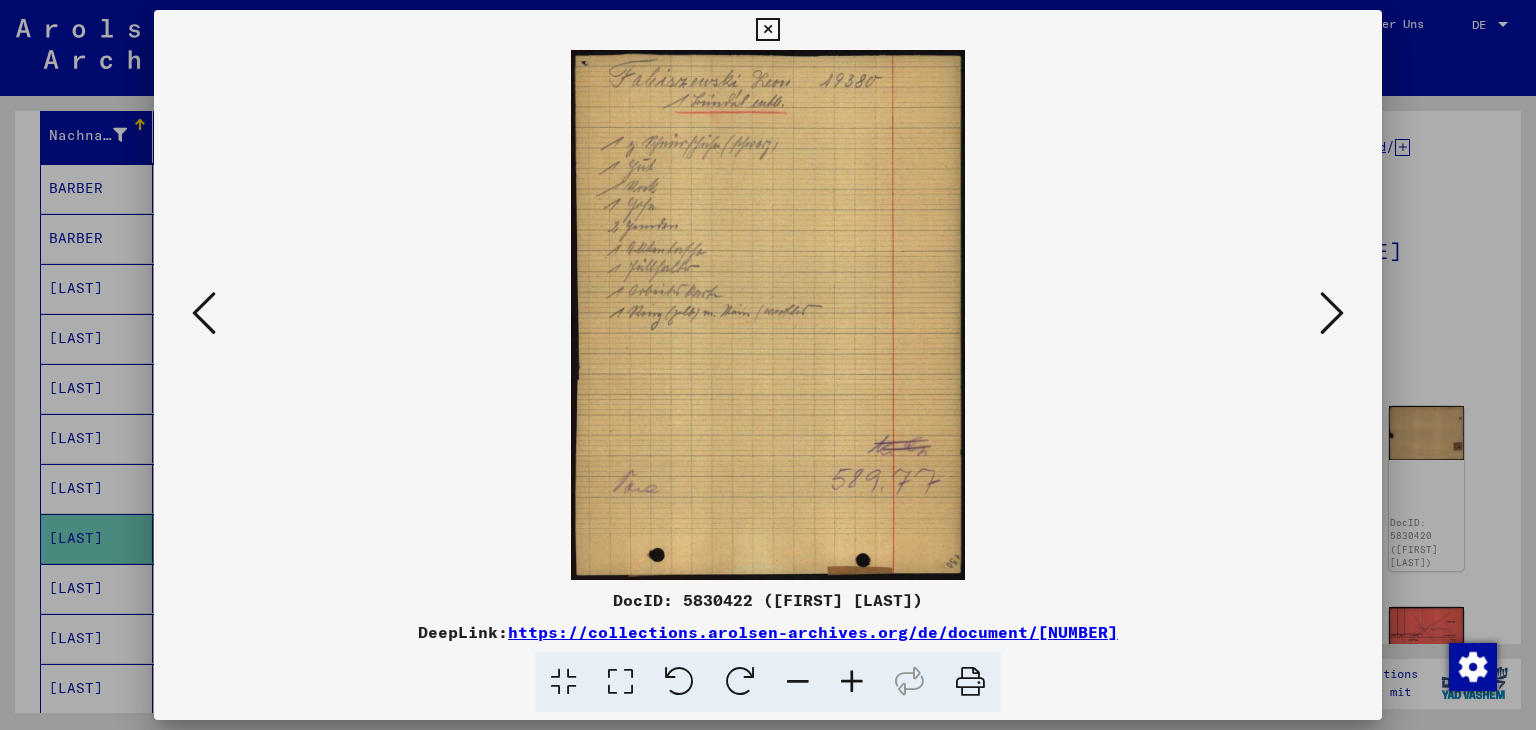 click at bounding box center (1332, 313) 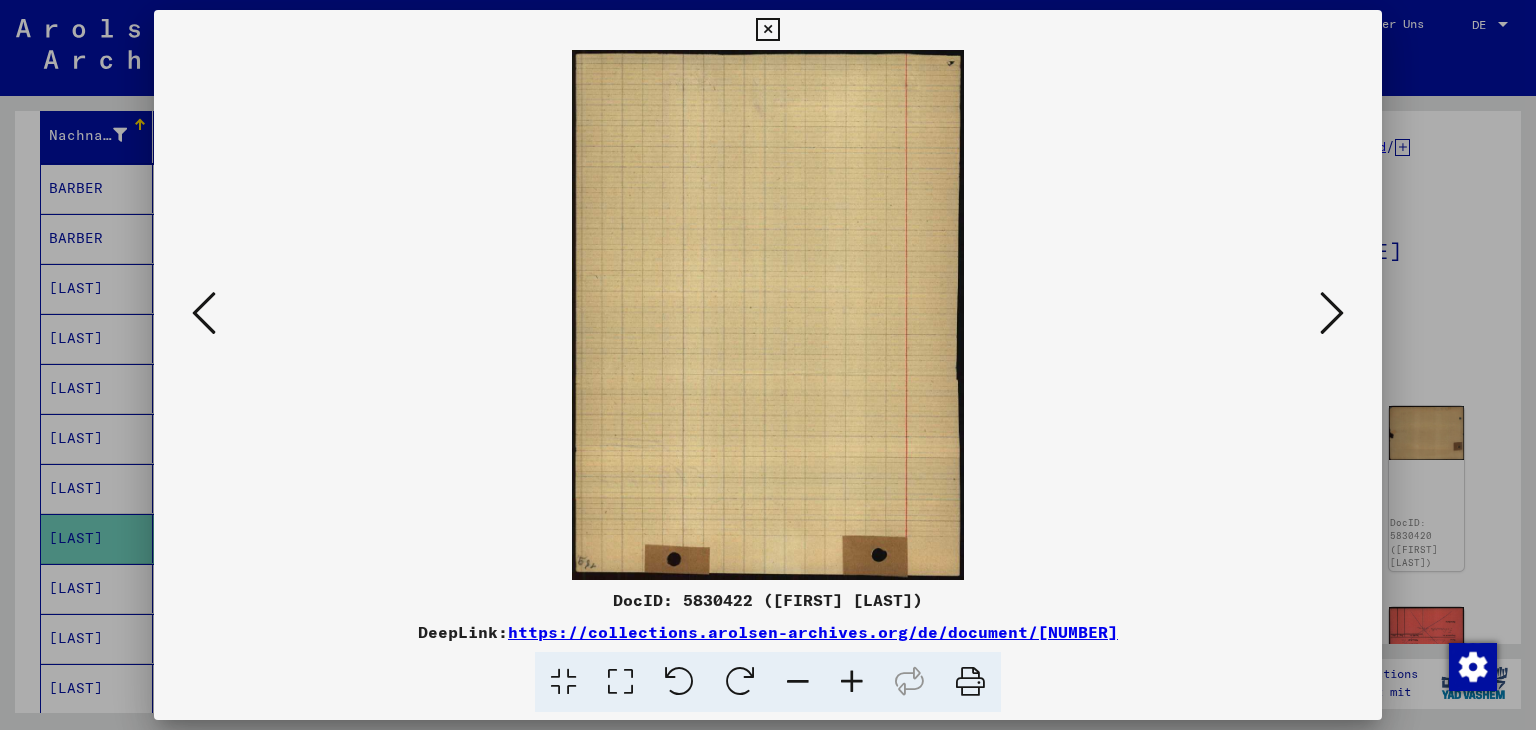 click at bounding box center [1332, 313] 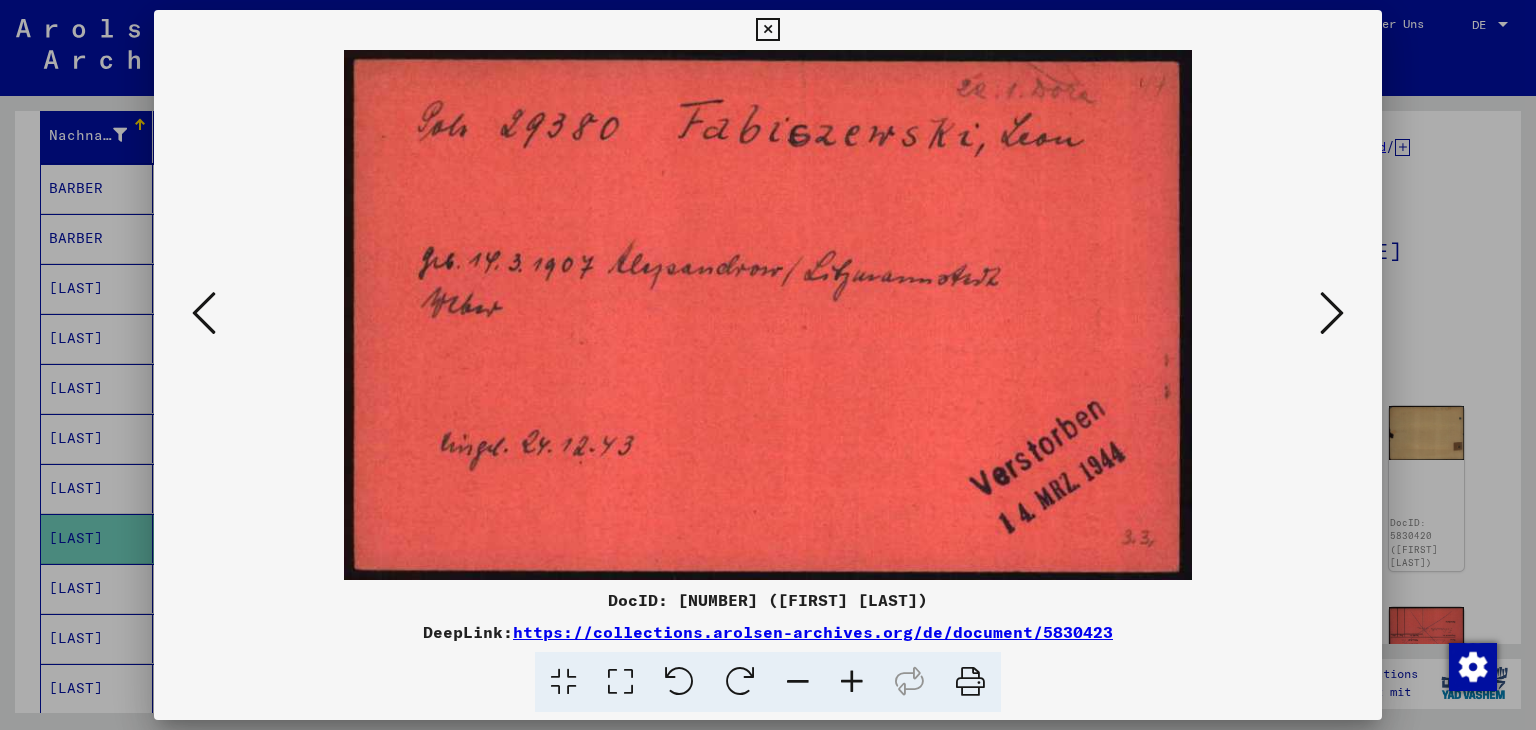 click at bounding box center (1332, 313) 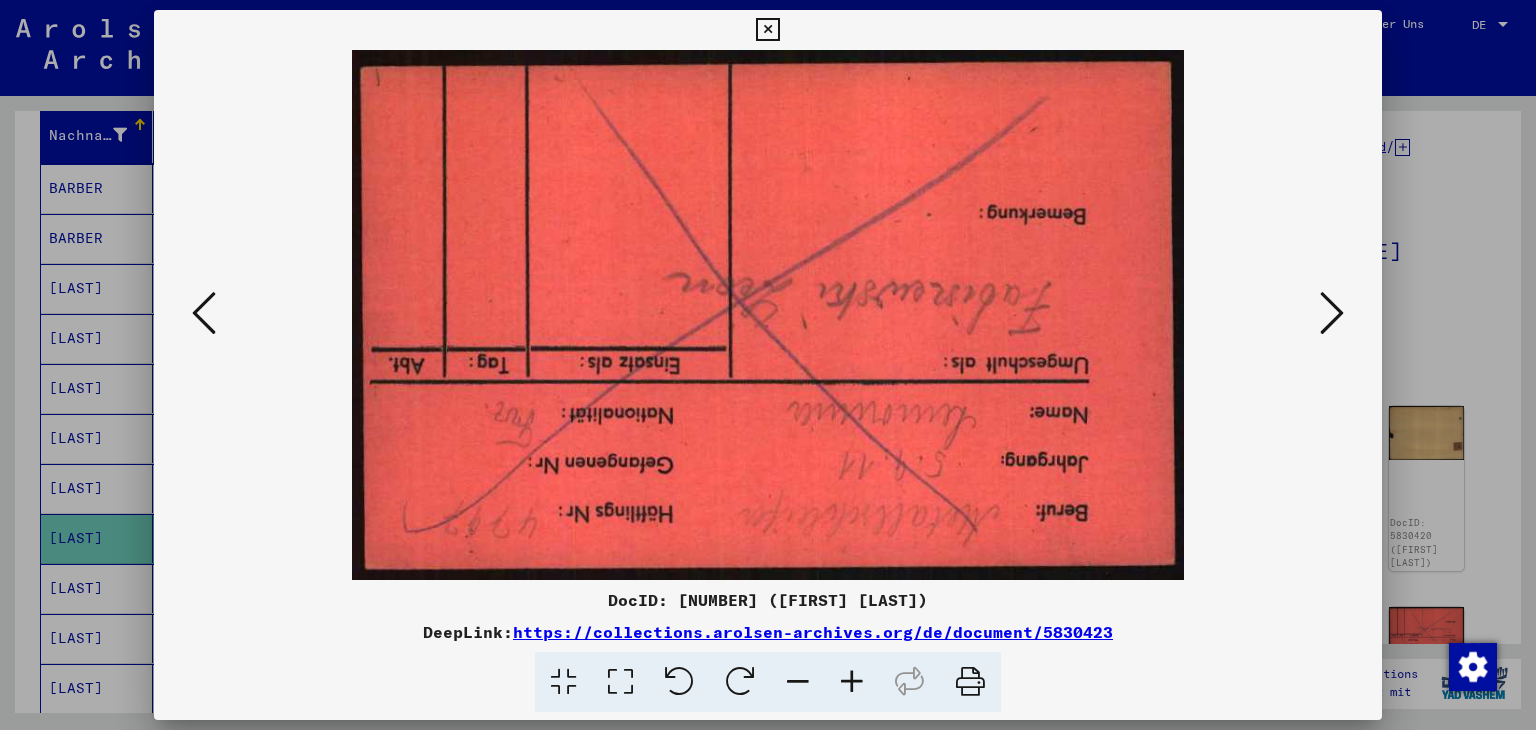 click at bounding box center (1332, 313) 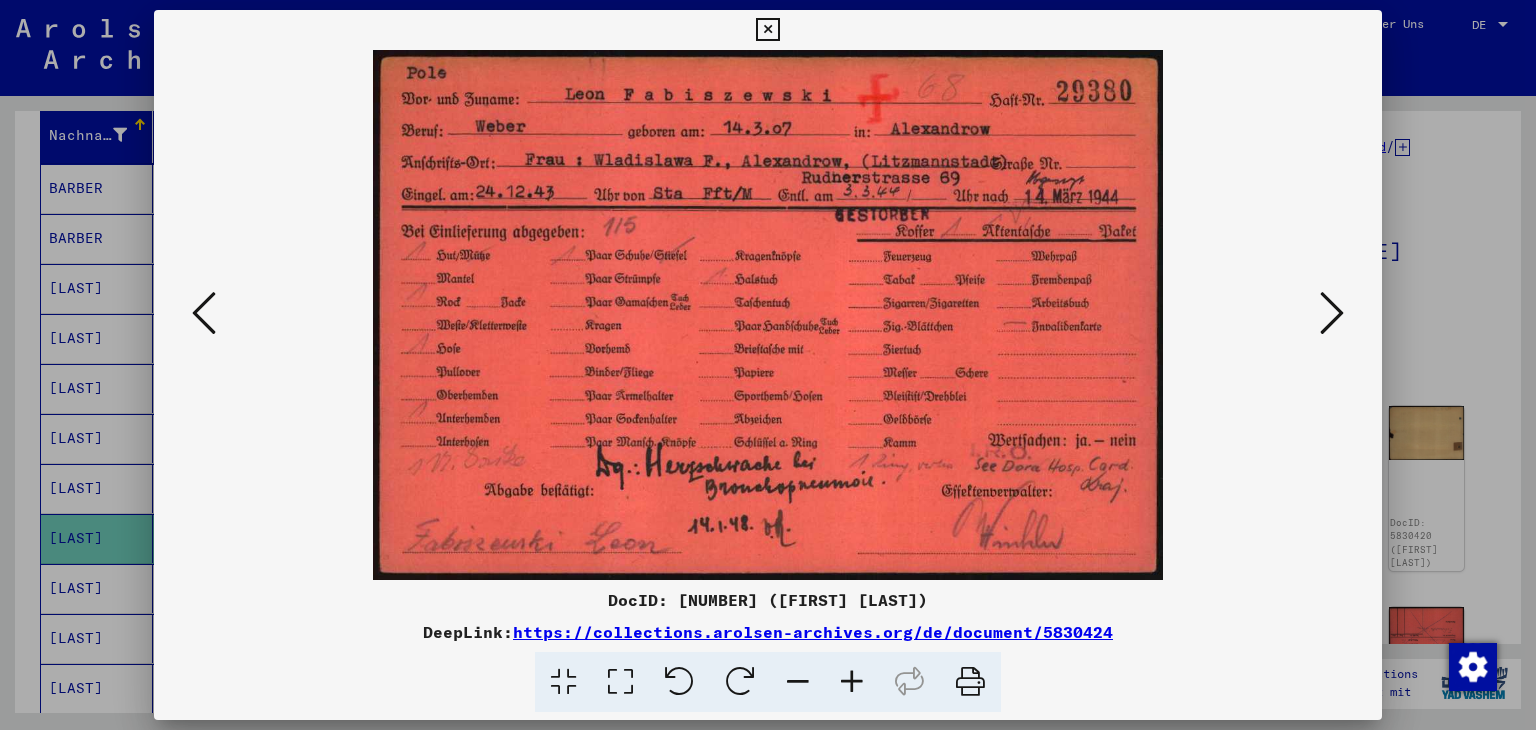 click at bounding box center [1332, 313] 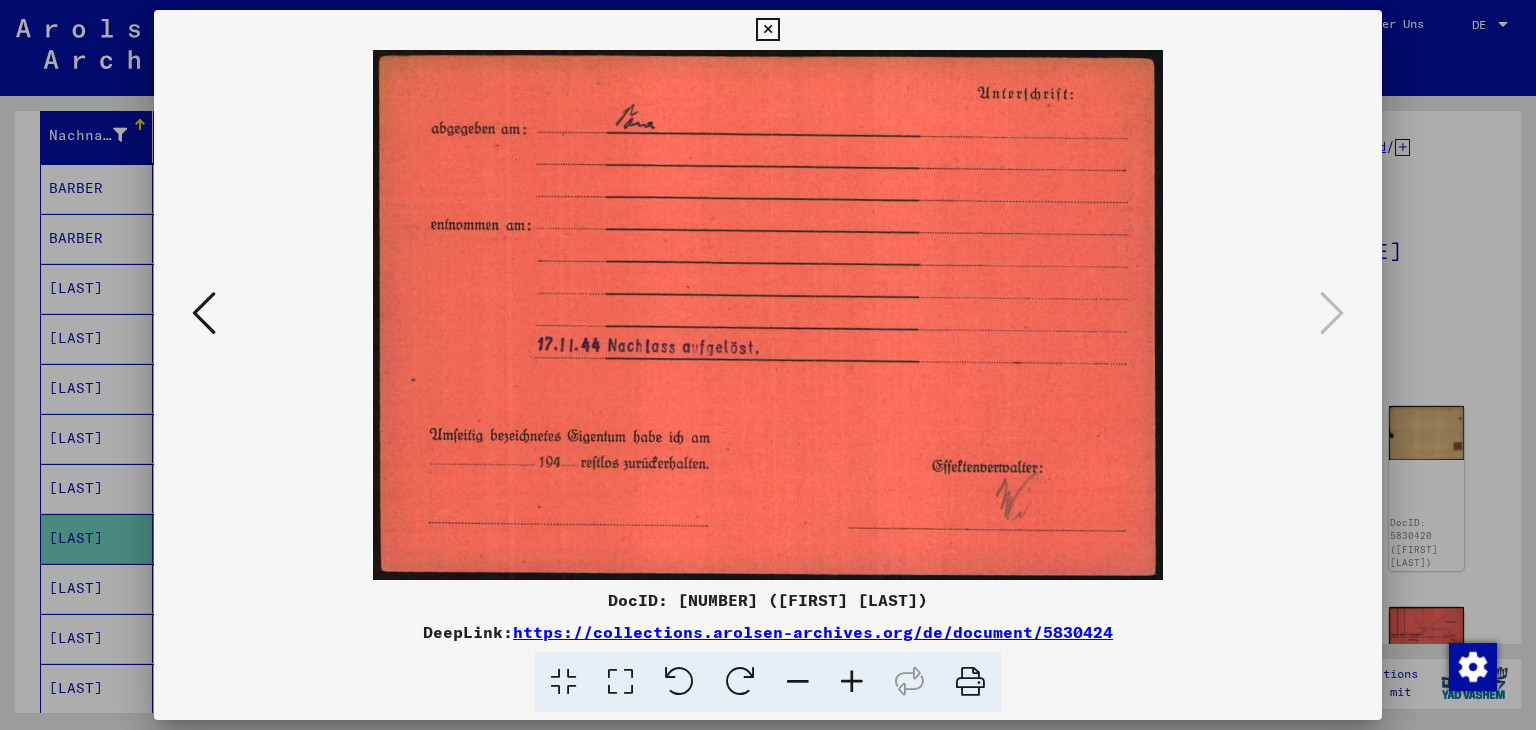 click at bounding box center (768, 365) 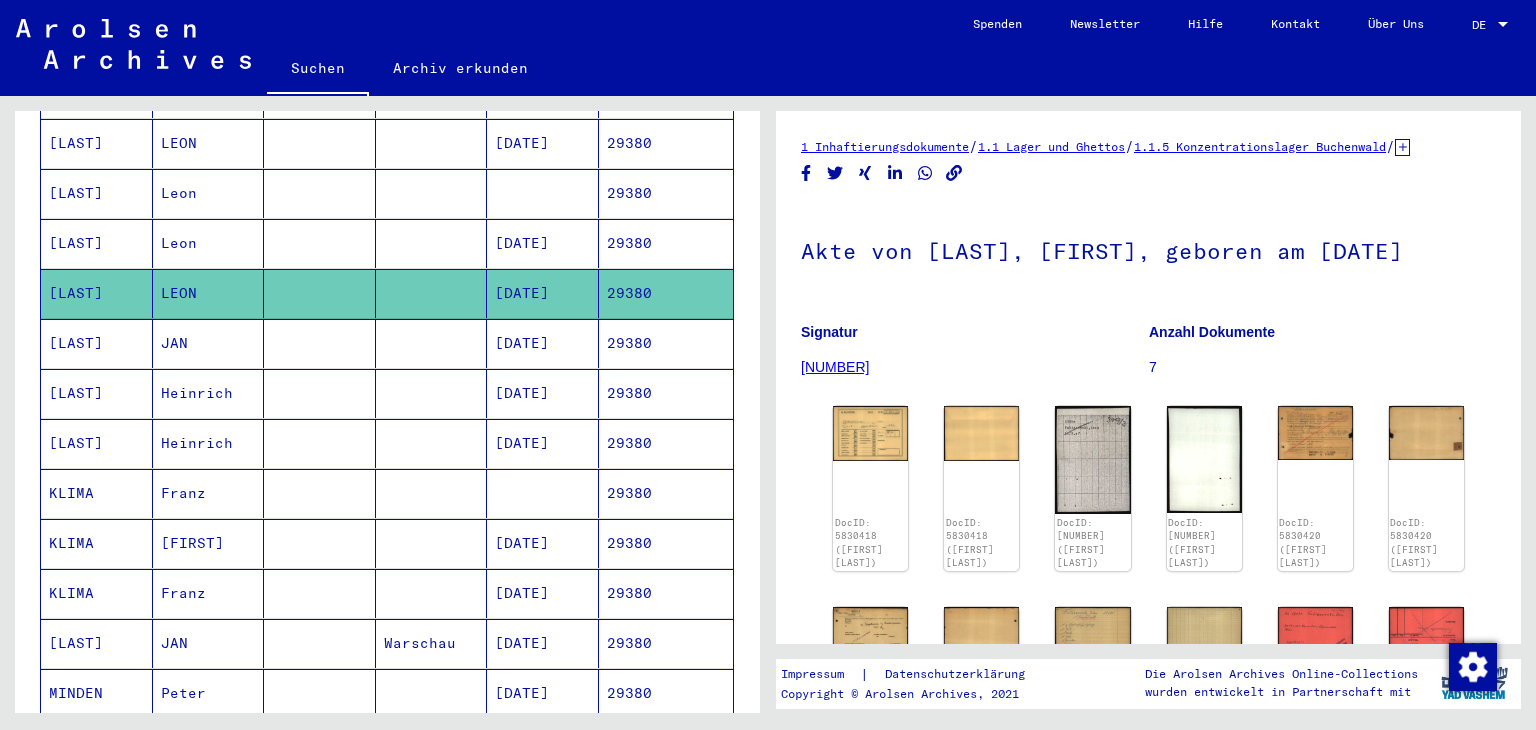 scroll, scrollTop: 0, scrollLeft: 0, axis: both 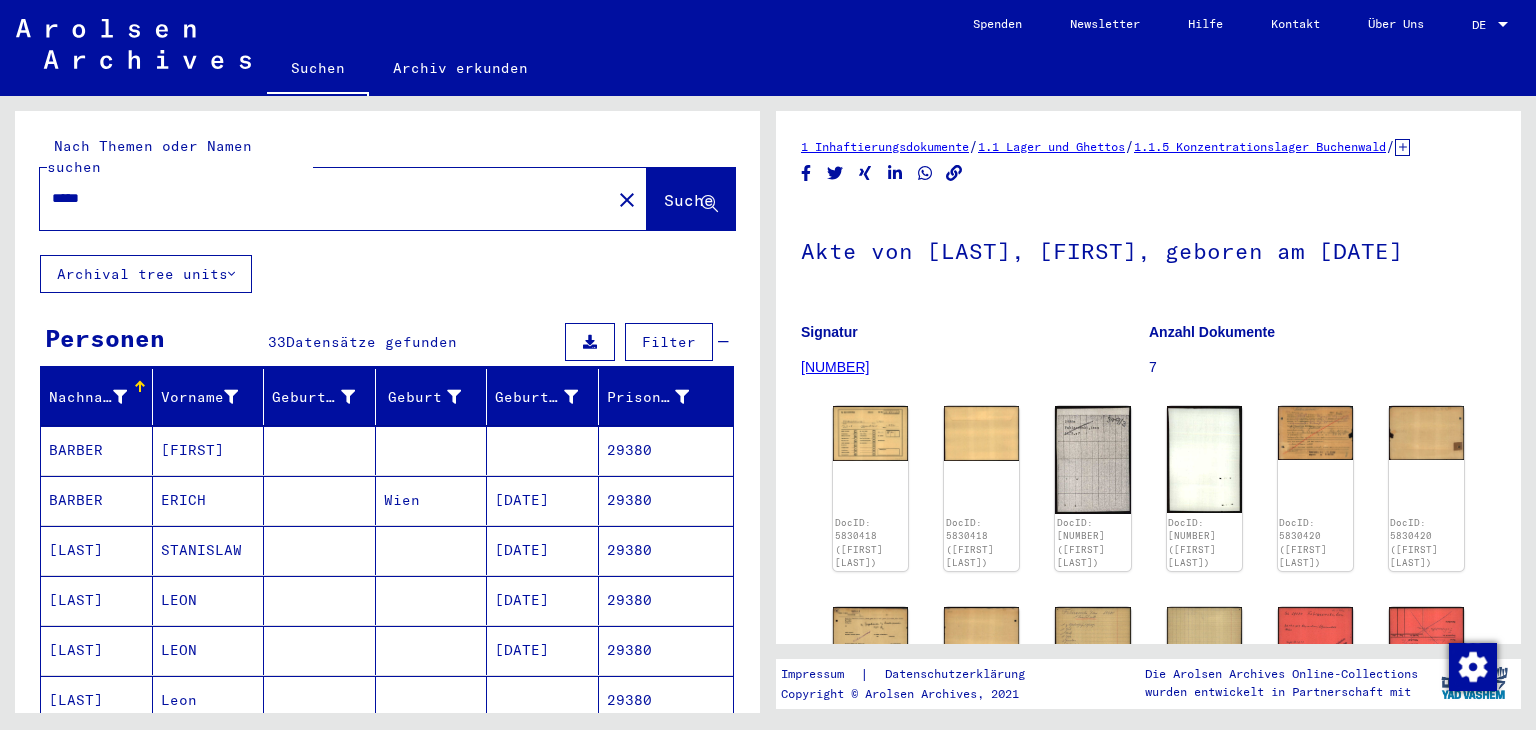 drag, startPoint x: 107, startPoint y: 178, endPoint x: 0, endPoint y: 194, distance: 108.18965 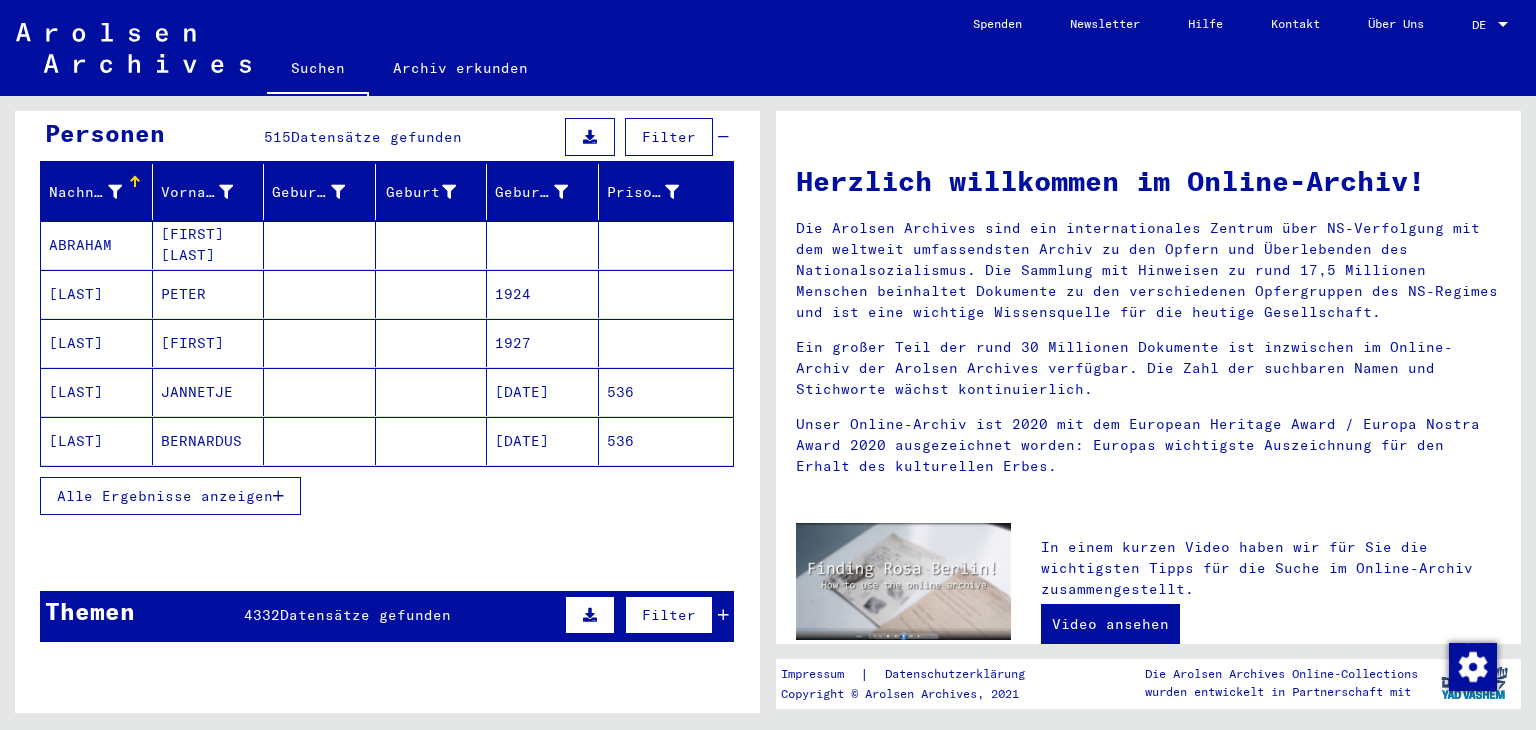 scroll, scrollTop: 207, scrollLeft: 0, axis: vertical 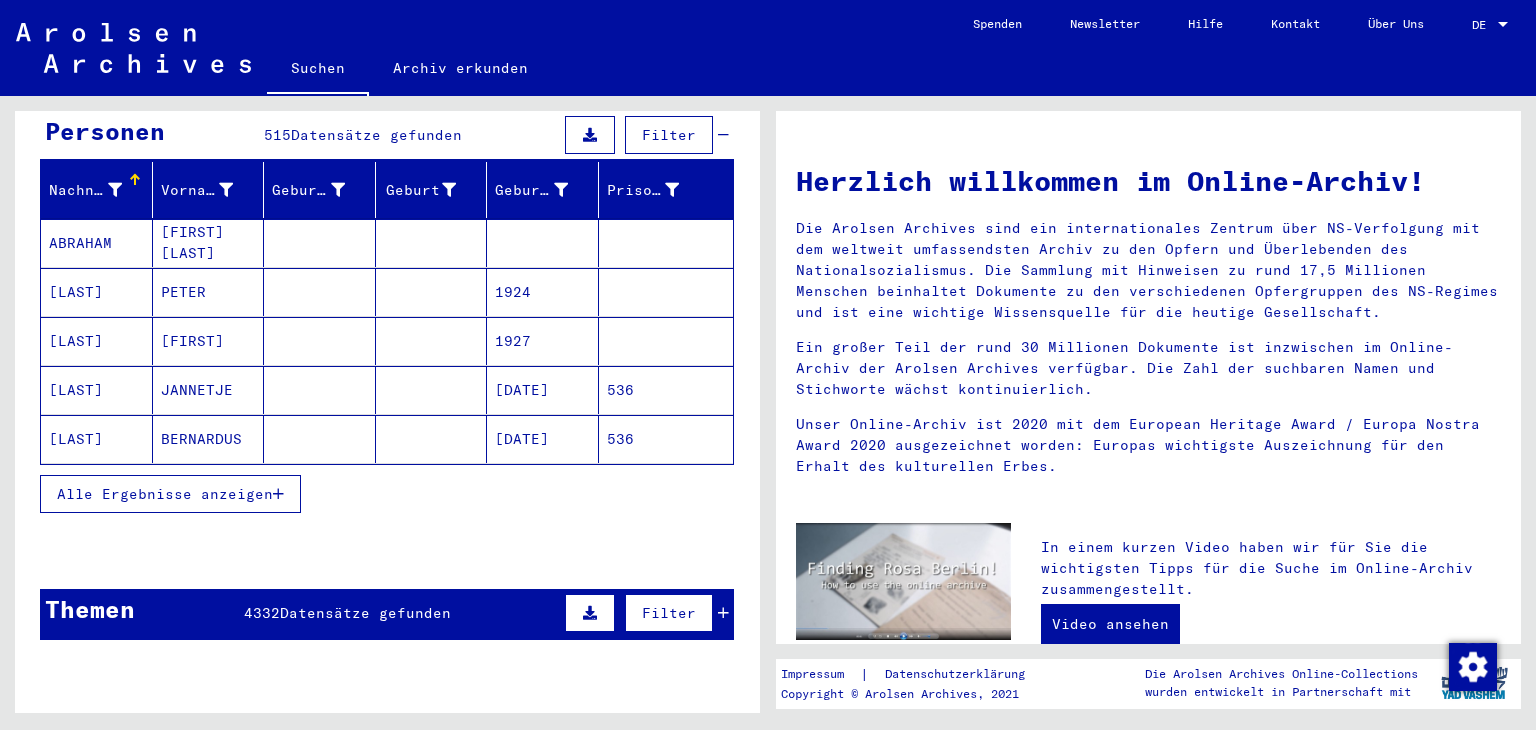 click on "Alle Ergebnisse anzeigen" at bounding box center [165, 494] 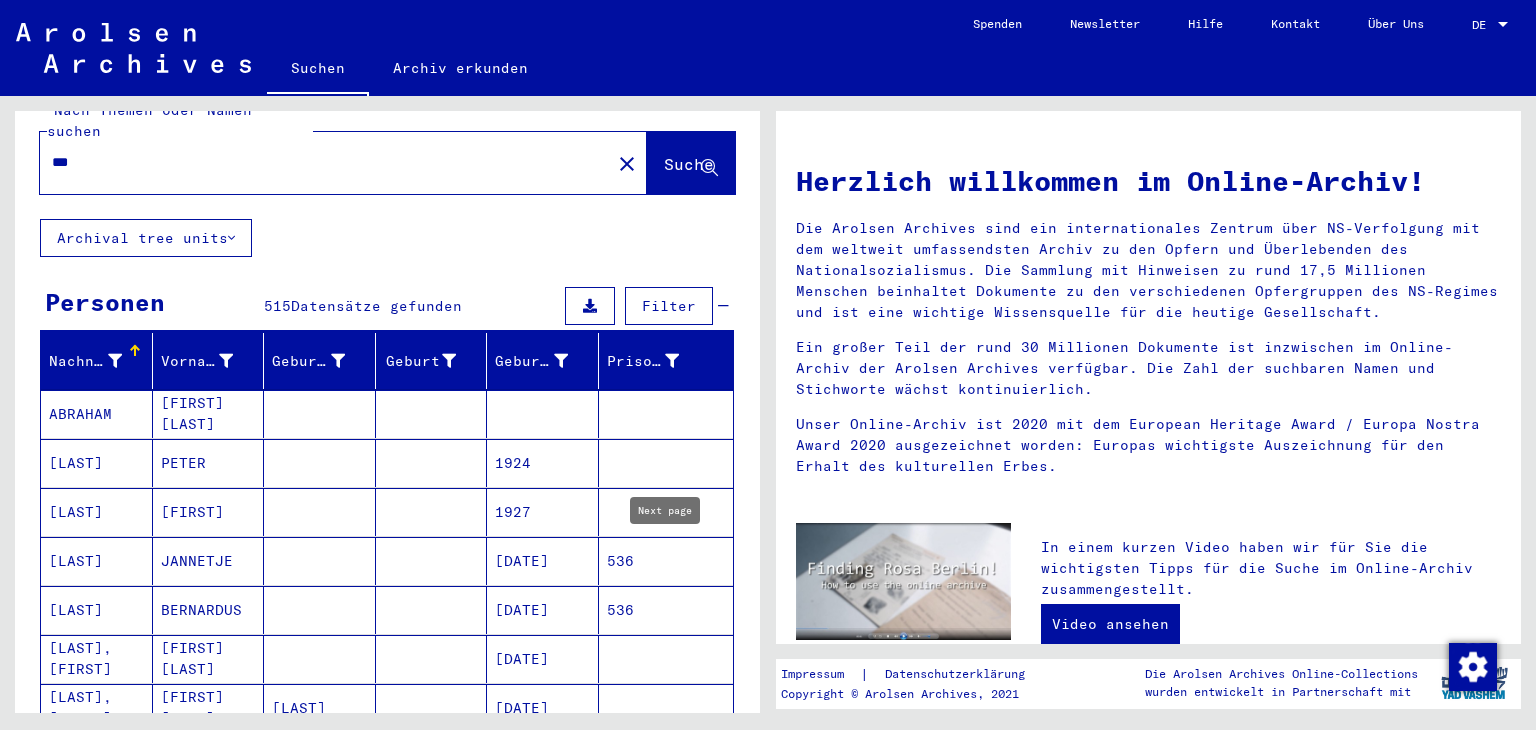 scroll, scrollTop: 0, scrollLeft: 0, axis: both 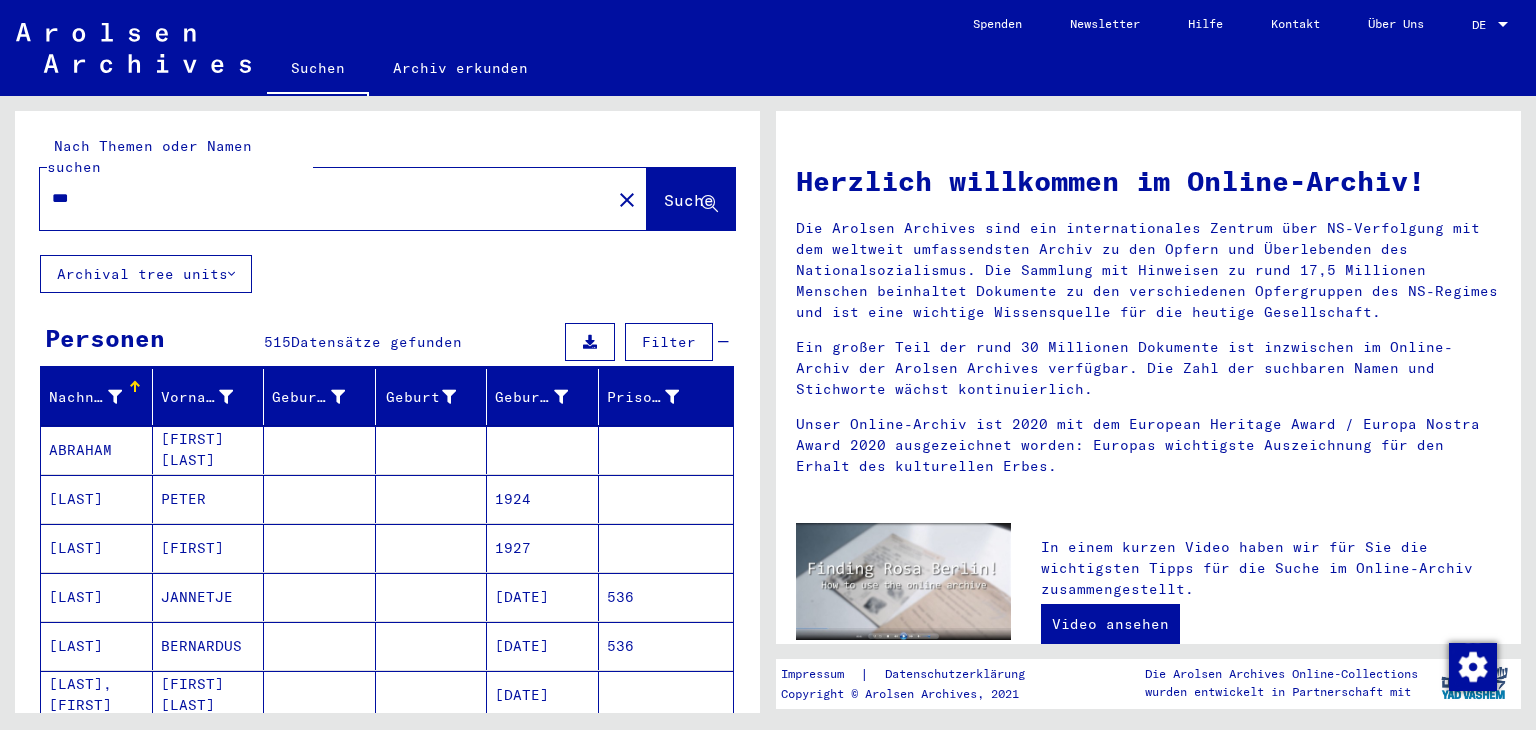 click on "***" at bounding box center [319, 198] 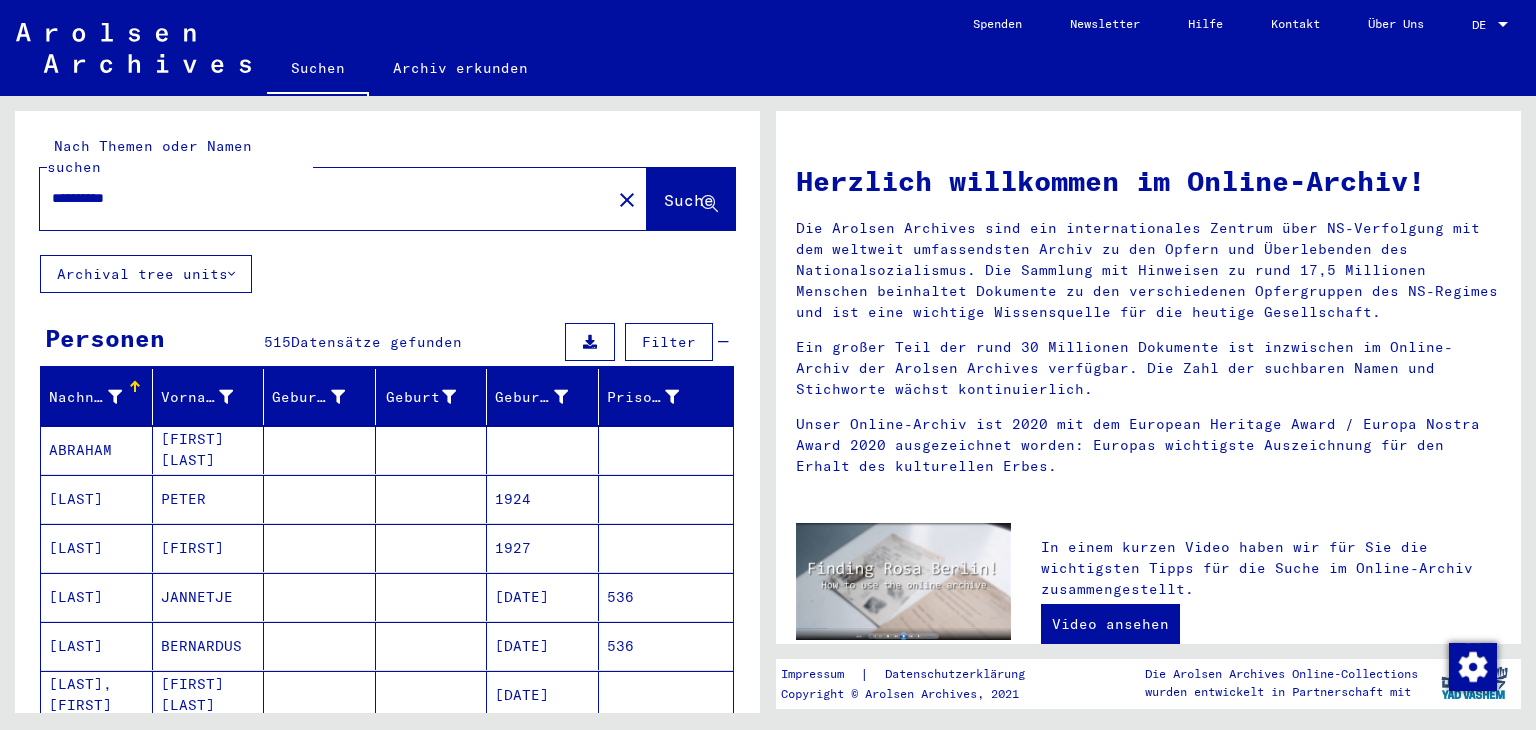 type on "**********" 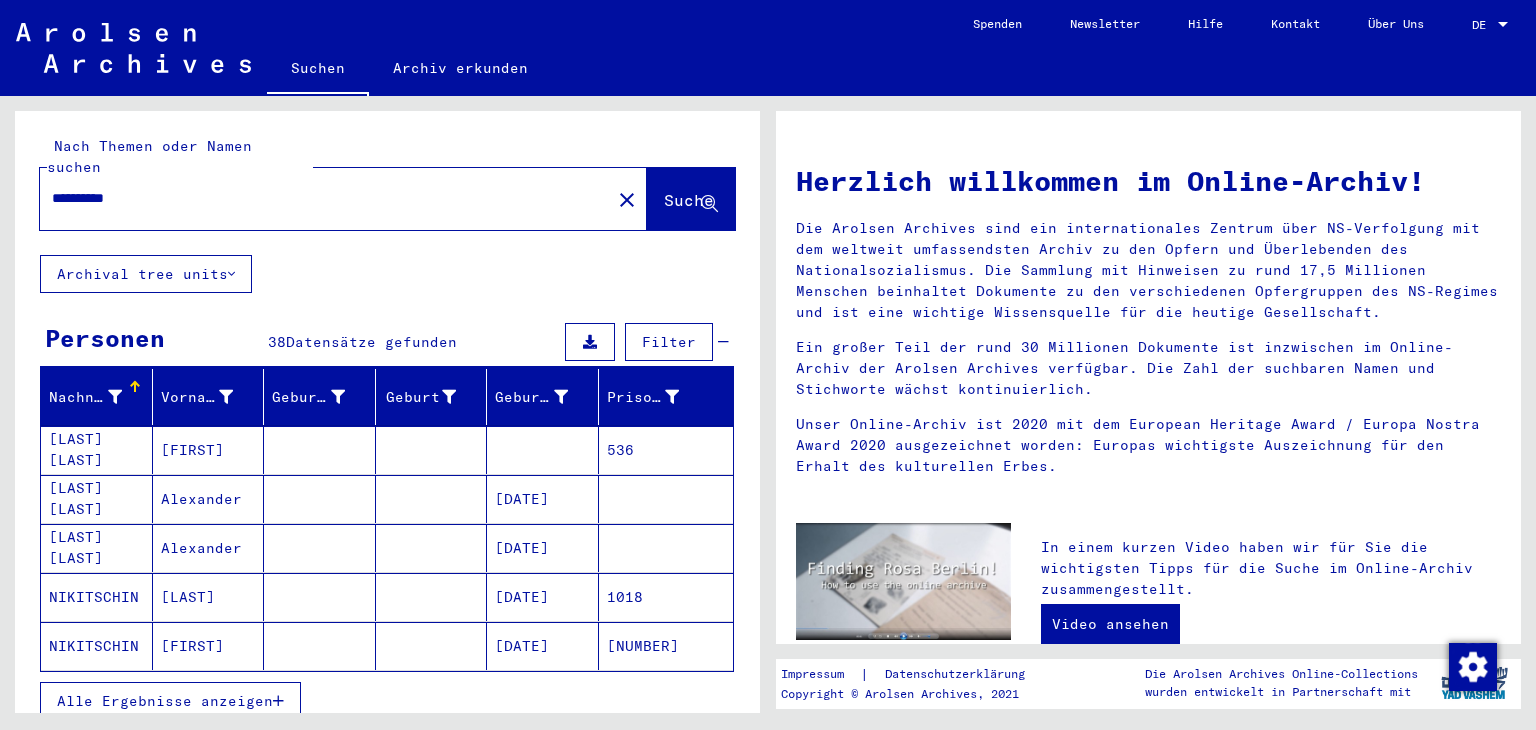 click on "[FIRST]" at bounding box center (209, 450) 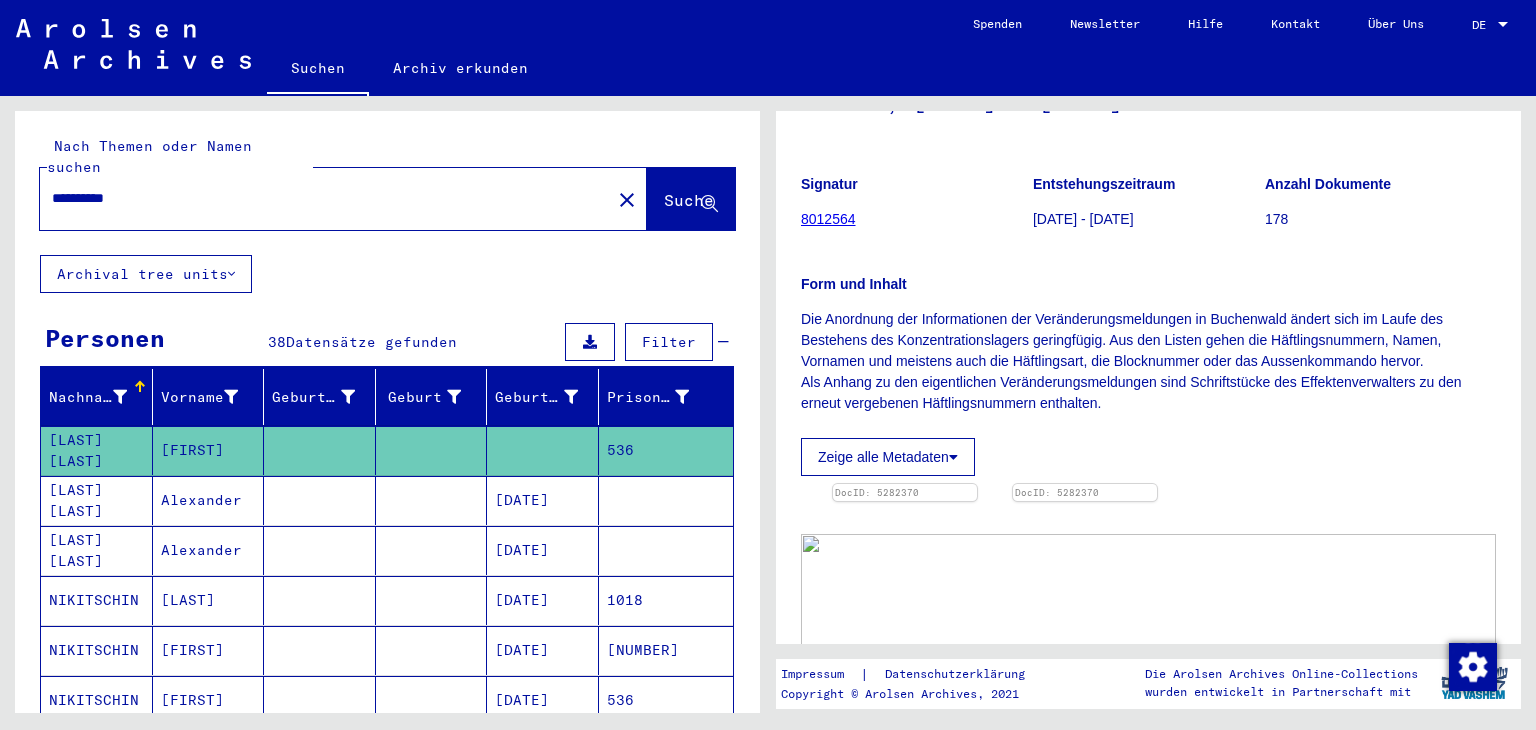 scroll, scrollTop: 0, scrollLeft: 0, axis: both 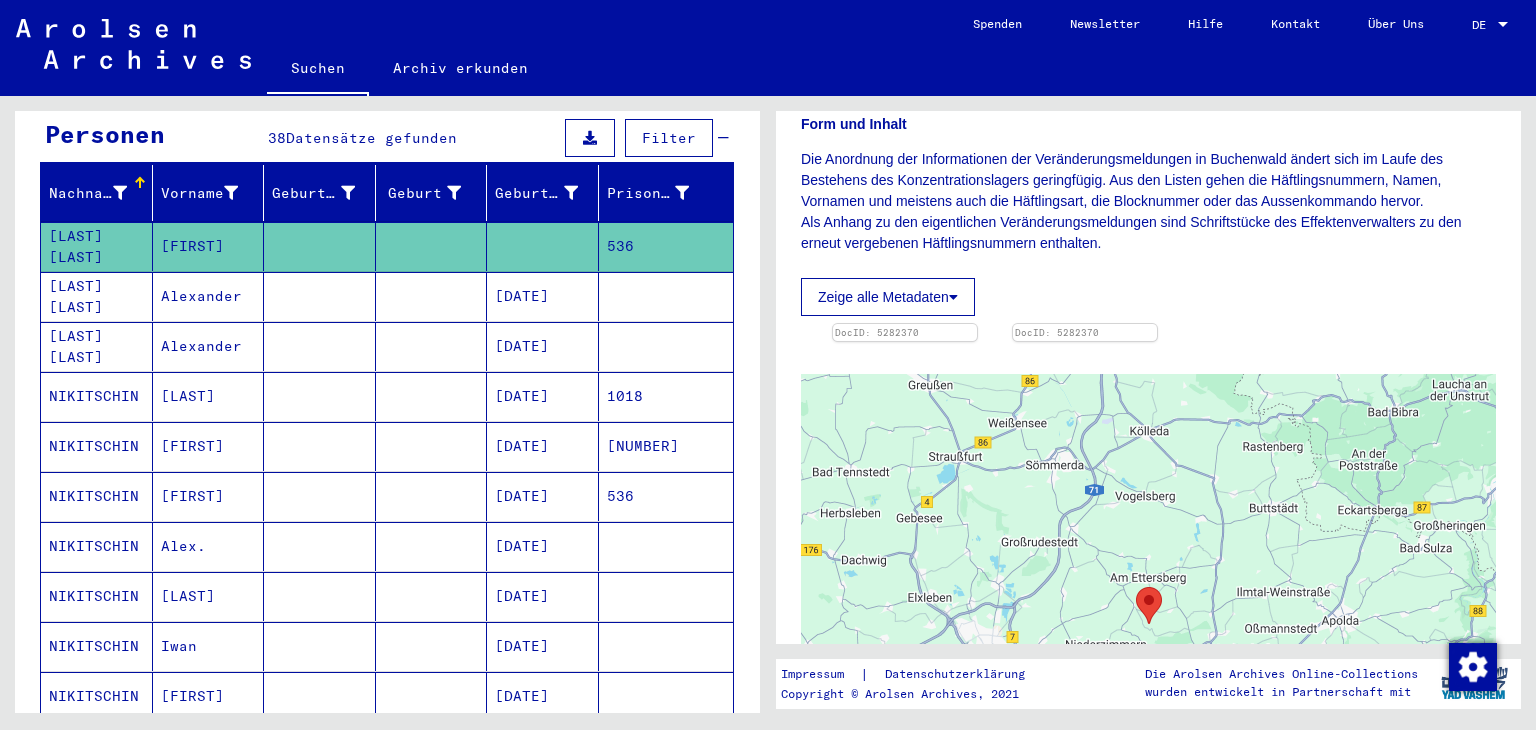 click on "[FIRST]" at bounding box center [209, 246] 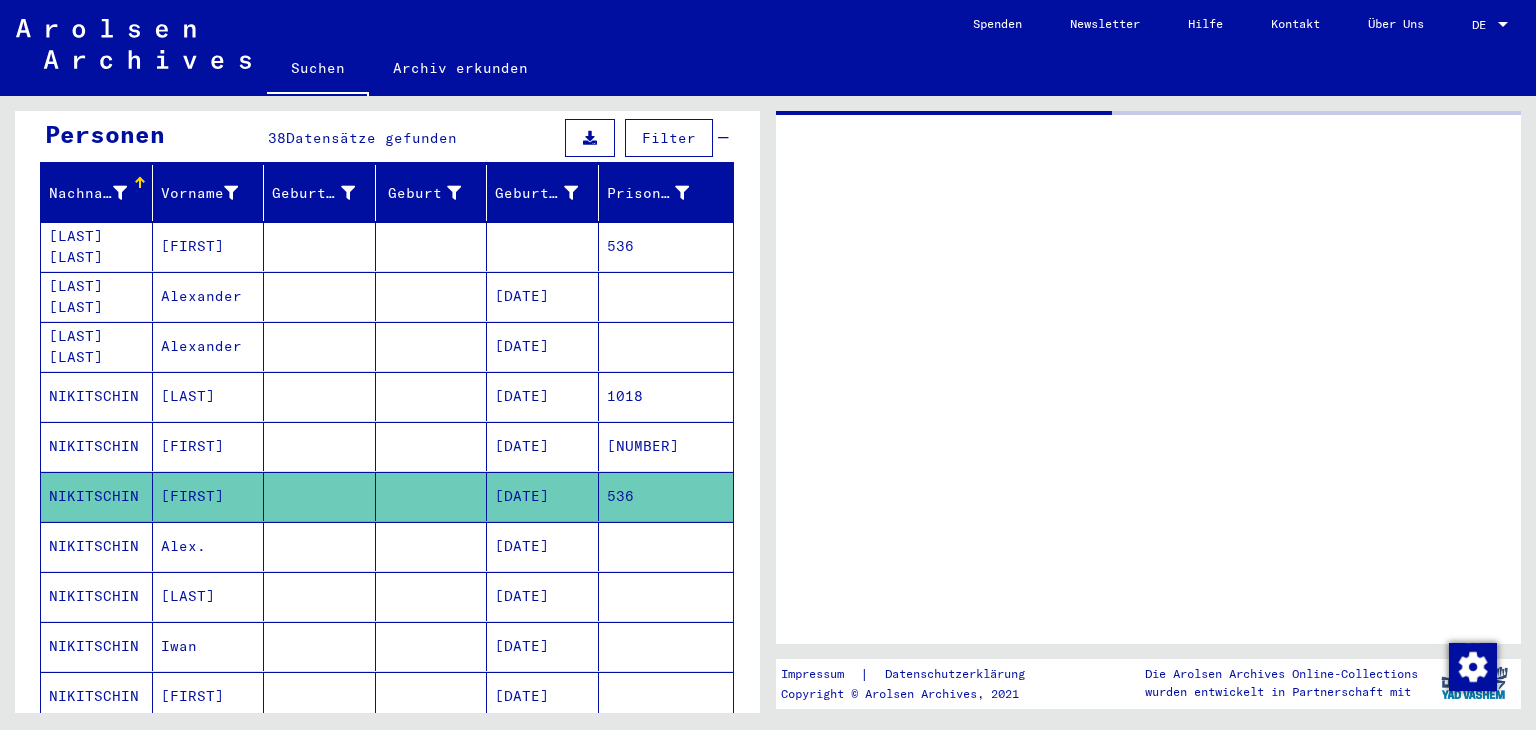 scroll, scrollTop: 0, scrollLeft: 0, axis: both 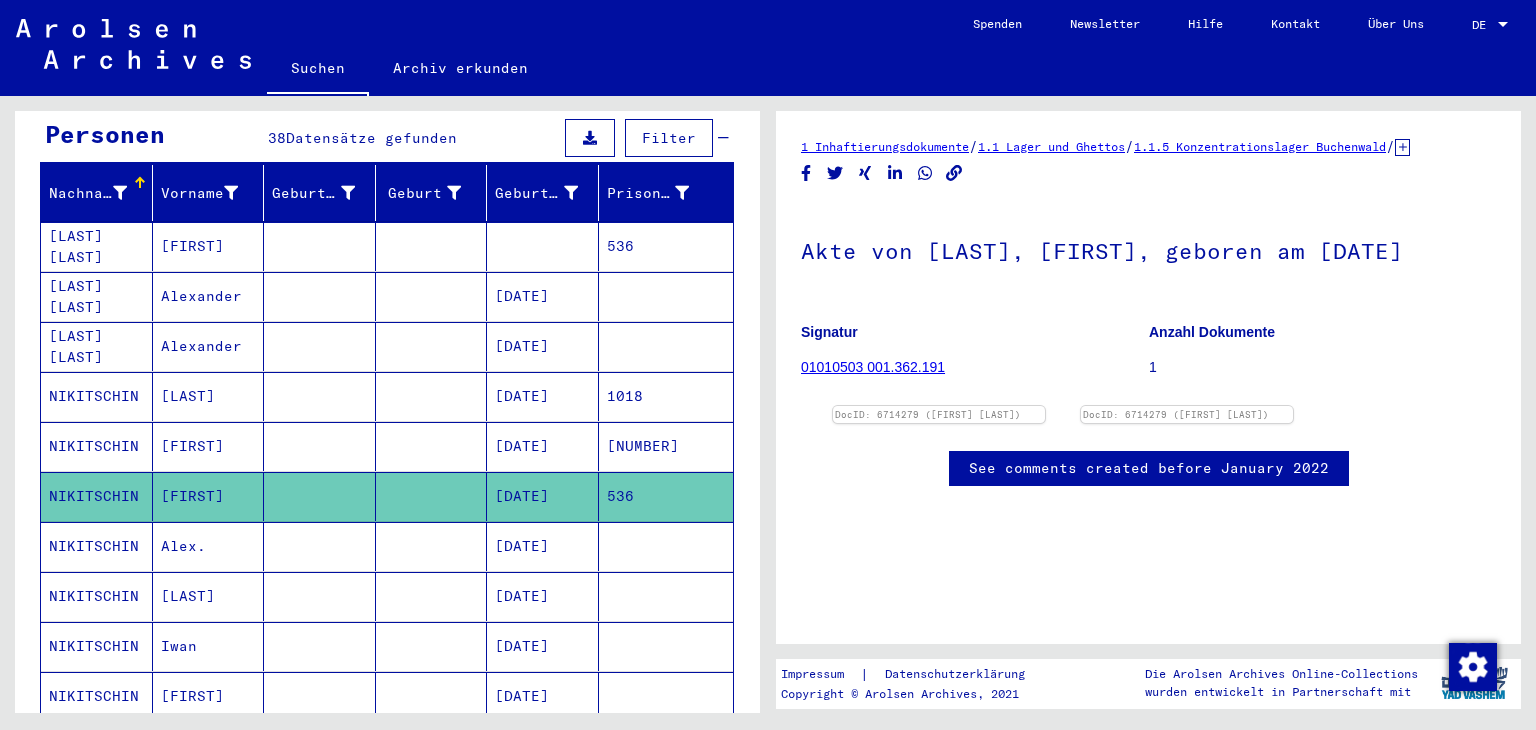click on "[LAST]" at bounding box center [209, 246] 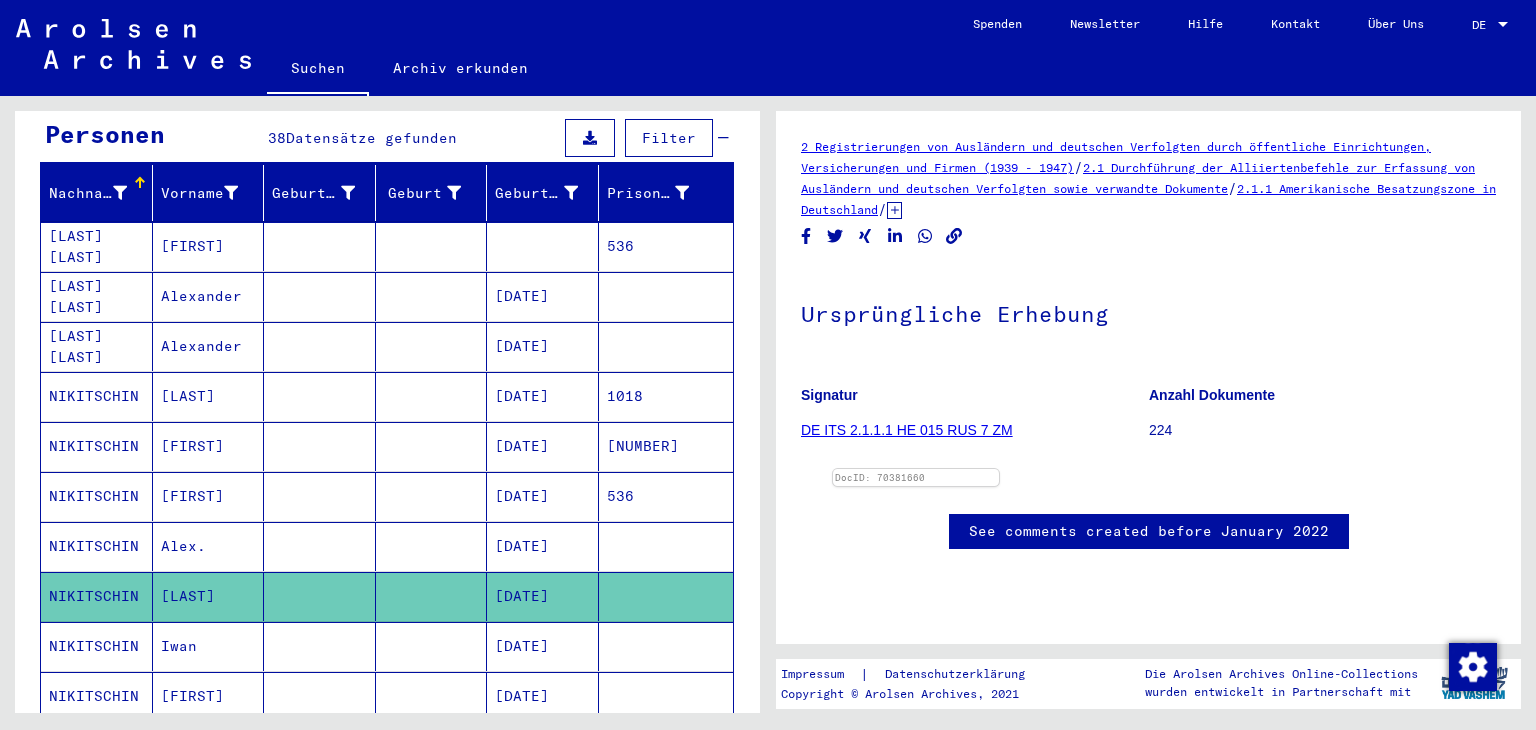 scroll, scrollTop: 0, scrollLeft: 0, axis: both 